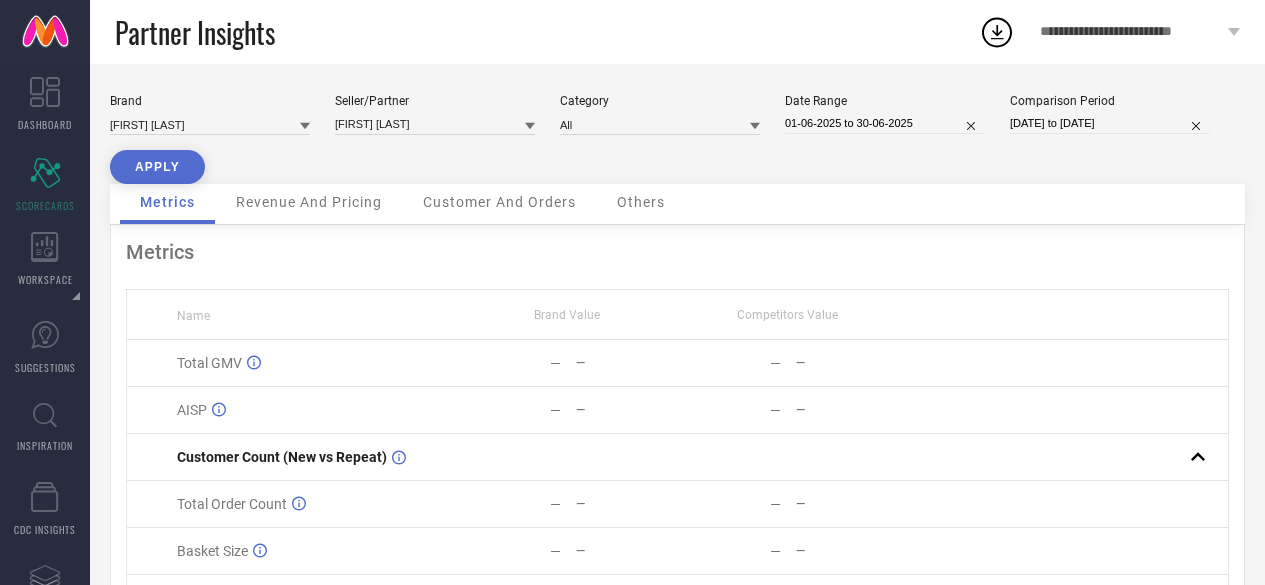 scroll, scrollTop: 0, scrollLeft: 0, axis: both 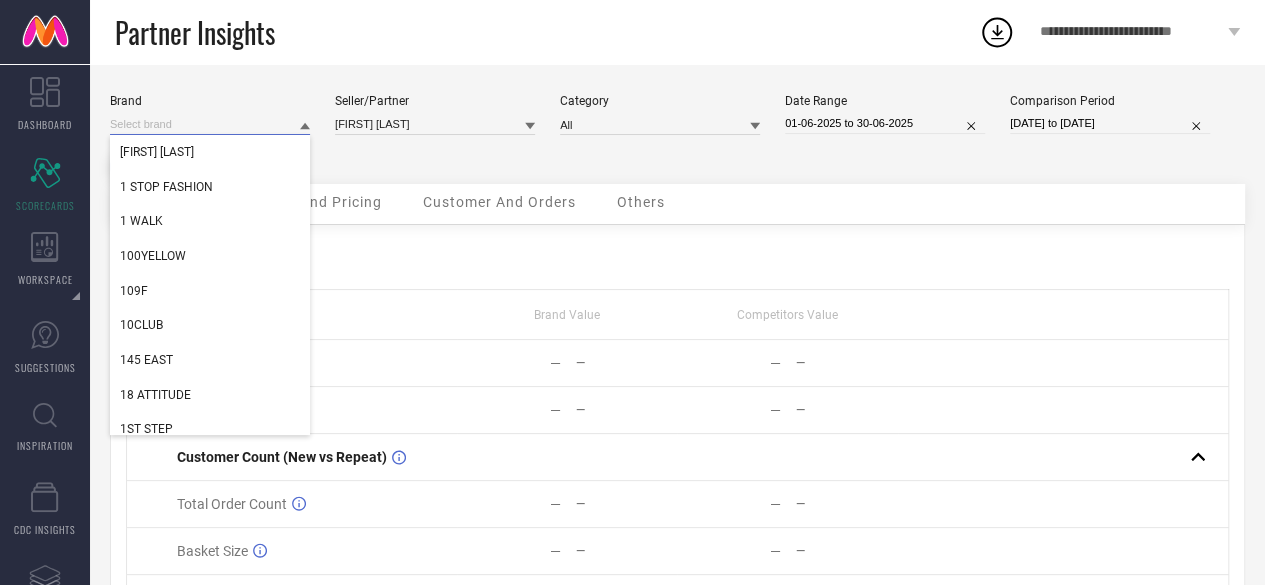 click at bounding box center (210, 124) 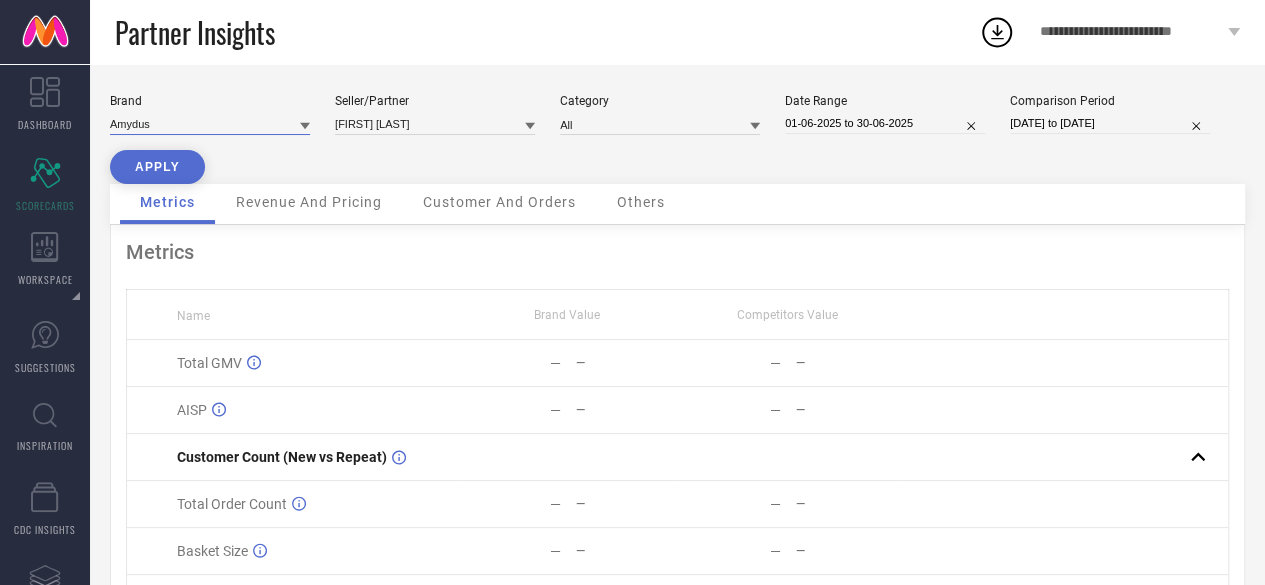type on "Amydus" 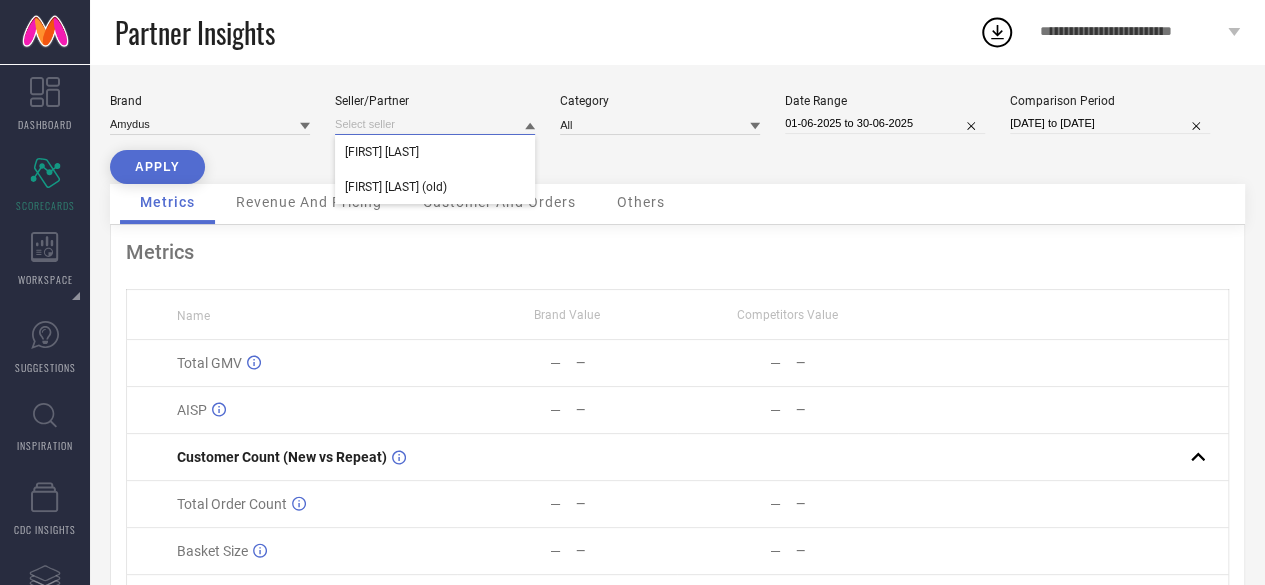 click at bounding box center (435, 124) 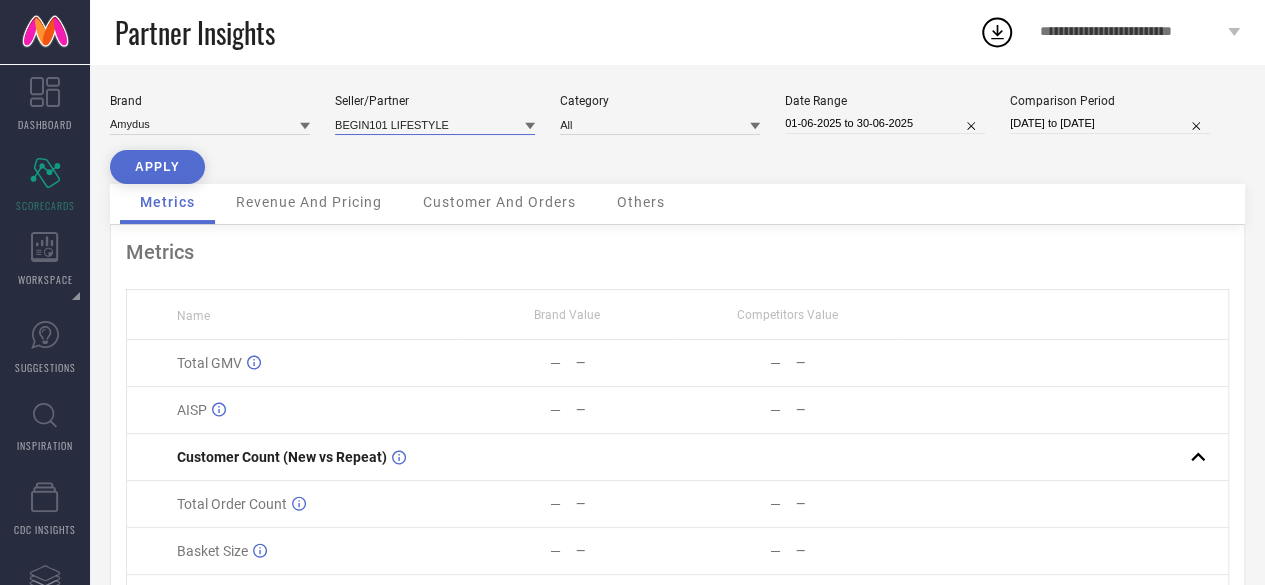 click at bounding box center (435, 124) 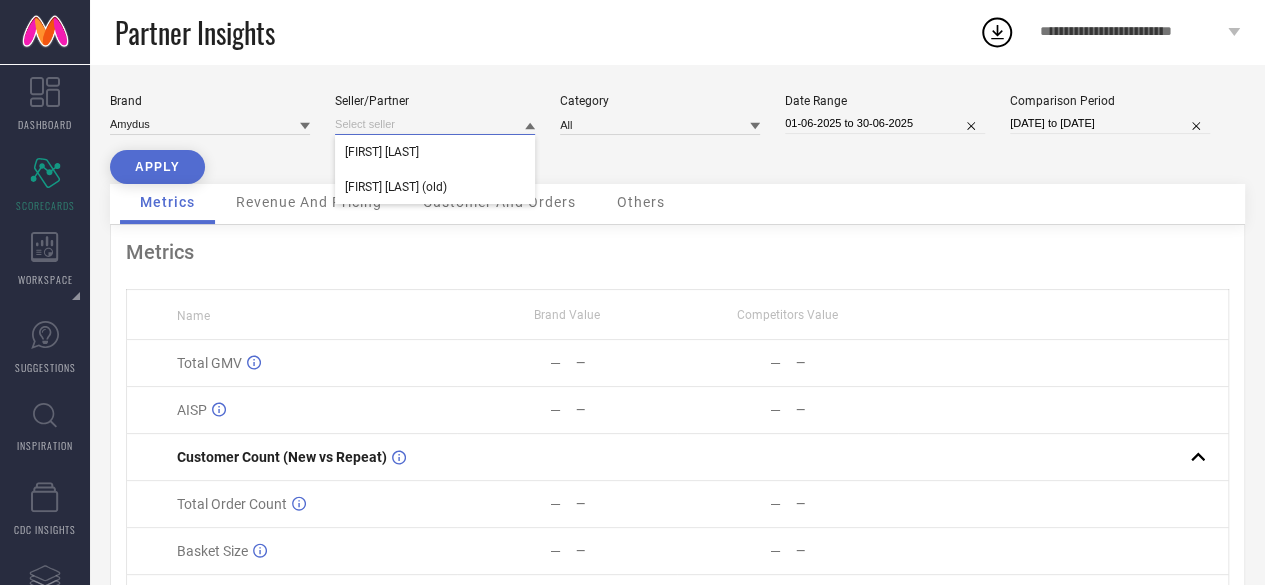 paste on "BEGIN101 LIFESTYLE" 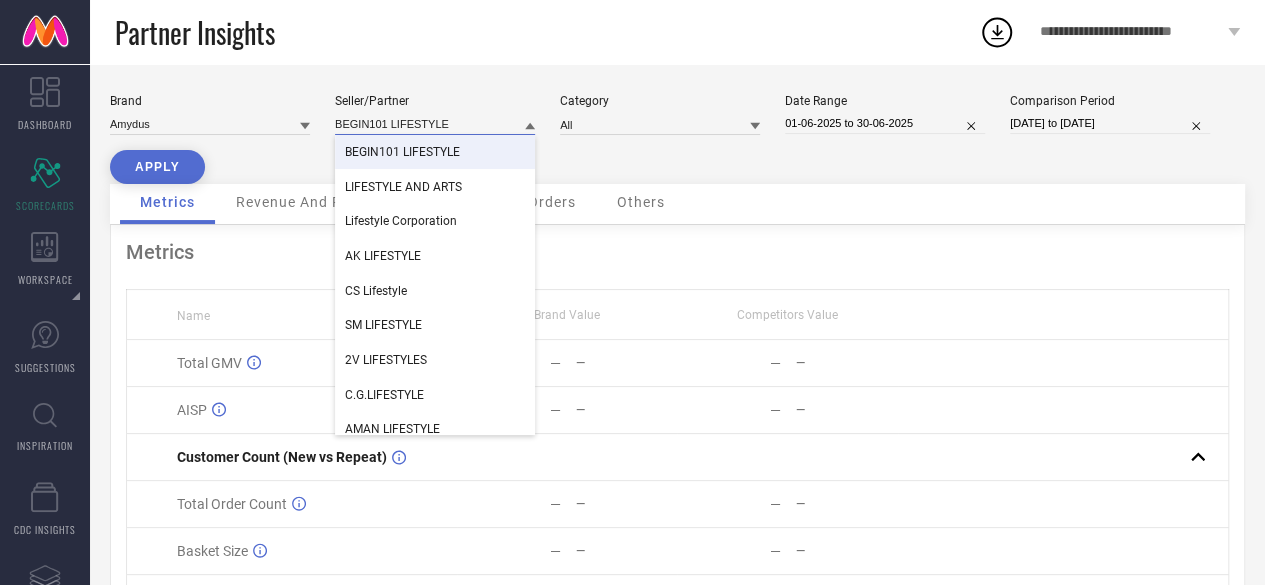 type on "BEGIN101 LIFESTYLE" 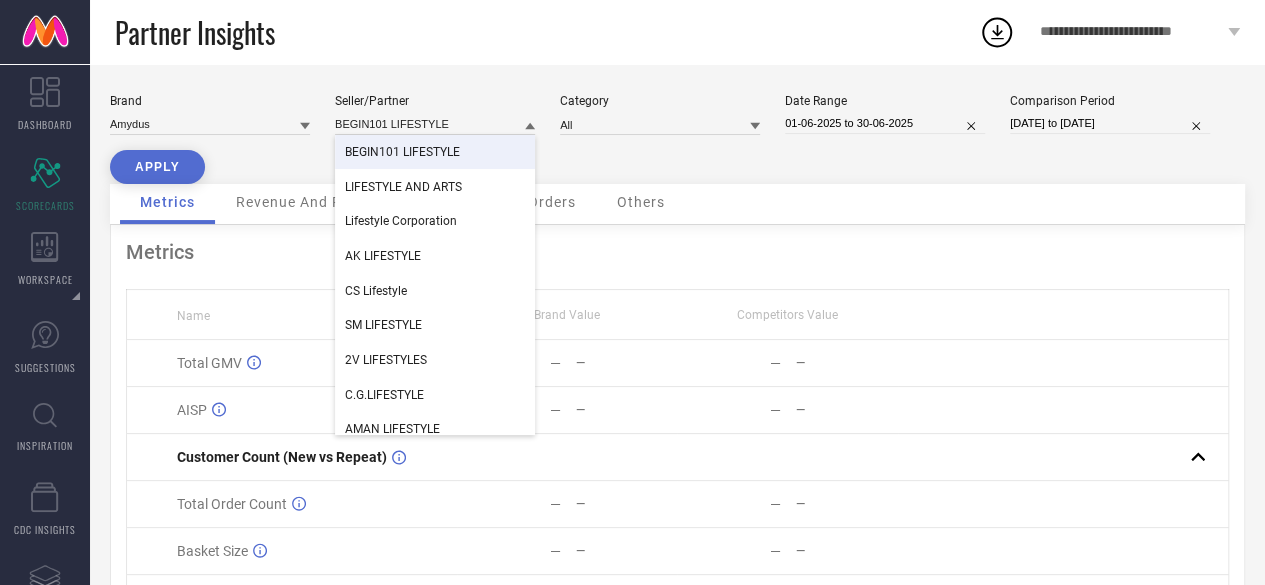 click on "APPLY" at bounding box center [157, 167] 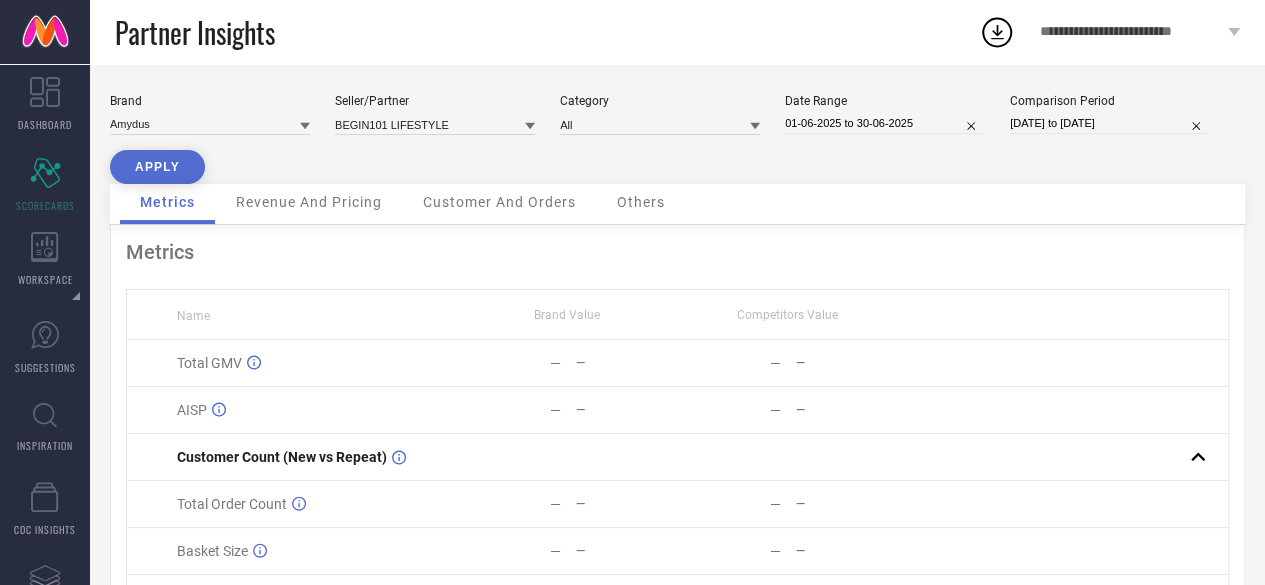select on "5" 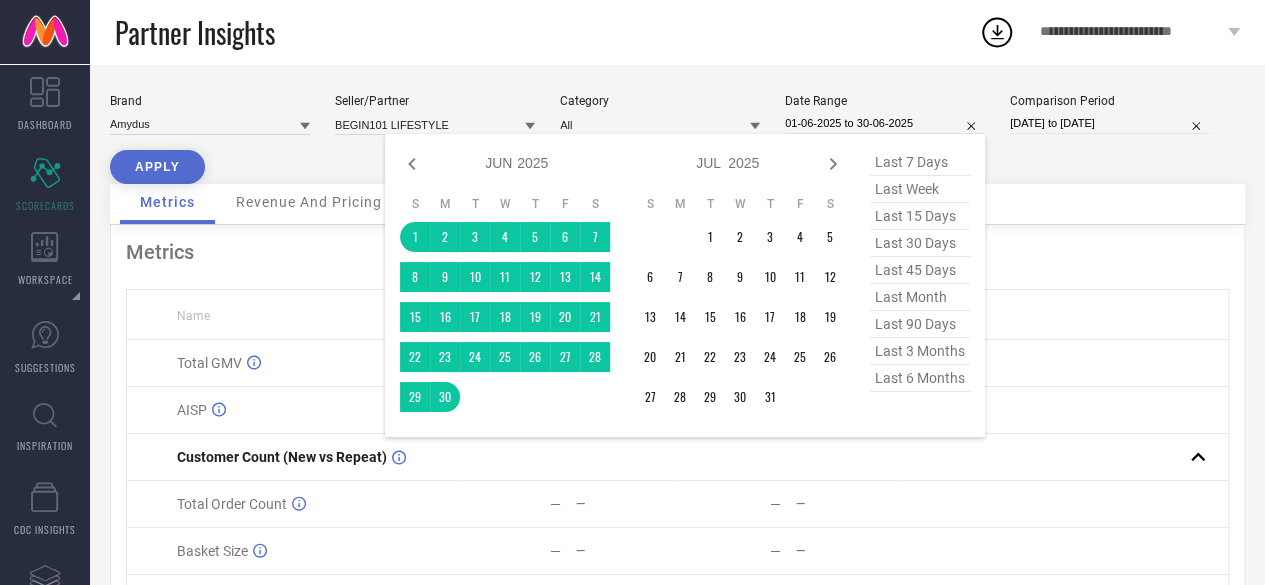 click on "01-06-2025 to 30-06-2025" at bounding box center [885, 123] 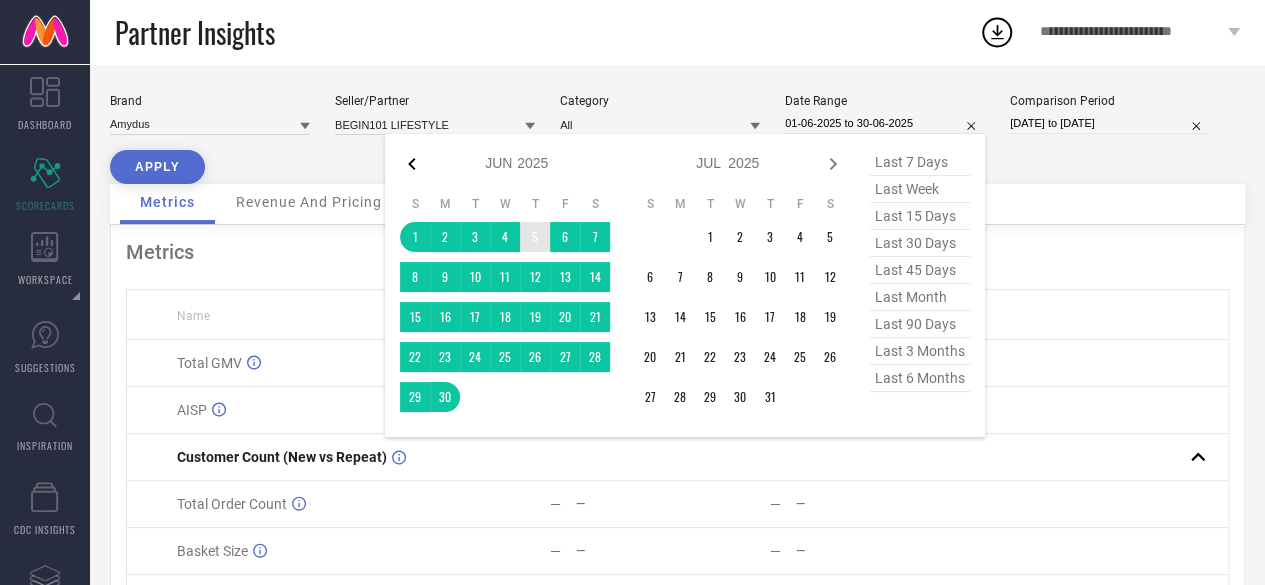 click 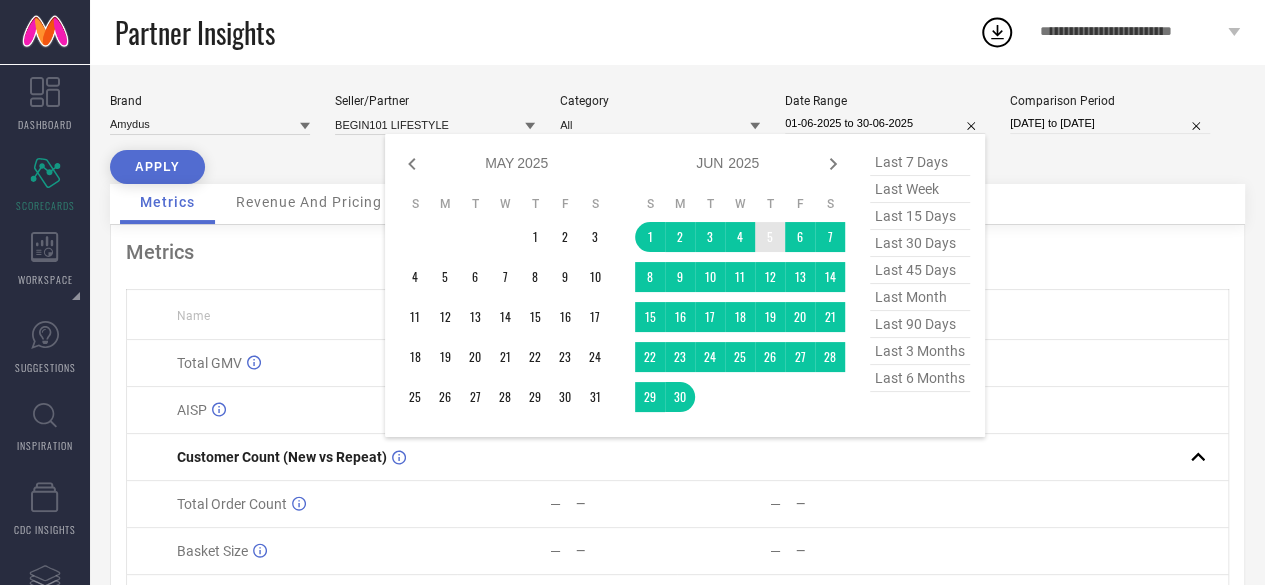 click 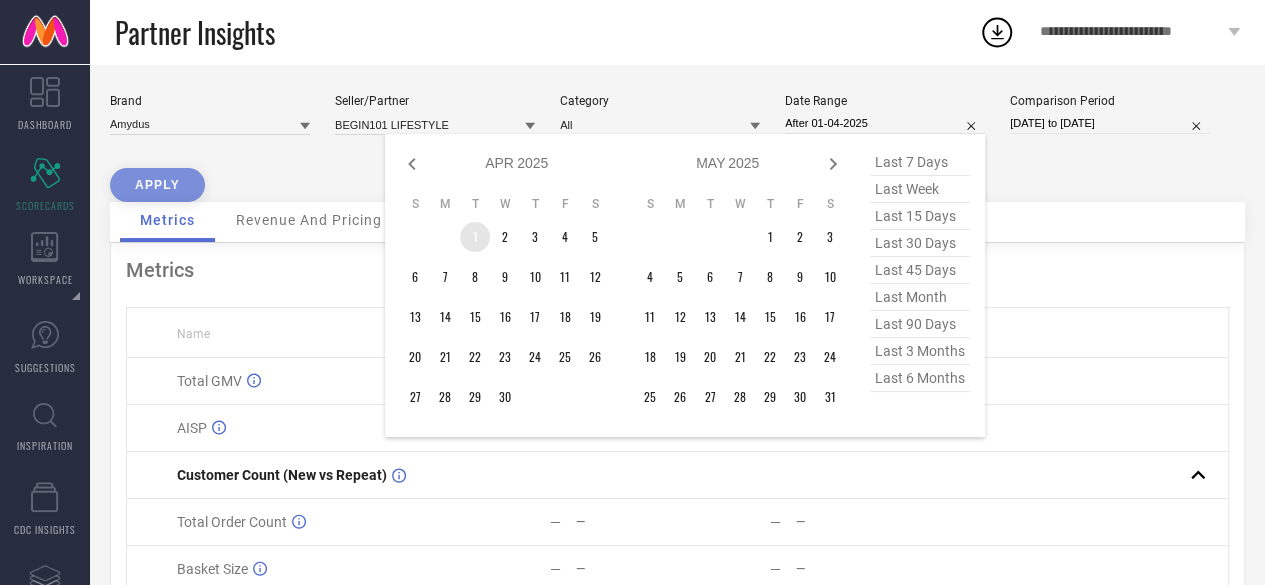 click on "S M T W T F S 1 2 3 4 5 6 7 8 9 10 11 12 13 14 15 16 17 18 19 20 21 22 23 24 25 26 27 28 29 30" at bounding box center (505, 304) 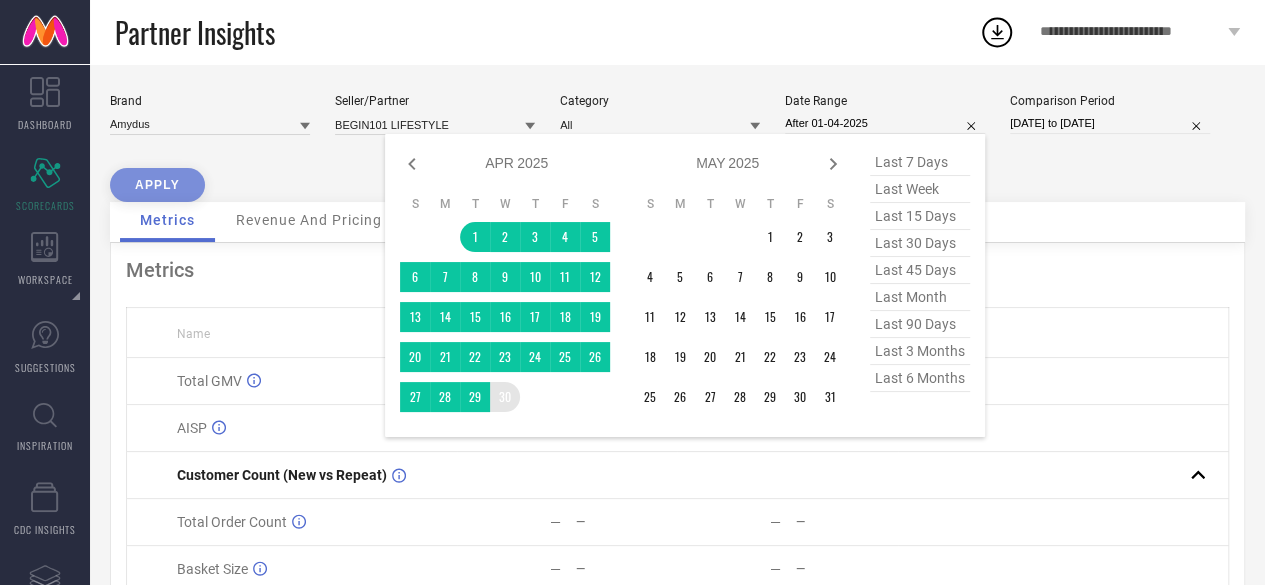 type on "01-04-2025 to 30-04-2025" 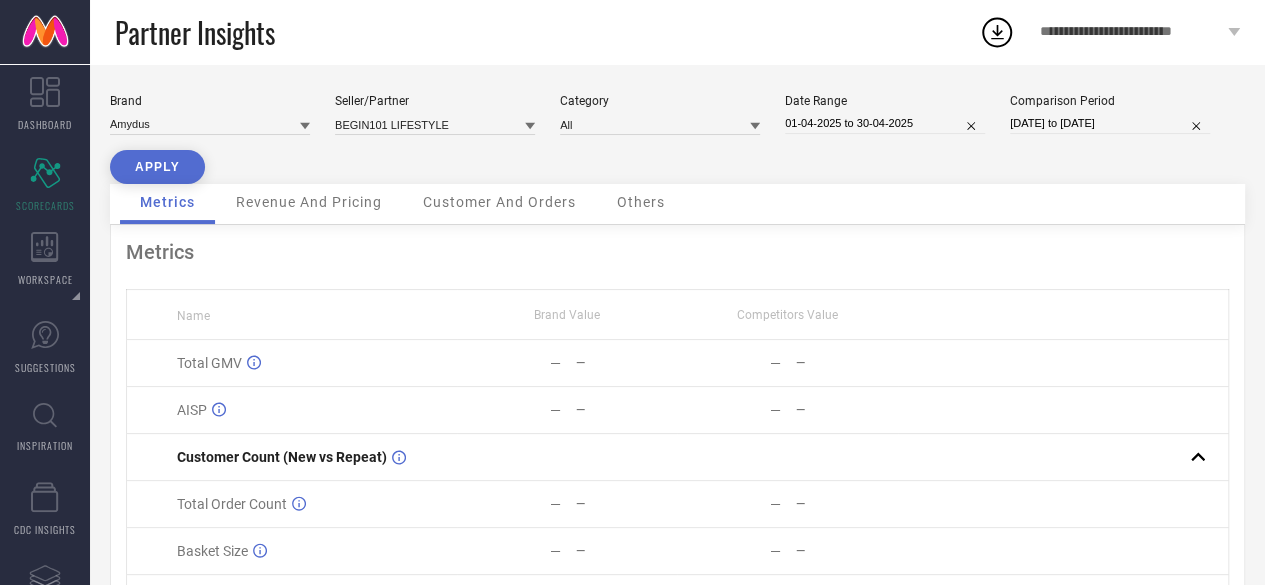 click on "APPLY" at bounding box center (157, 167) 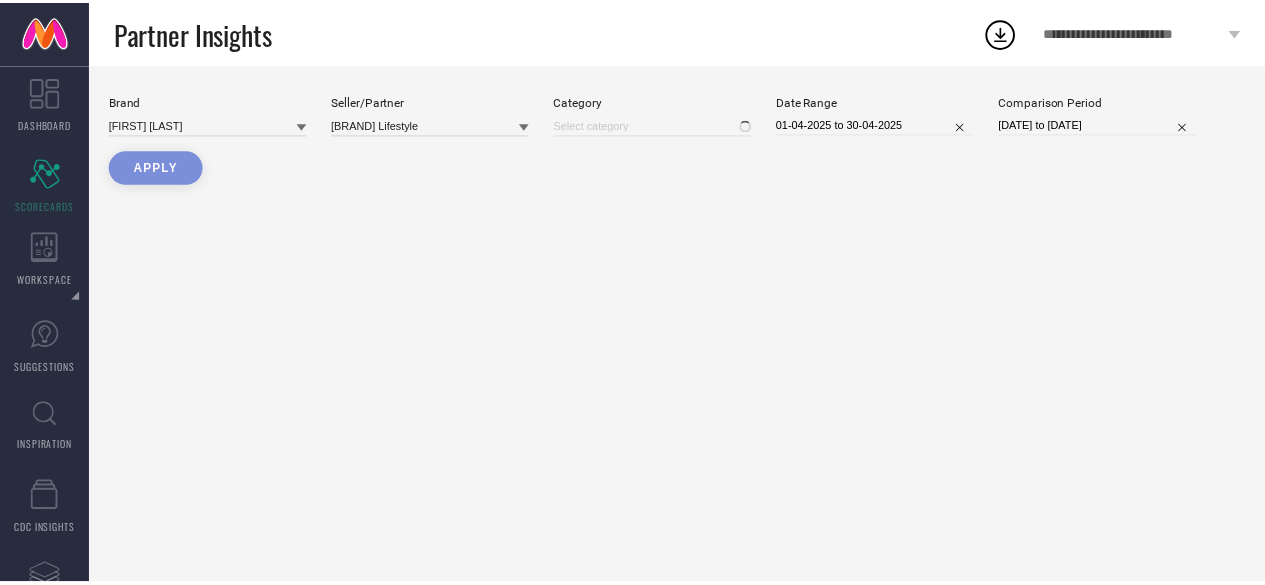 scroll, scrollTop: 0, scrollLeft: 0, axis: both 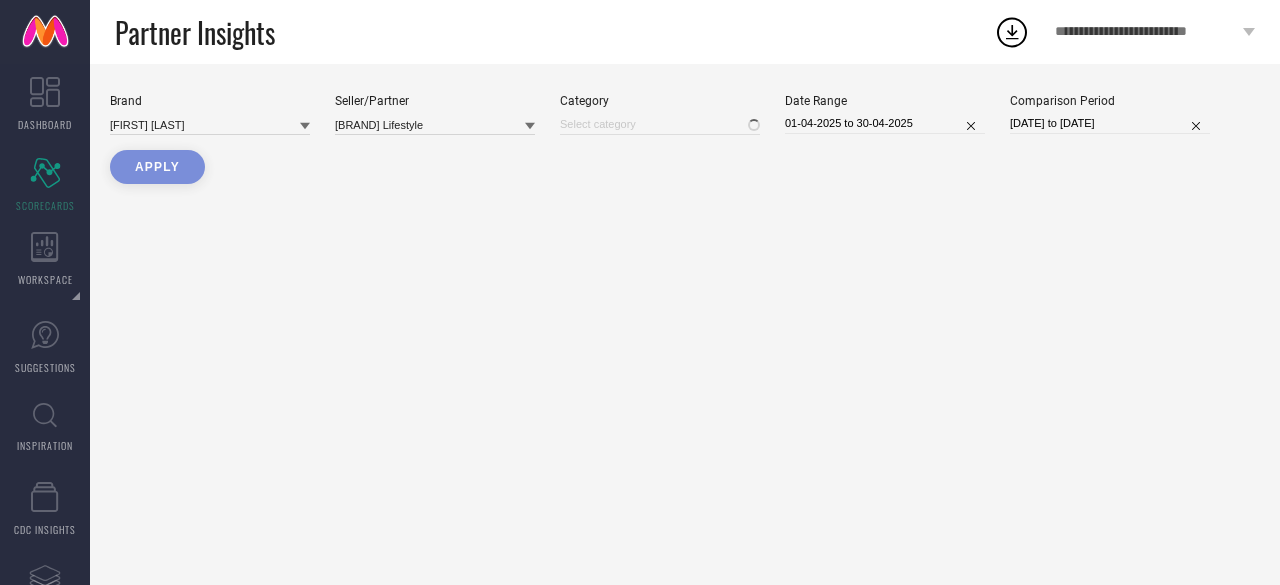 type on "All" 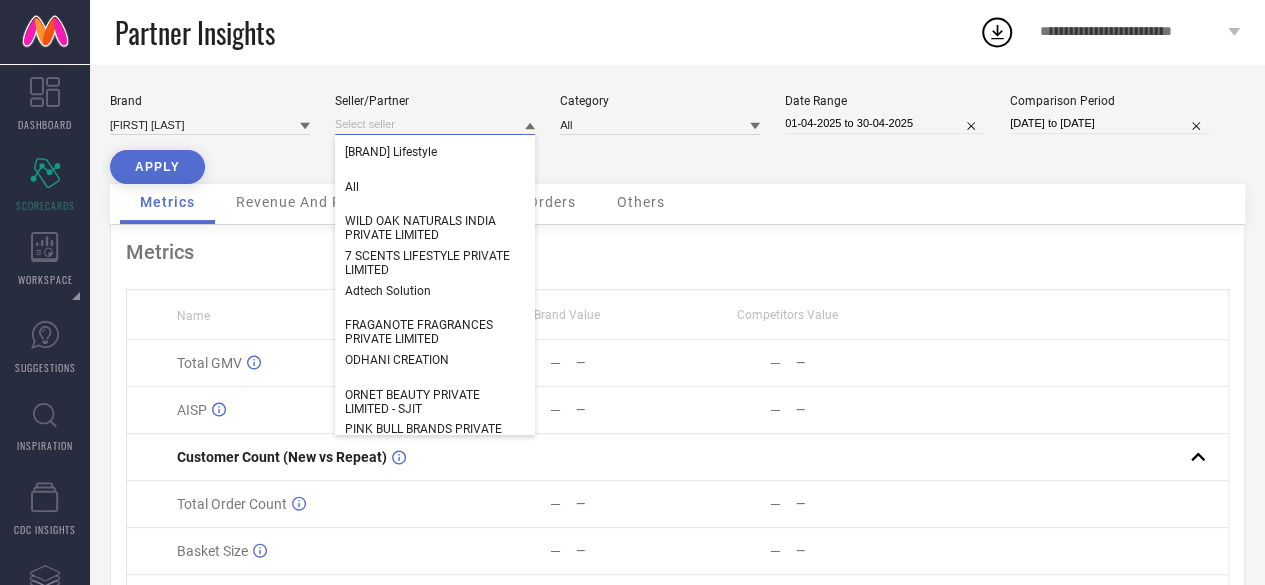click at bounding box center (435, 124) 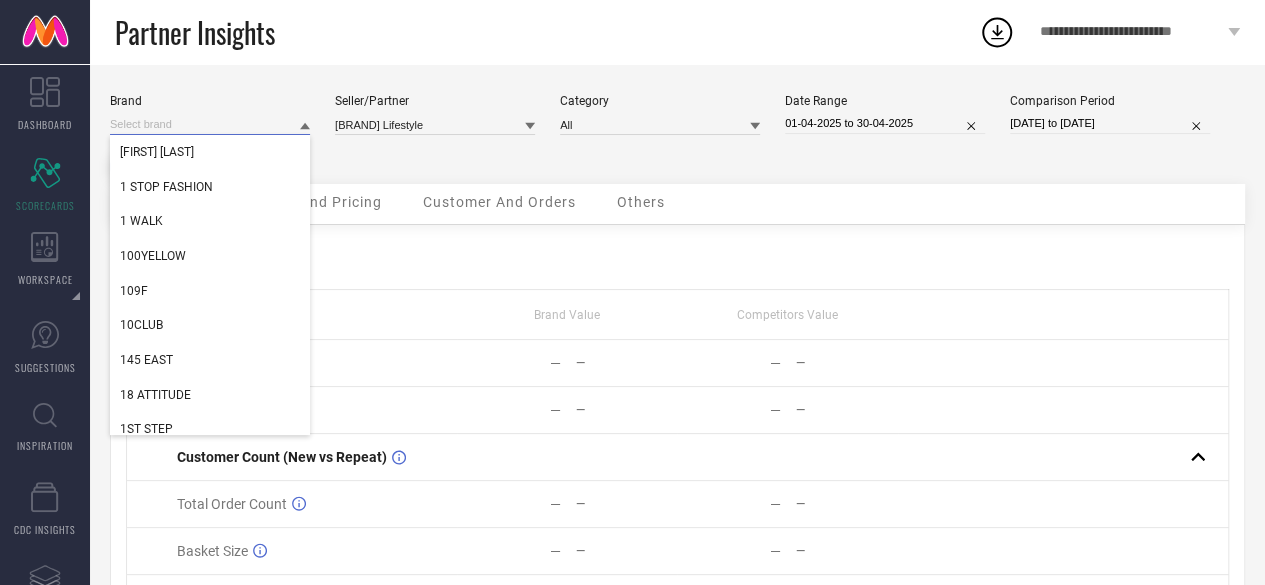click at bounding box center [210, 124] 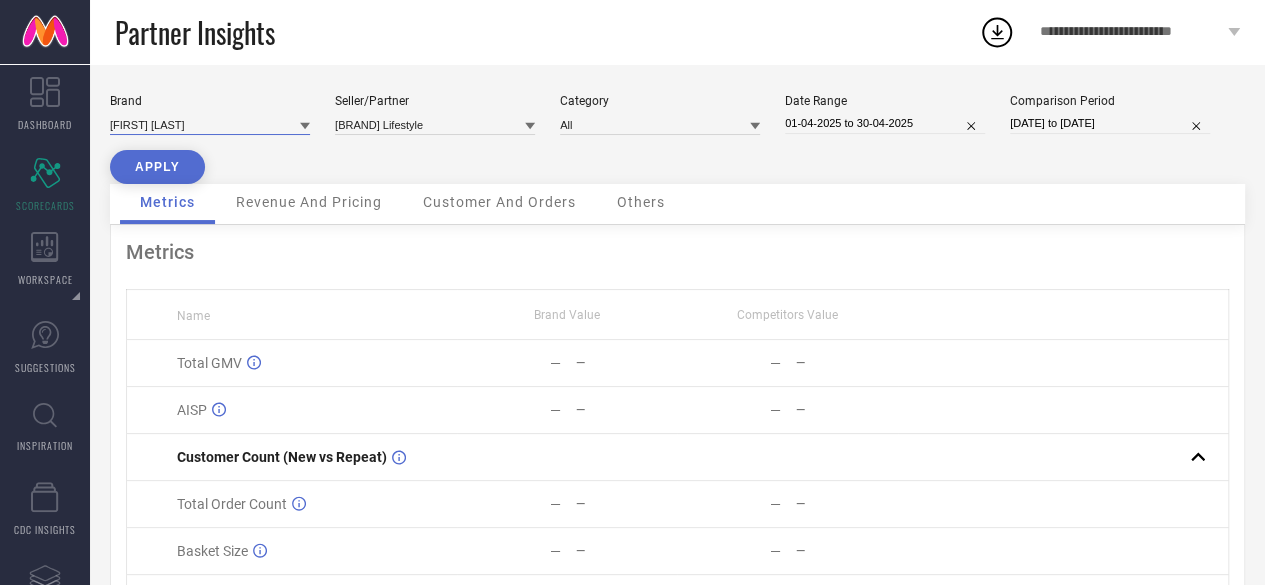 click at bounding box center (210, 124) 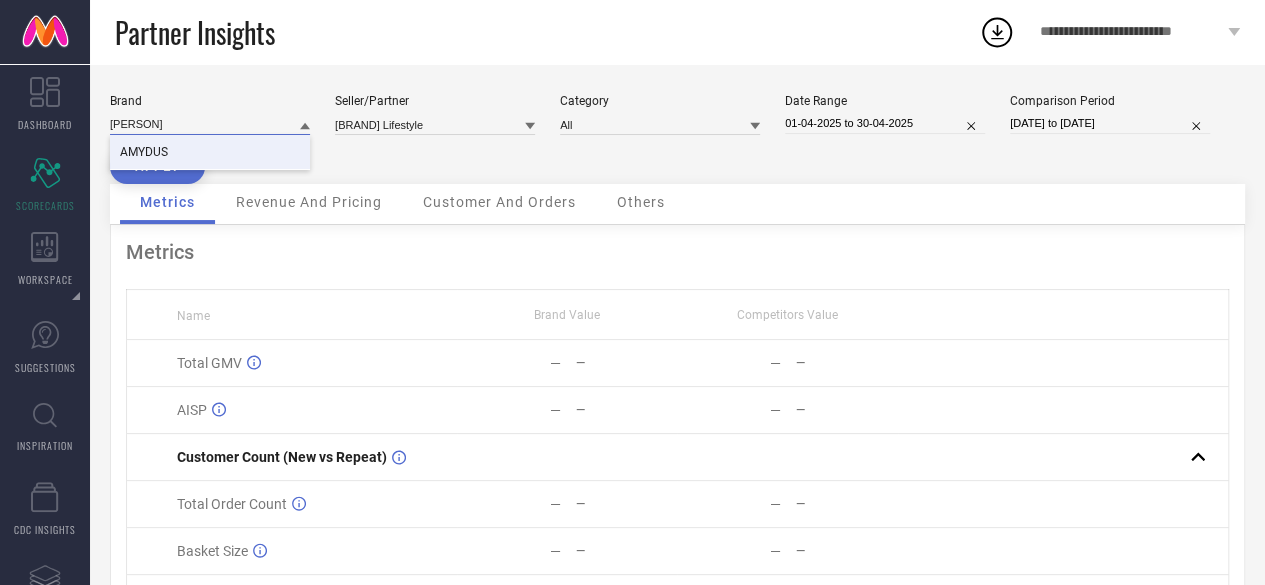 type on "amydu" 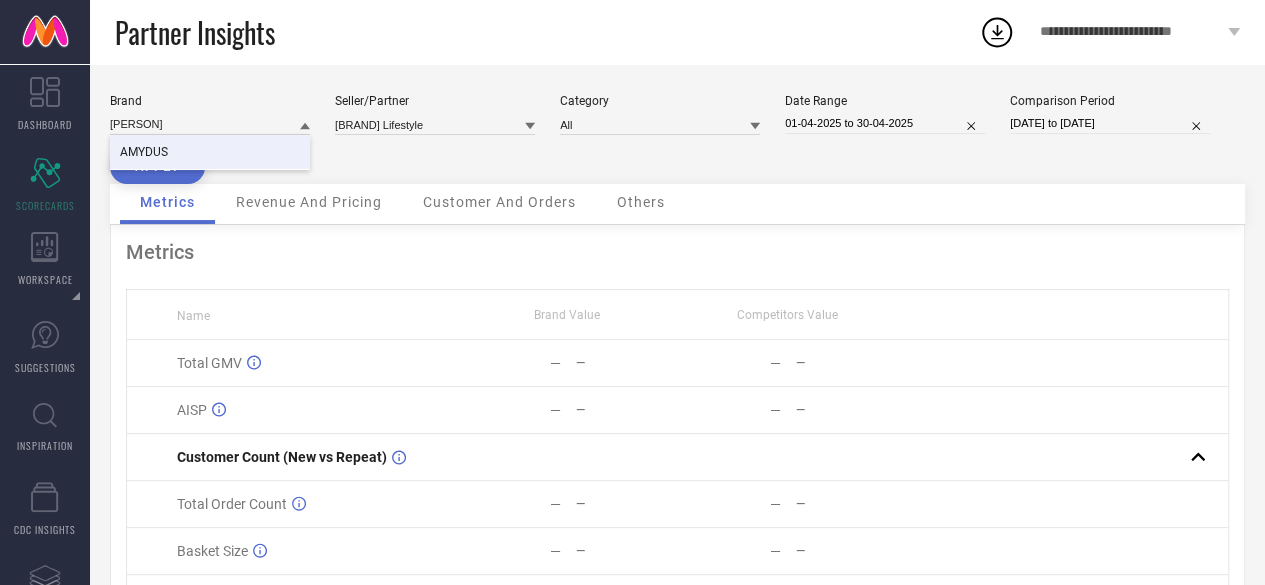 click on "AMYDUS" at bounding box center [210, 152] 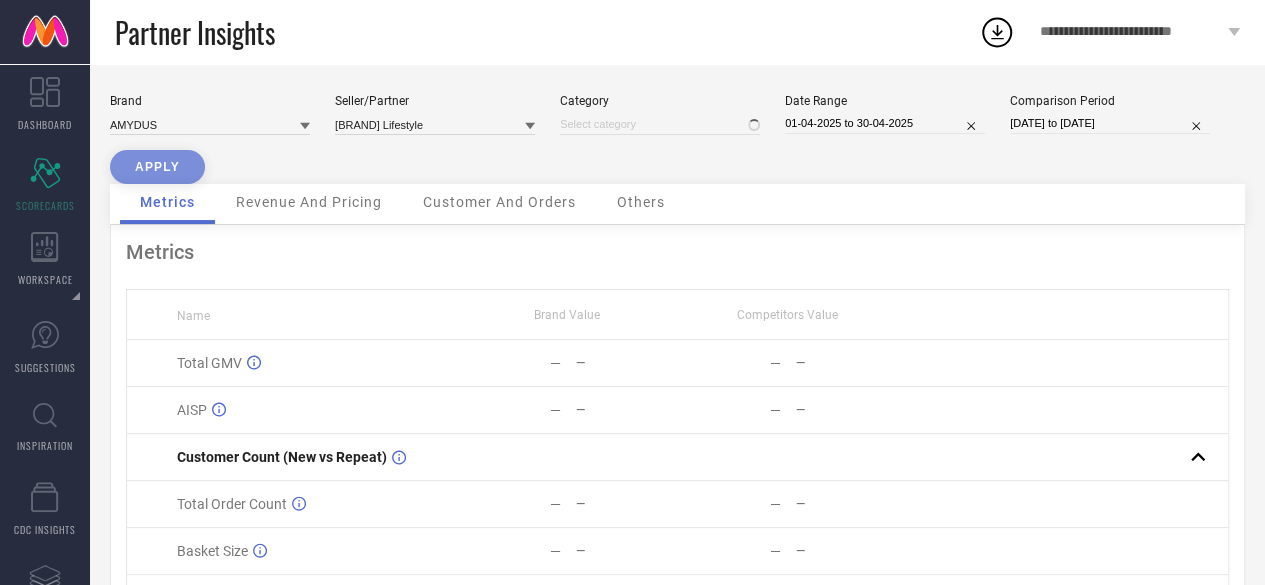 type on "All" 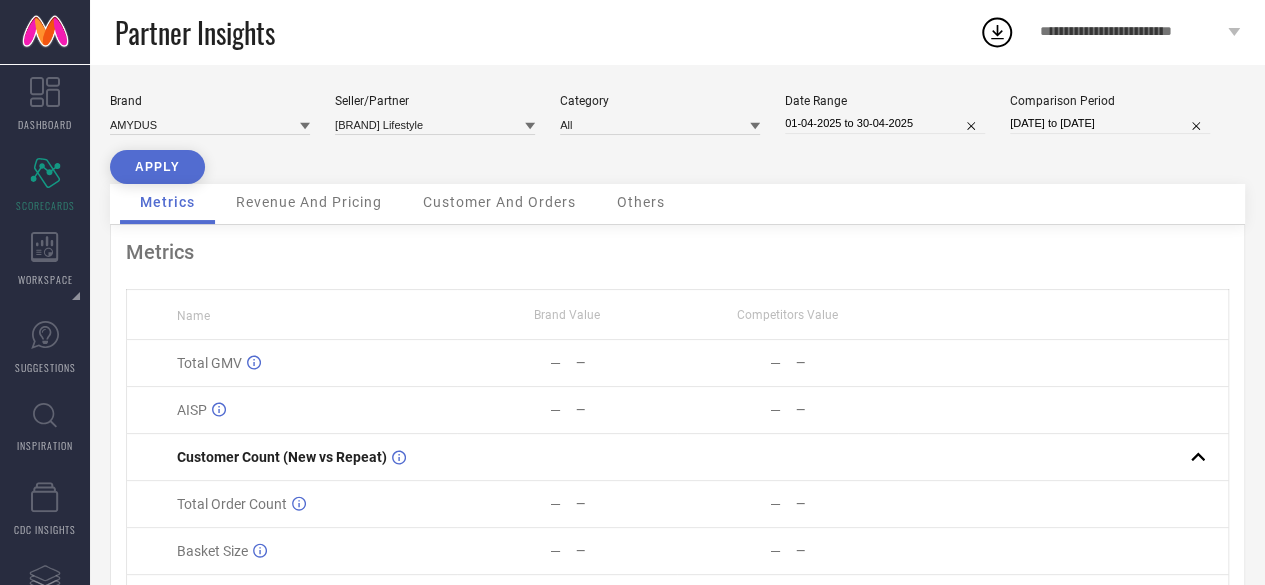 click on "APPLY" at bounding box center (157, 167) 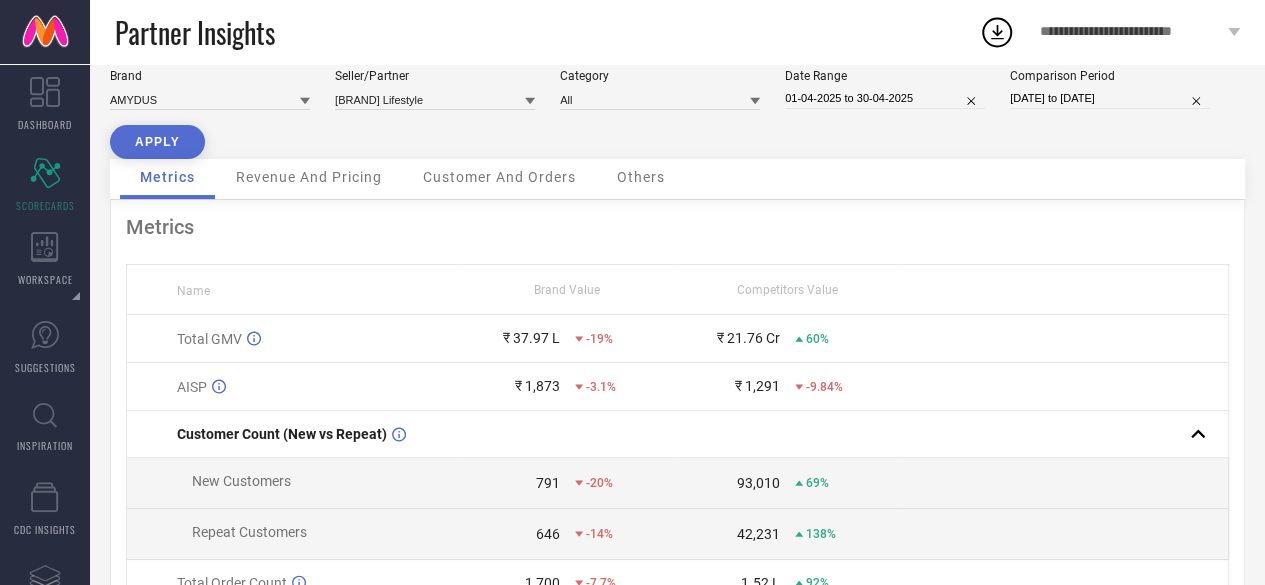 scroll, scrollTop: 2, scrollLeft: 0, axis: vertical 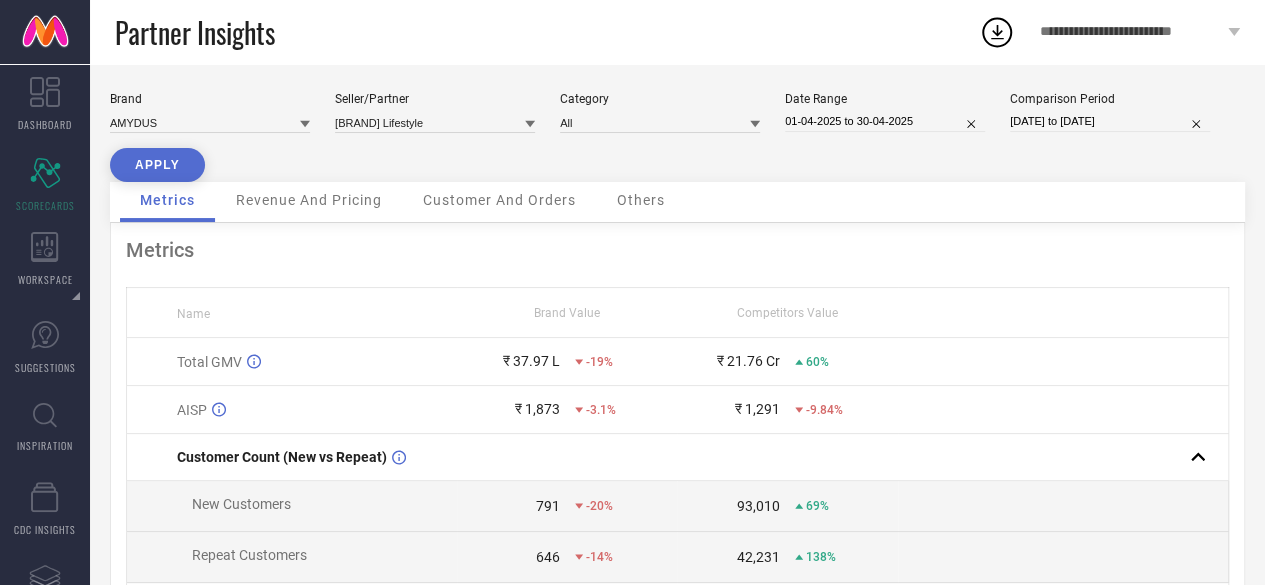 select on "3" 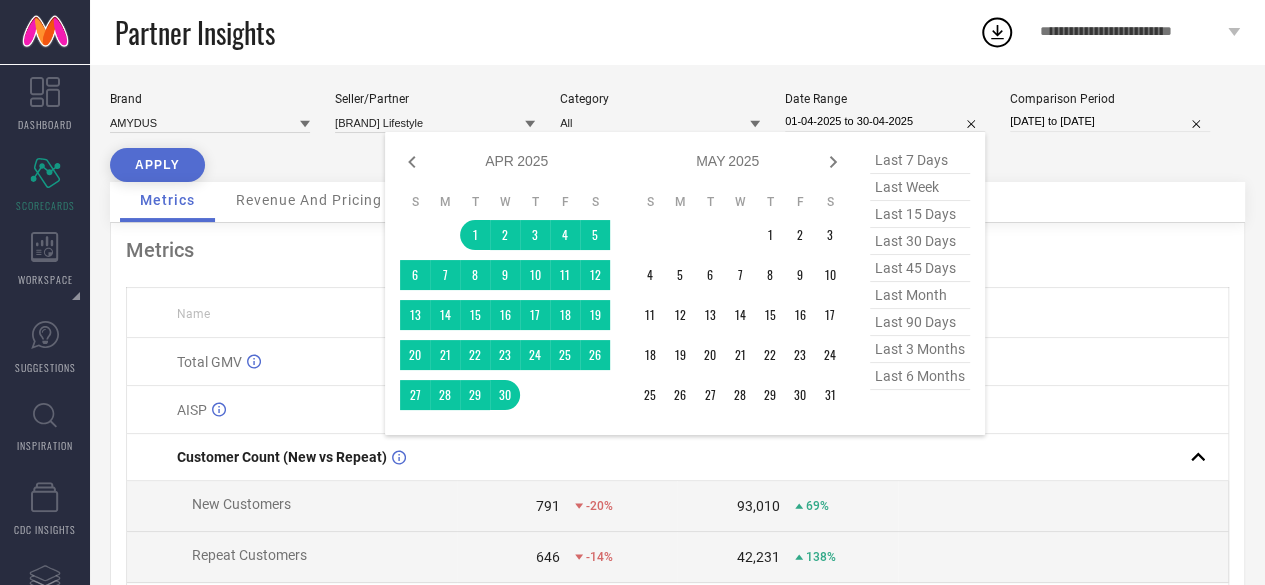 click on "01-04-2025 to 30-04-2025" at bounding box center (885, 121) 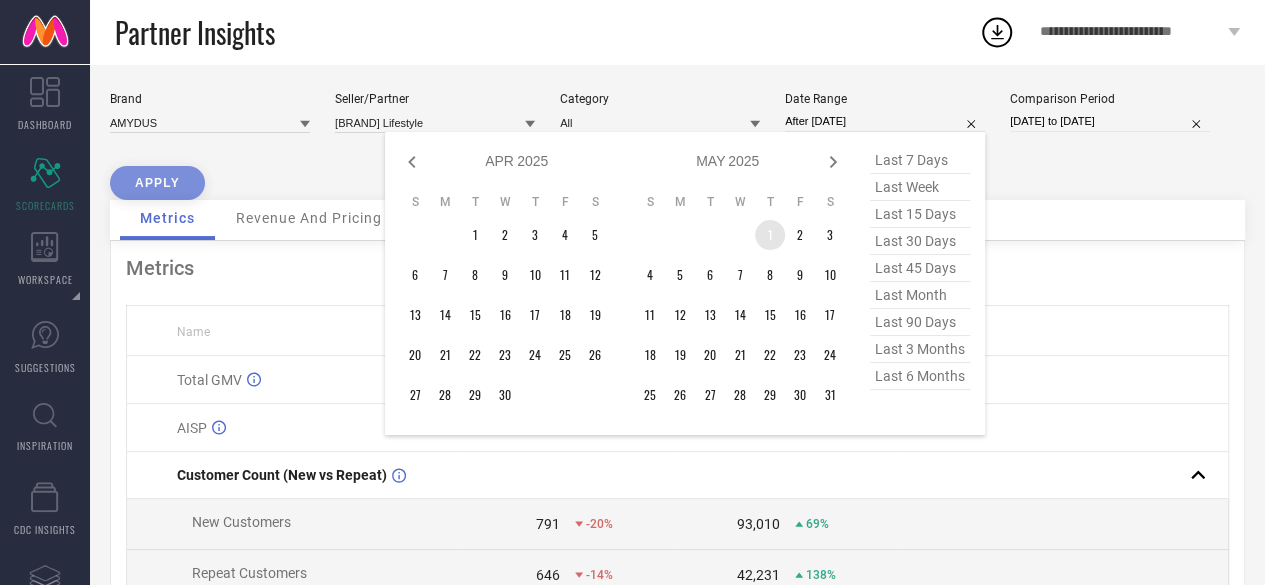 click on "1" at bounding box center [770, 235] 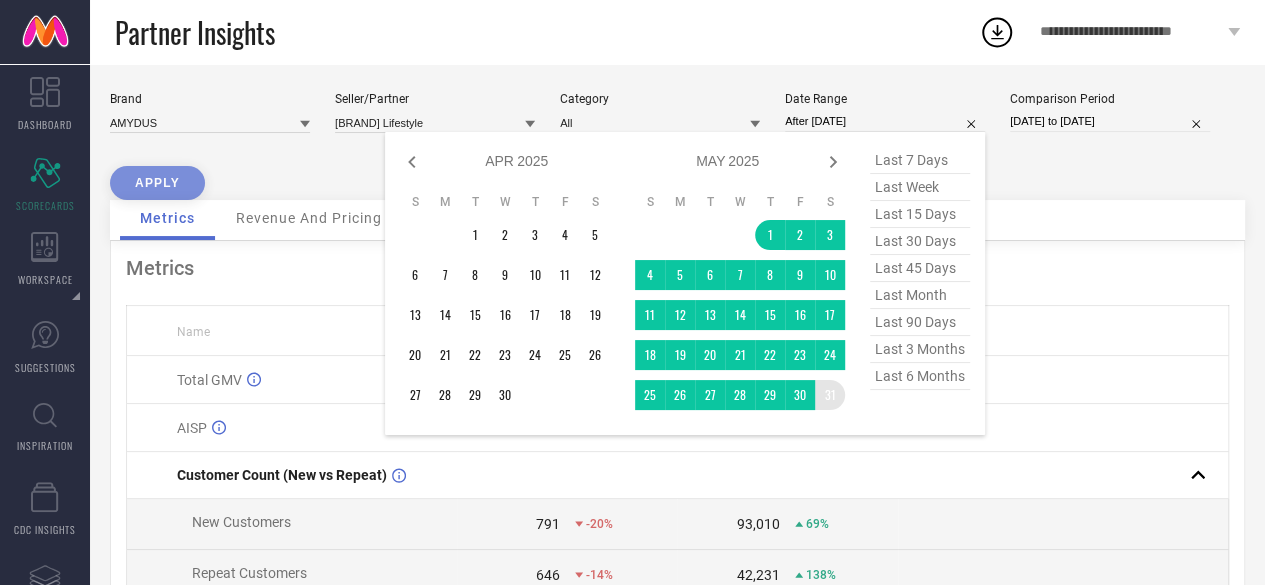type on "01-05-2025 to 31-05-2025" 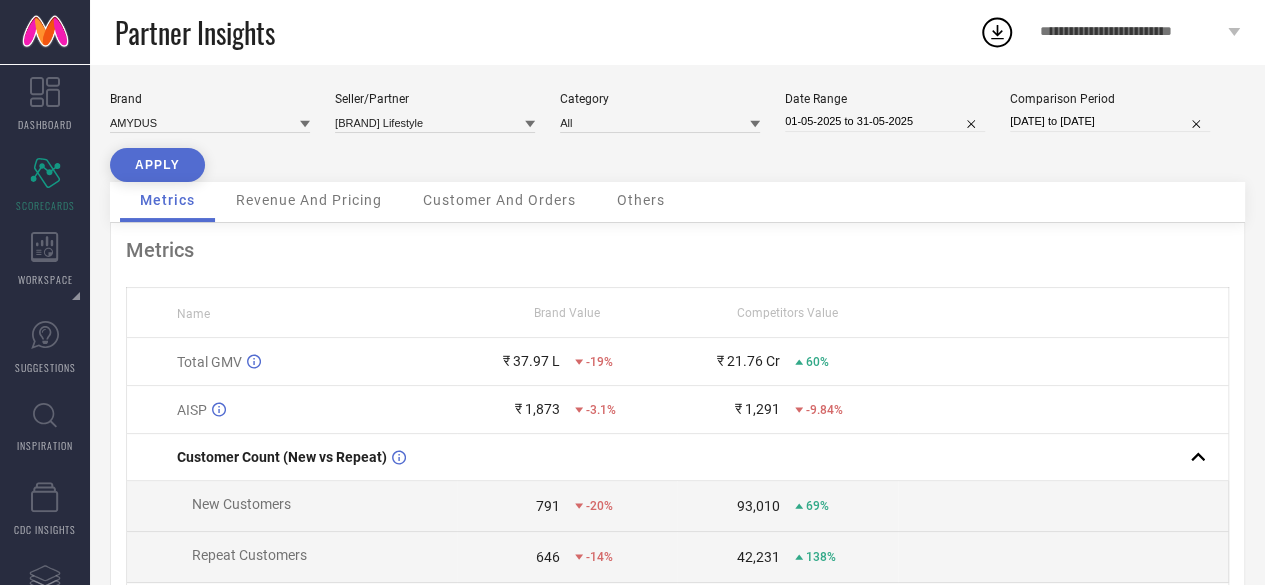 click on "APPLY" at bounding box center (157, 165) 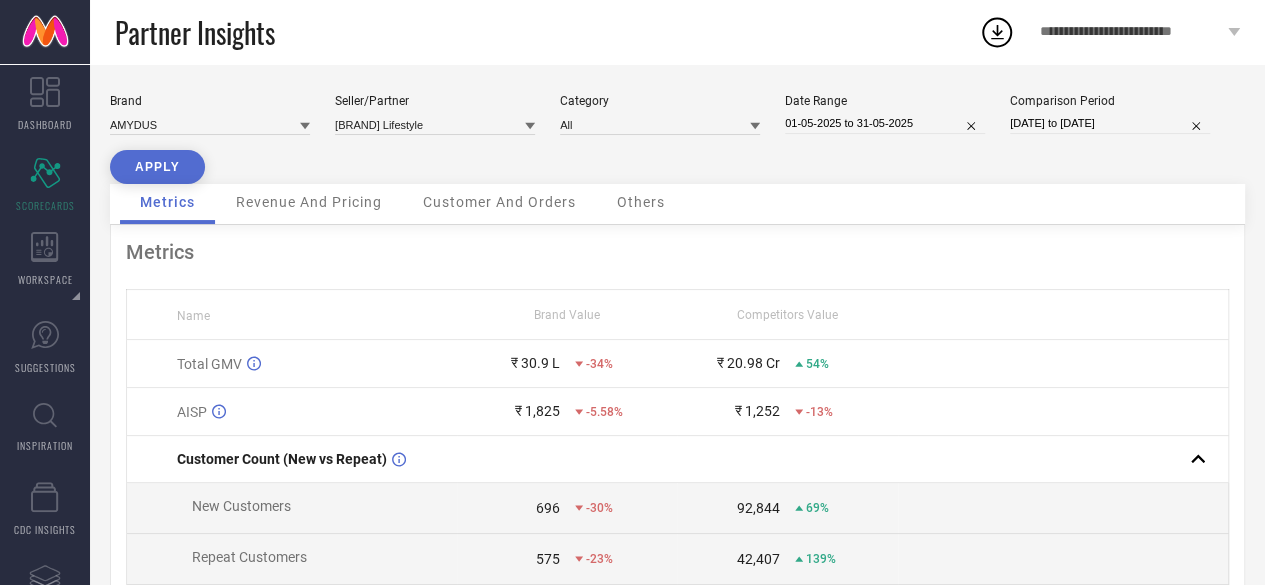 click on "01-05-2025 to 31-05-2025" at bounding box center (885, 123) 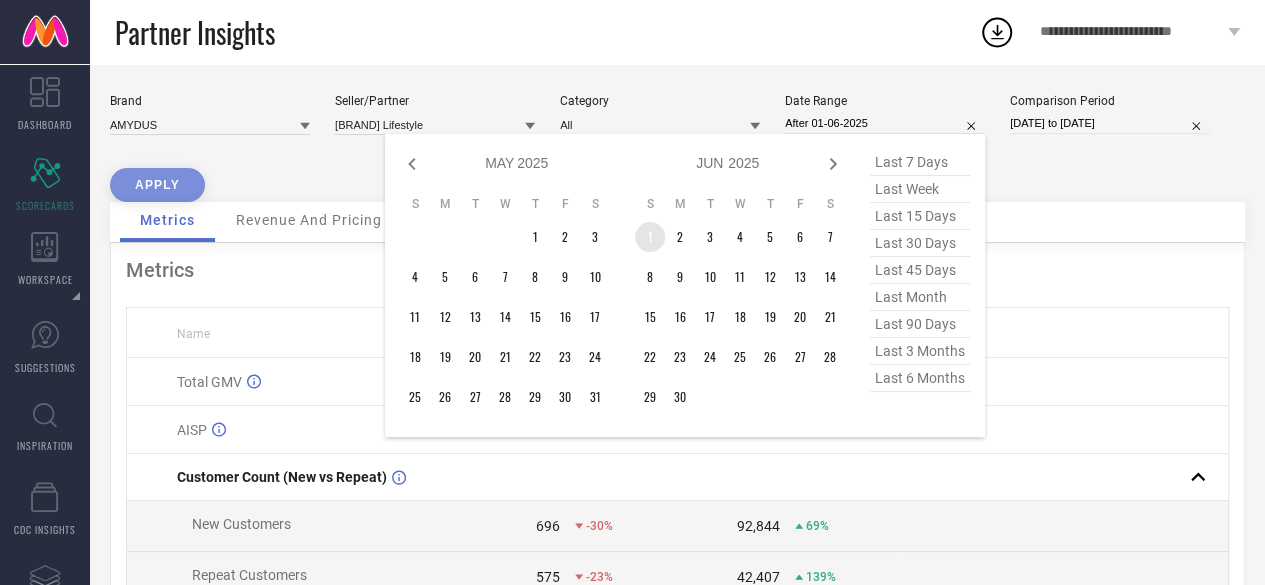 click on "1" at bounding box center (650, 237) 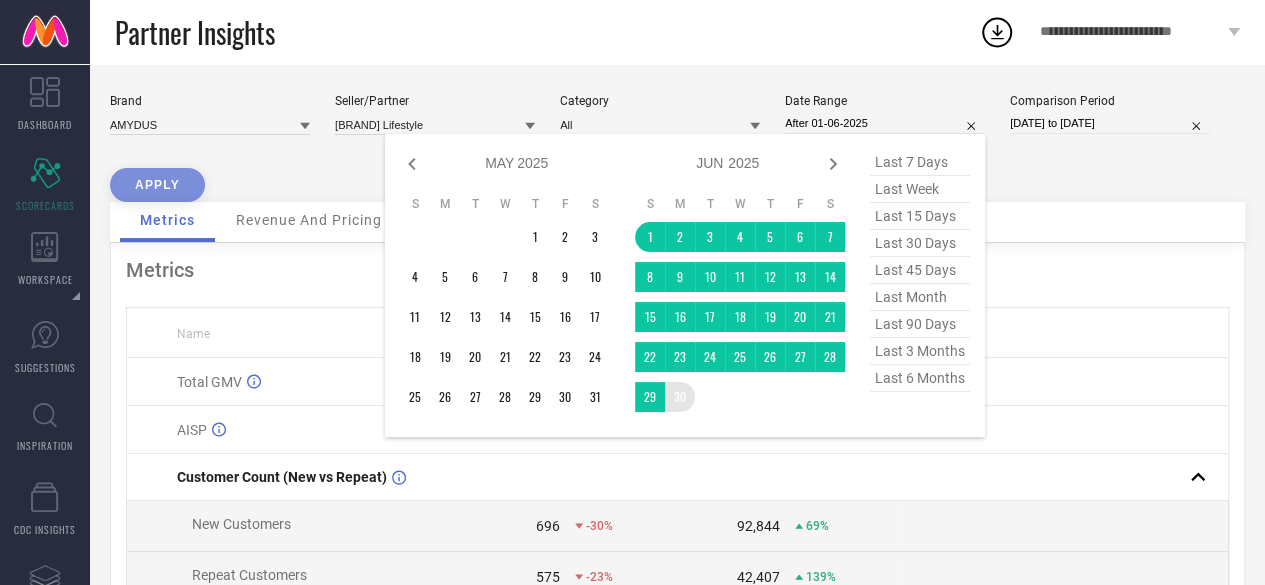 type on "01-06-2025 to 30-06-2025" 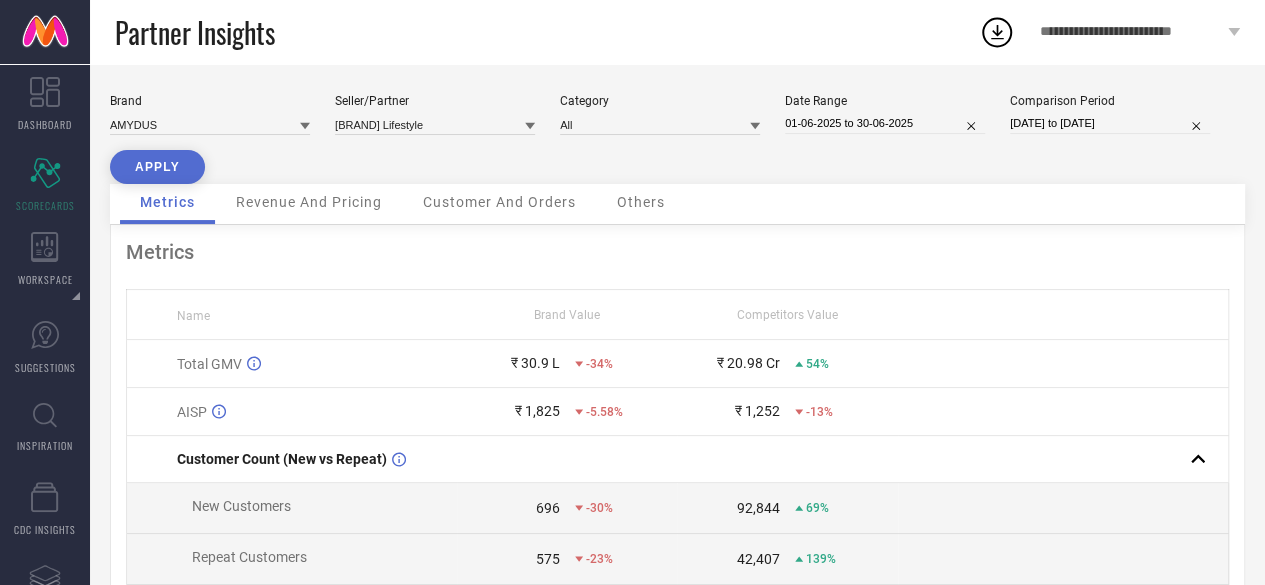 click on "APPLY" at bounding box center [157, 167] 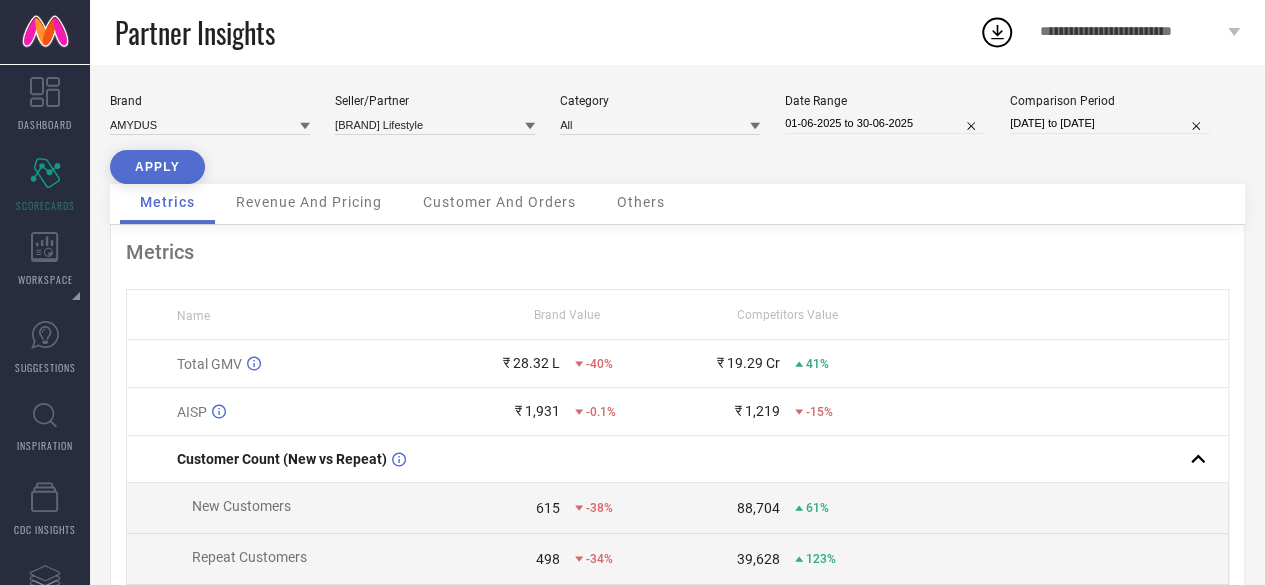 scroll, scrollTop: 6, scrollLeft: 0, axis: vertical 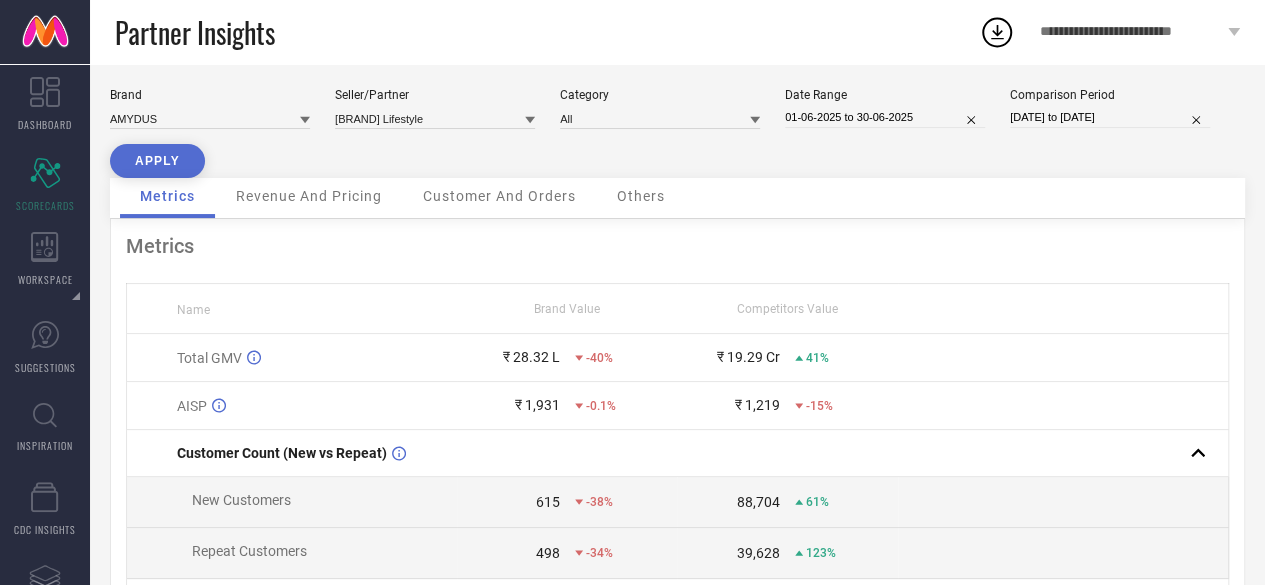 type 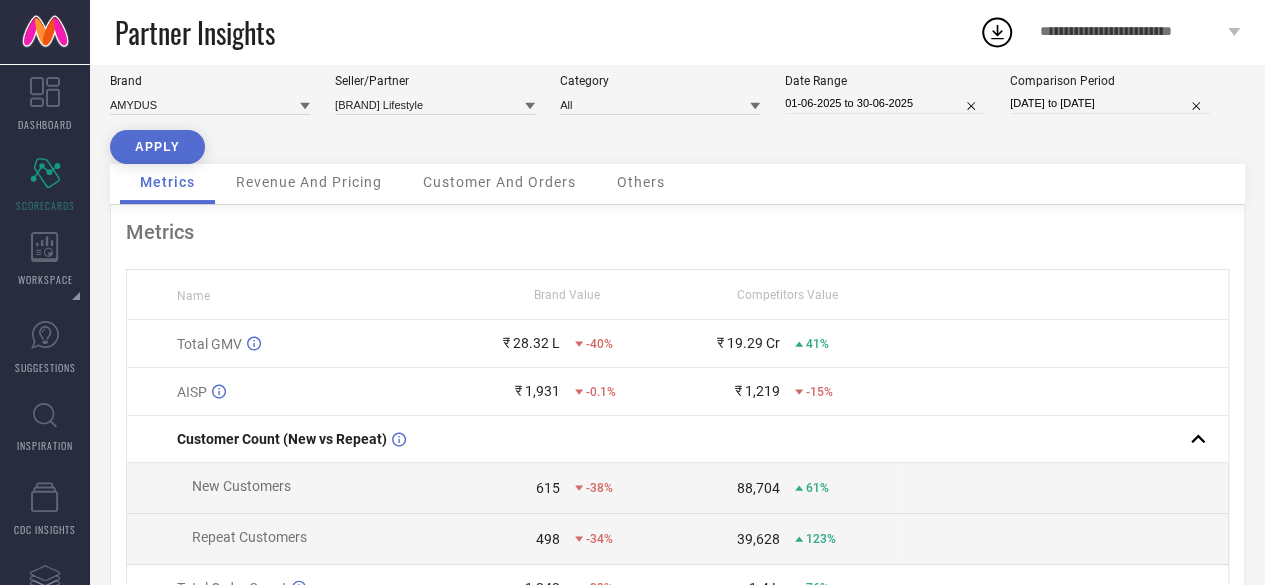 scroll, scrollTop: 16, scrollLeft: 0, axis: vertical 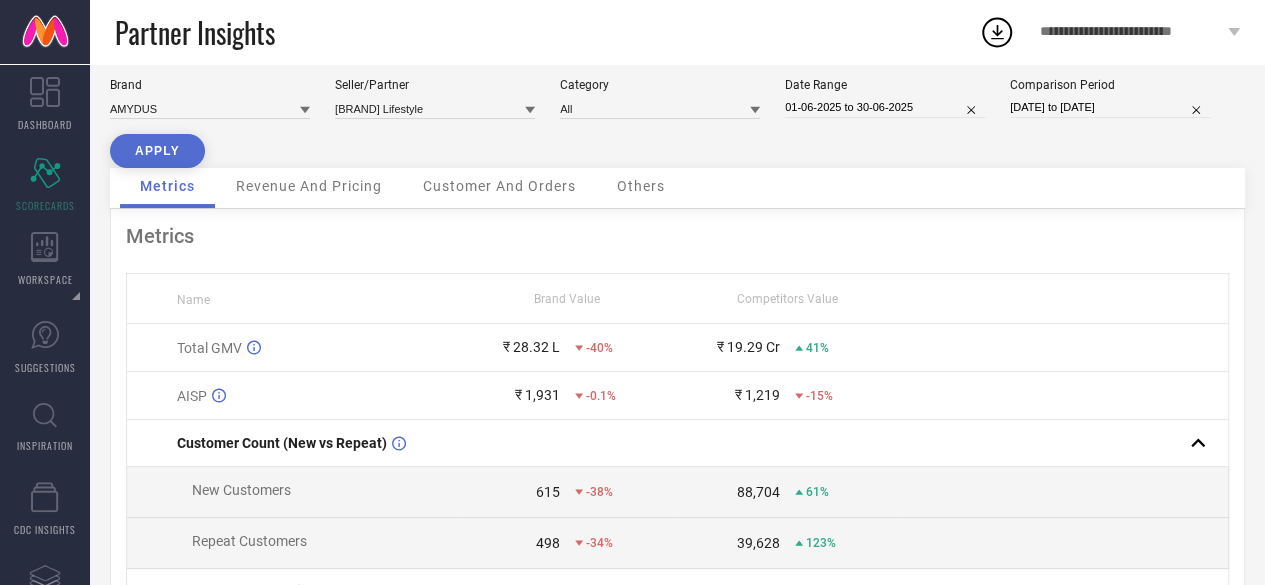 click on "Brand AMYDUS Seller/Partner BEGIN101 LIFESTYLE Category All Date Range 01-06-2025 to 30-06-2025 Comparison Period 01-06-2024 to 01-07-2024 APPLY" at bounding box center (677, 123) 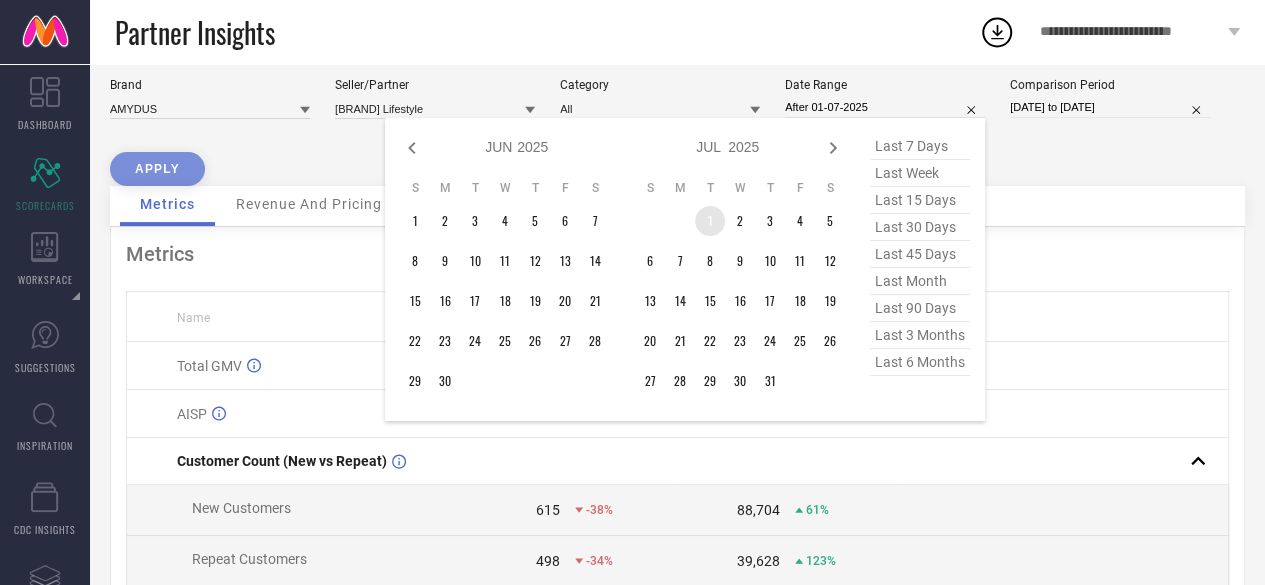 click on "1" at bounding box center [710, 221] 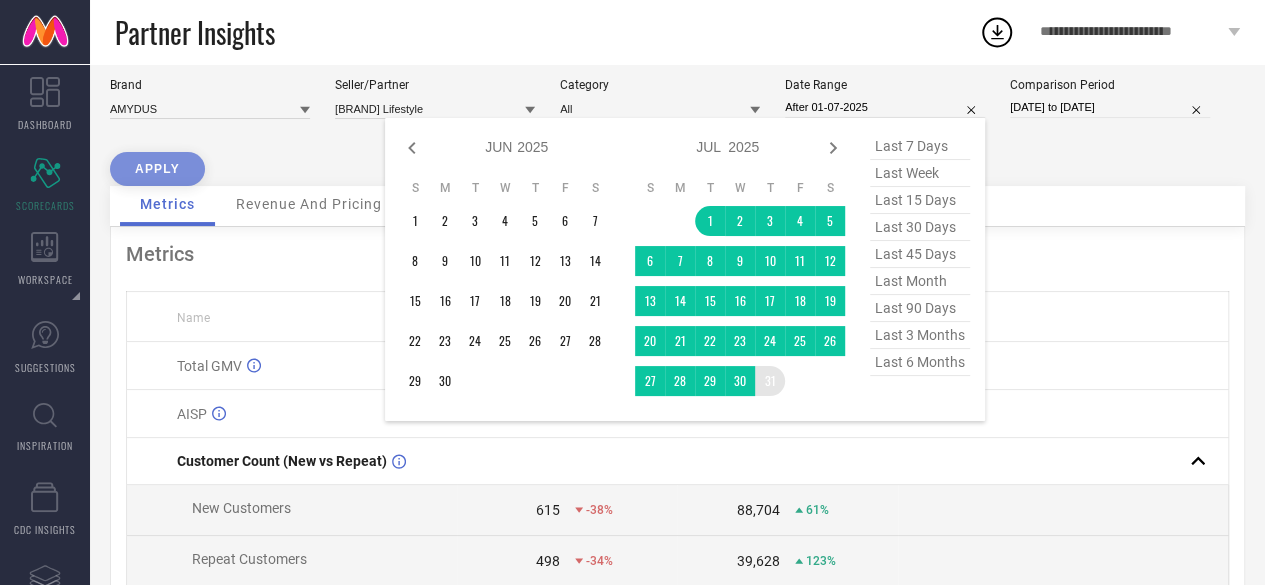 type on "01-07-2025 to 31-07-2025" 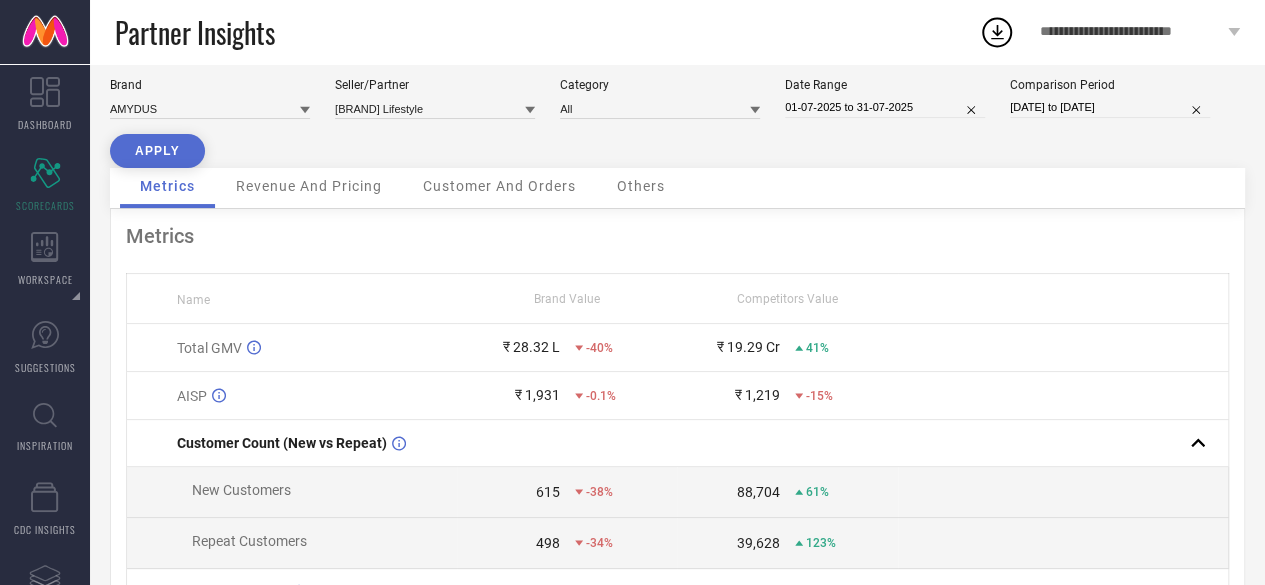 click on "APPLY" at bounding box center [157, 151] 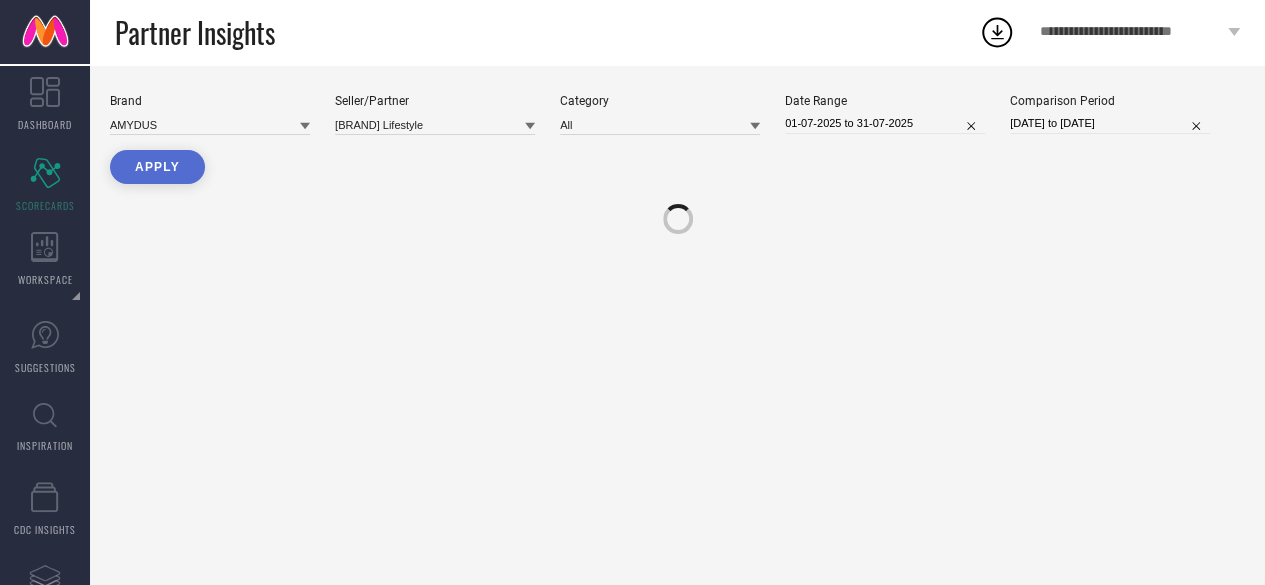 scroll, scrollTop: 0, scrollLeft: 0, axis: both 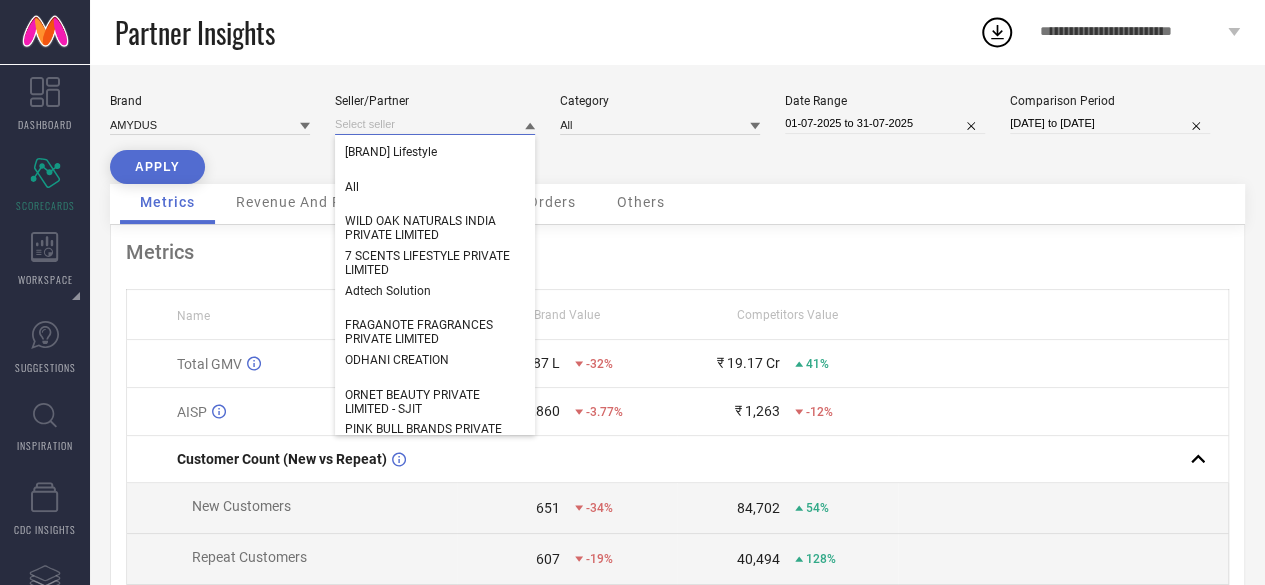 click at bounding box center (435, 124) 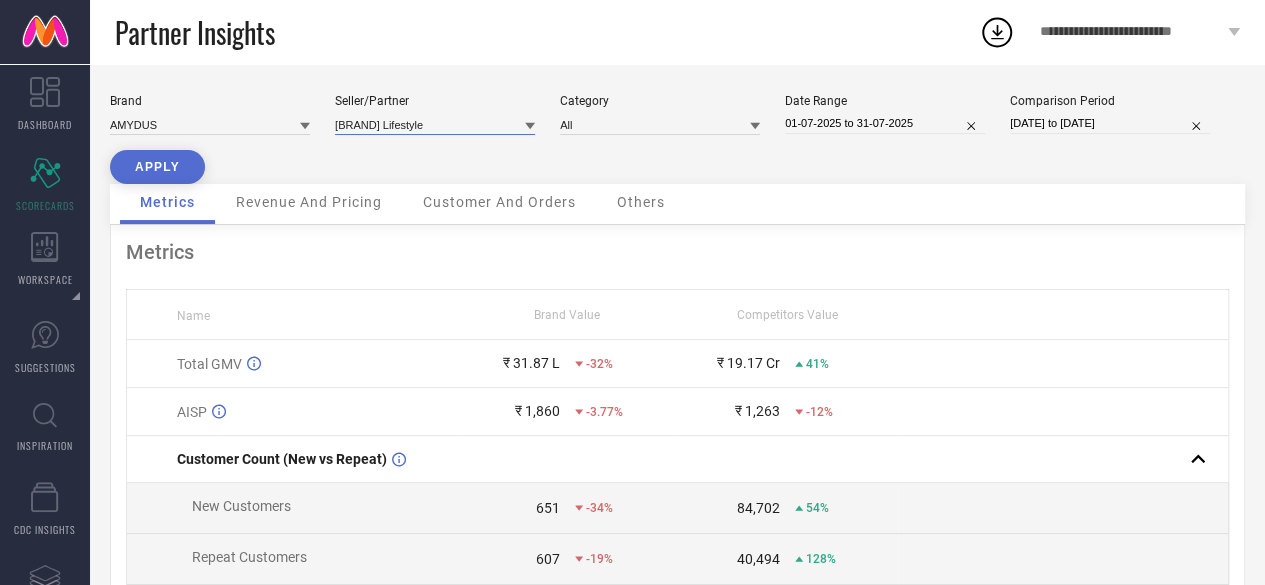 paste on "NANGALIA RUCHIRA" 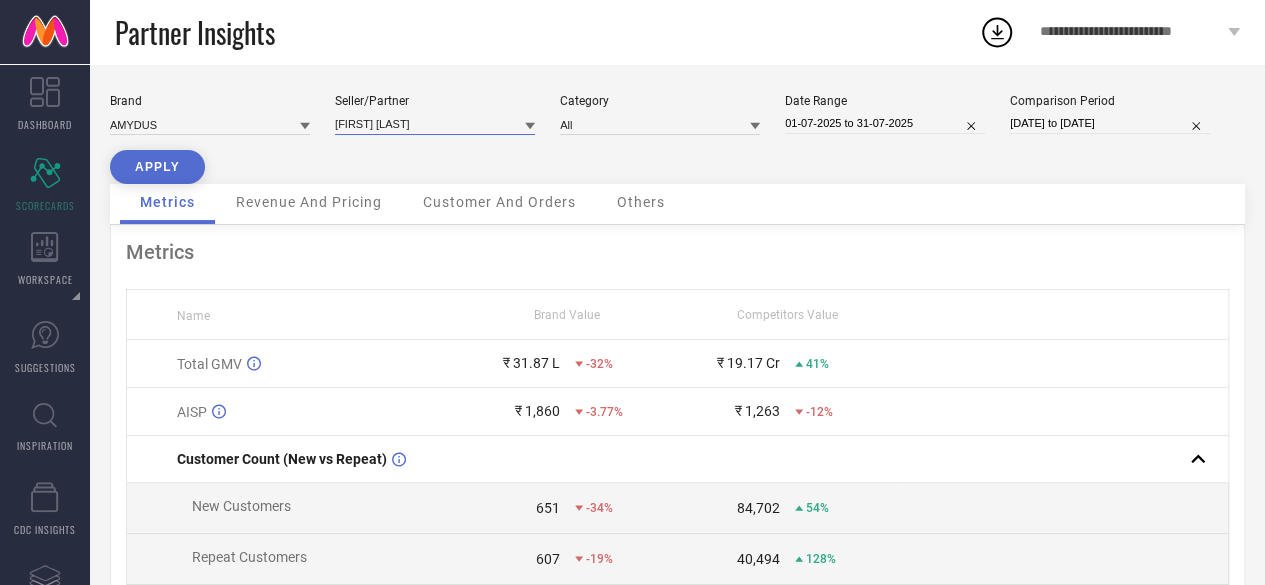 type on "NANGALIA RUCHIRA" 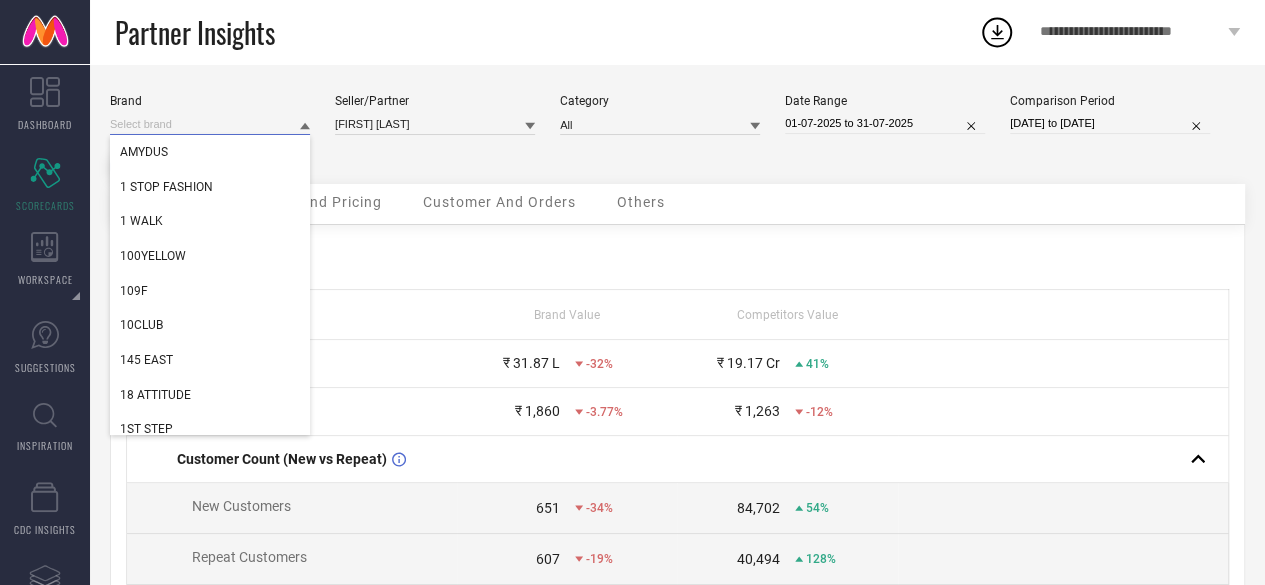 click at bounding box center [210, 124] 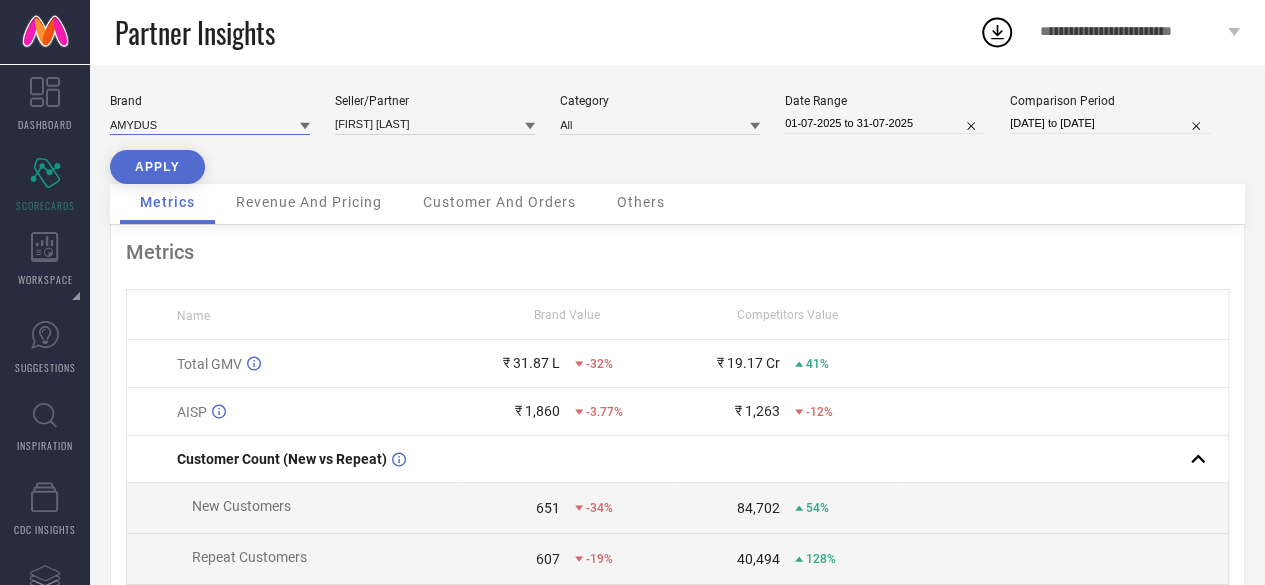 paste on "NANGALIA RUCHIRA" 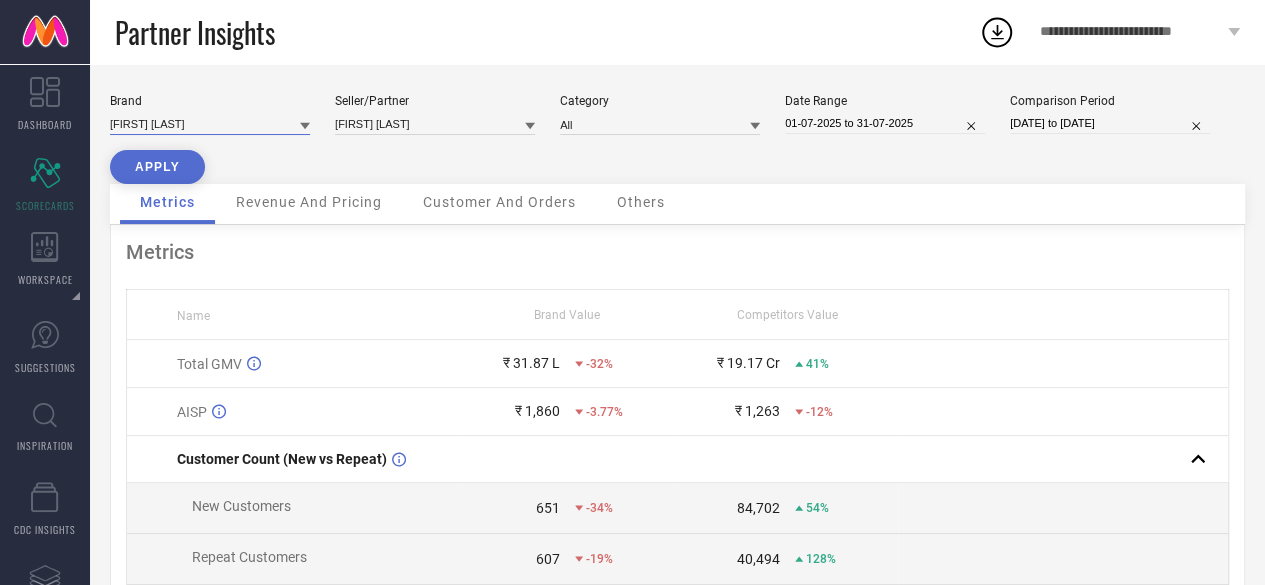 type on "NANGALIA RUCHIRA" 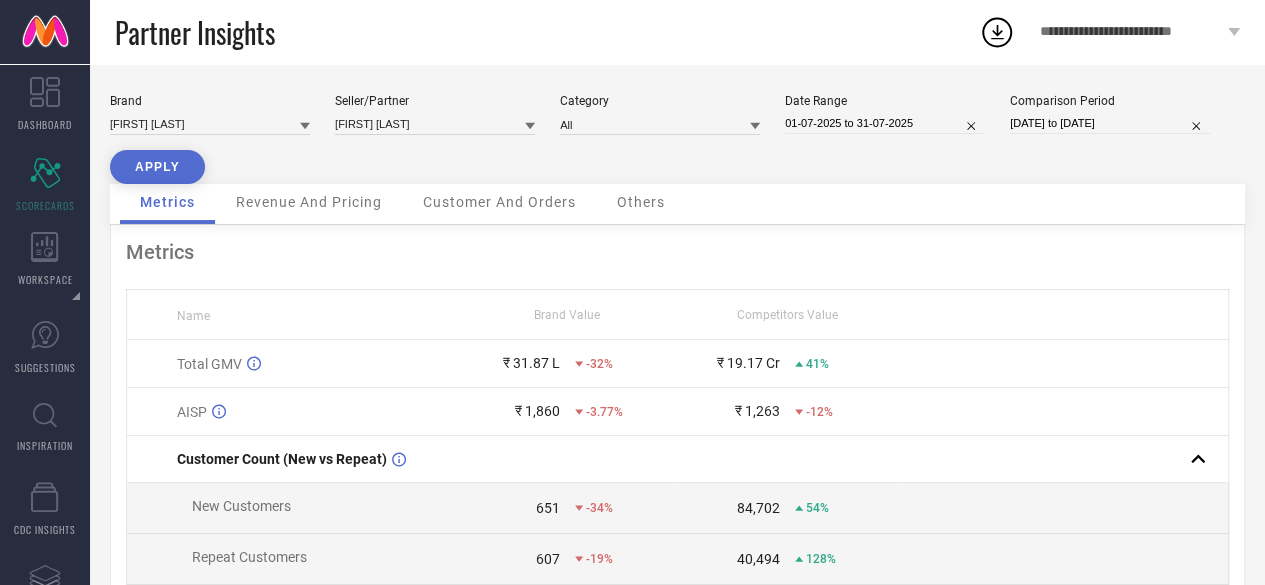 click on "APPLY" at bounding box center (157, 167) 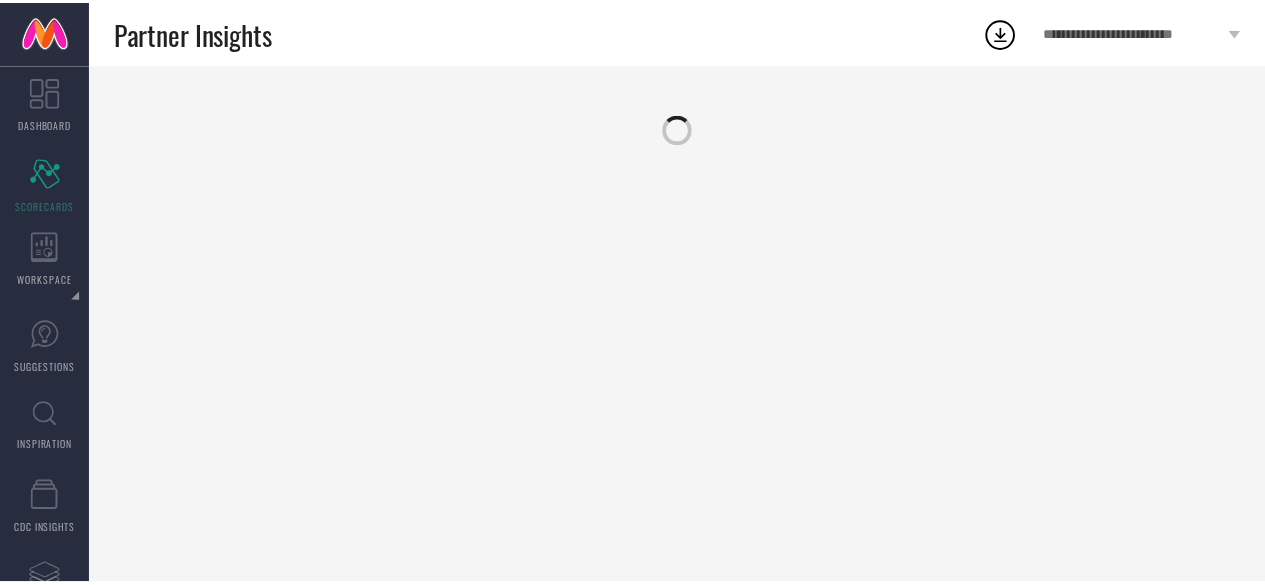 scroll, scrollTop: 0, scrollLeft: 0, axis: both 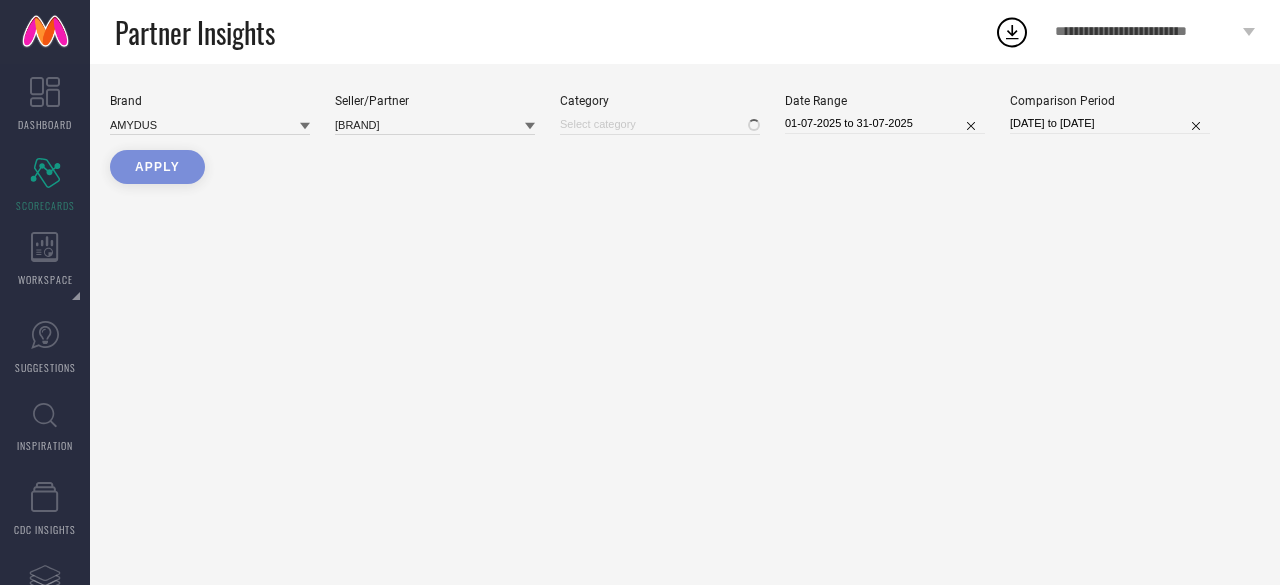 type on "All" 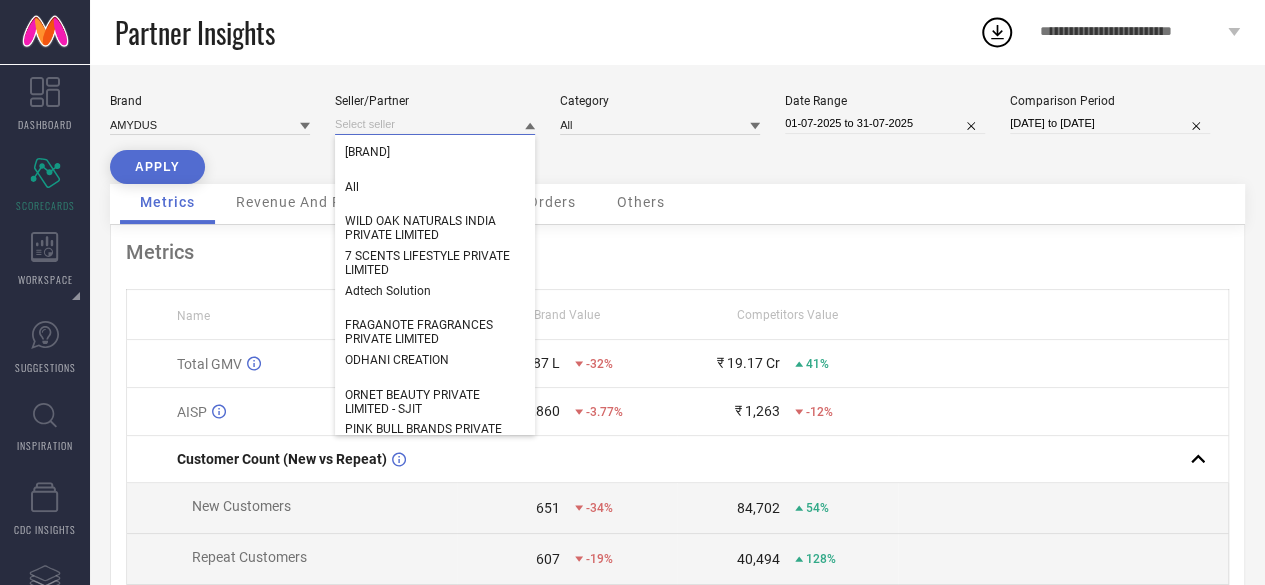 click at bounding box center (435, 124) 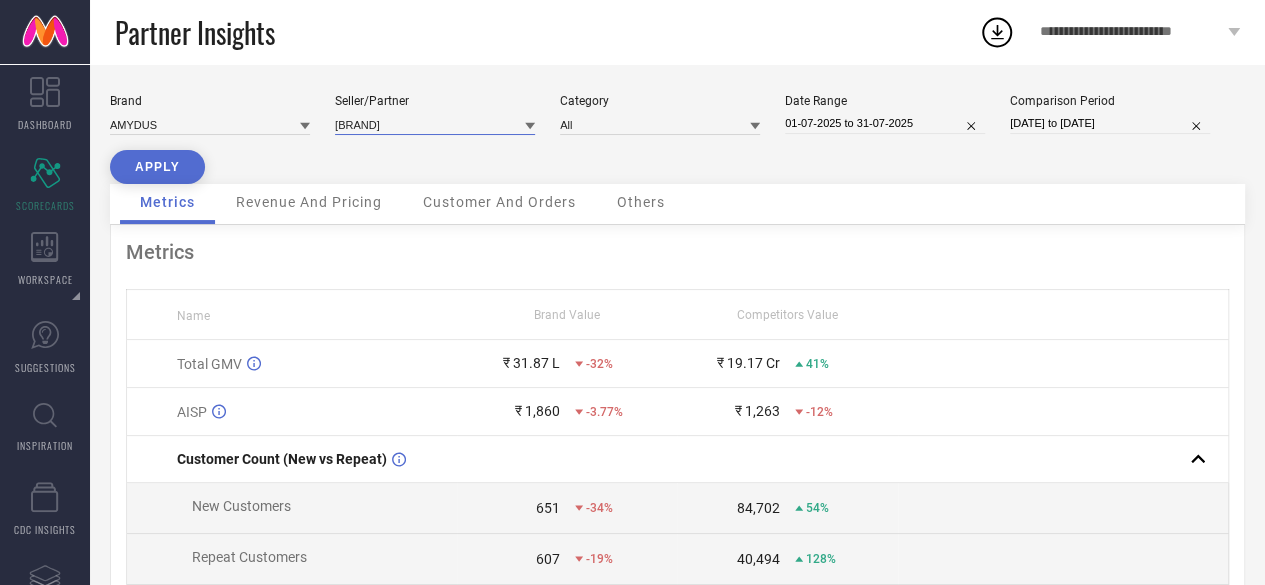 paste on "NANGALIA RUCHIRA" 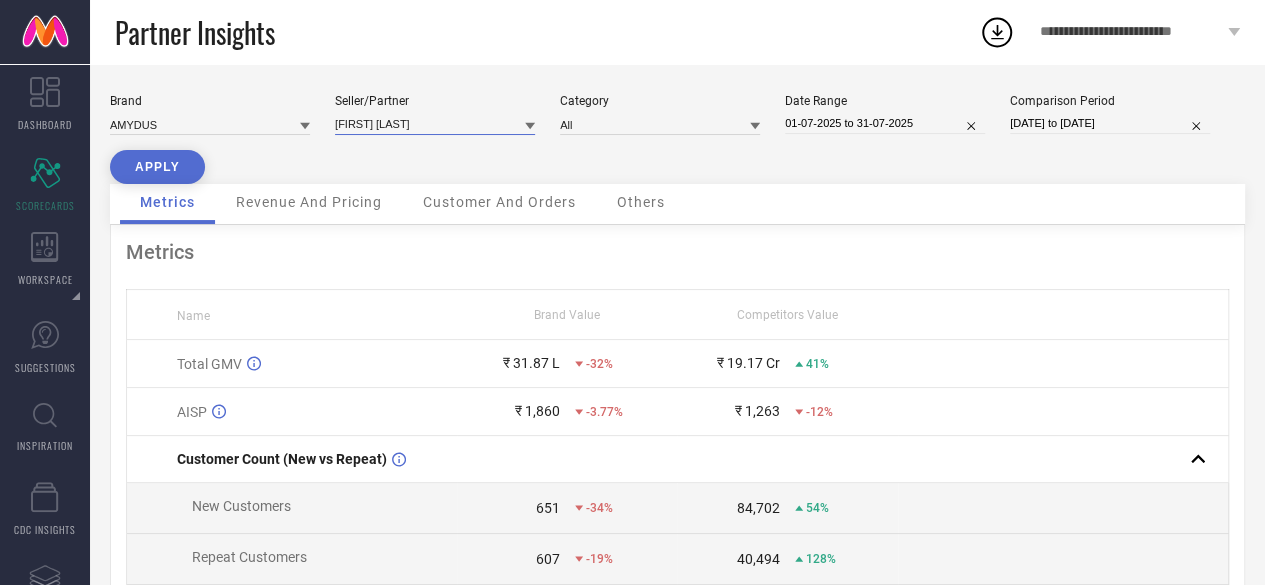 type on "NANGALIA RUCHIRA" 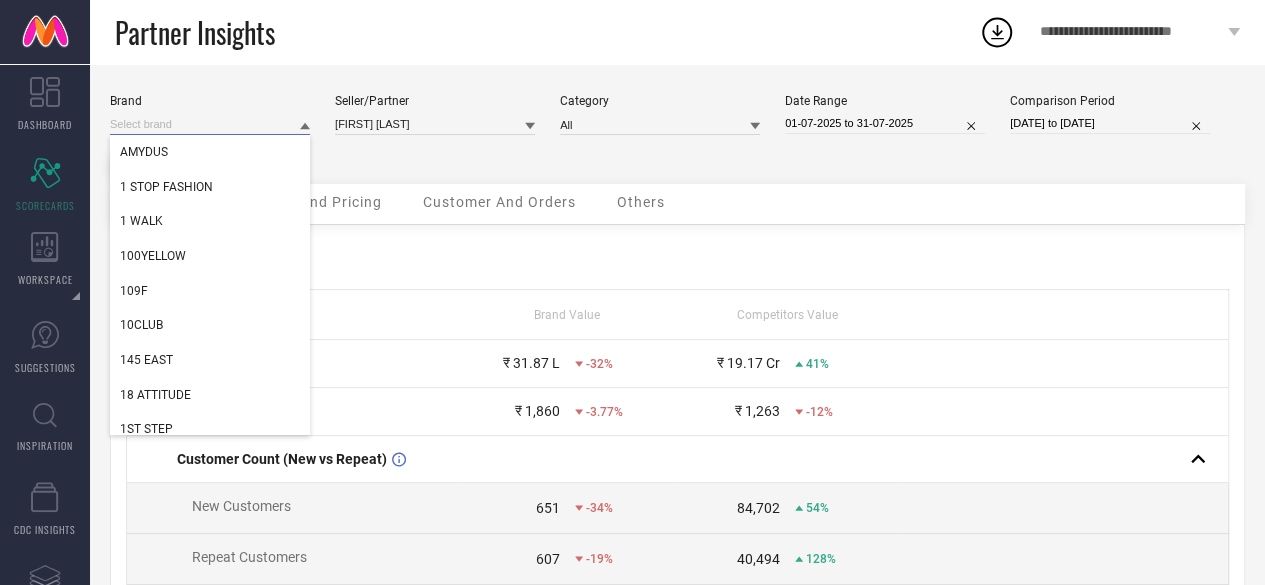 click at bounding box center [210, 124] 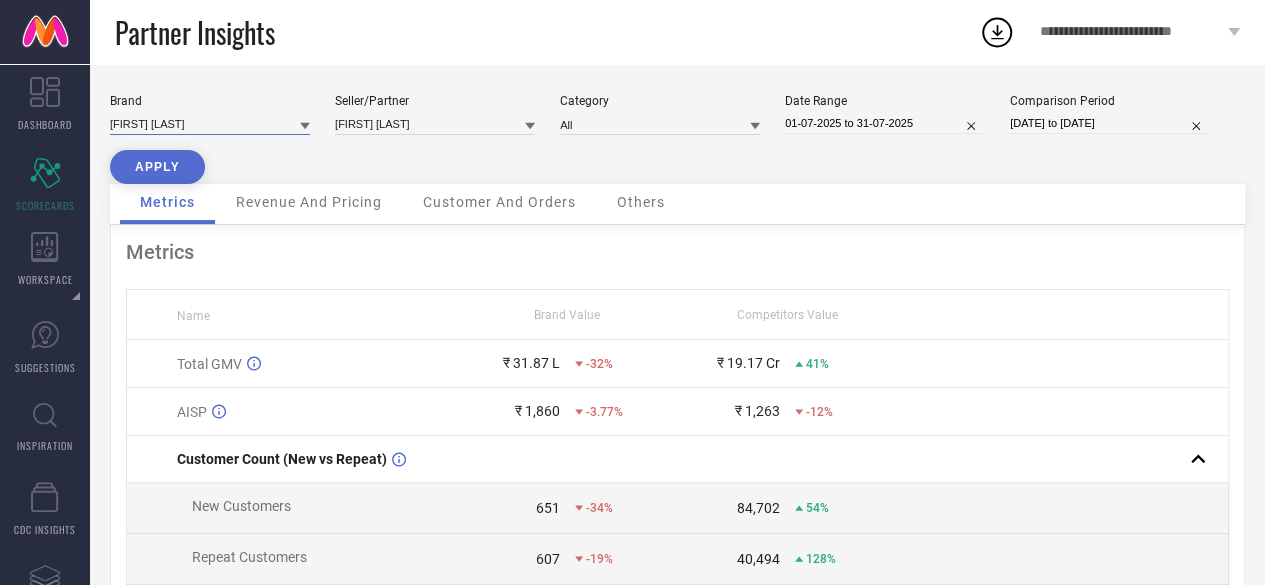 type on "NANGALIA RUCHIRA" 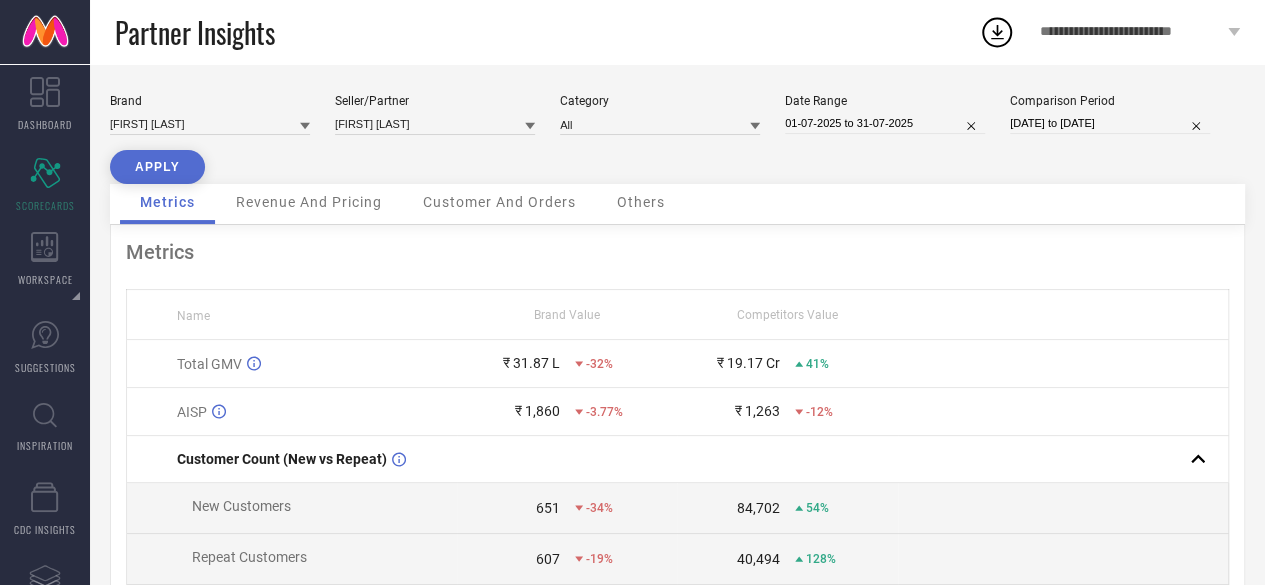 click on "APPLY" at bounding box center (157, 167) 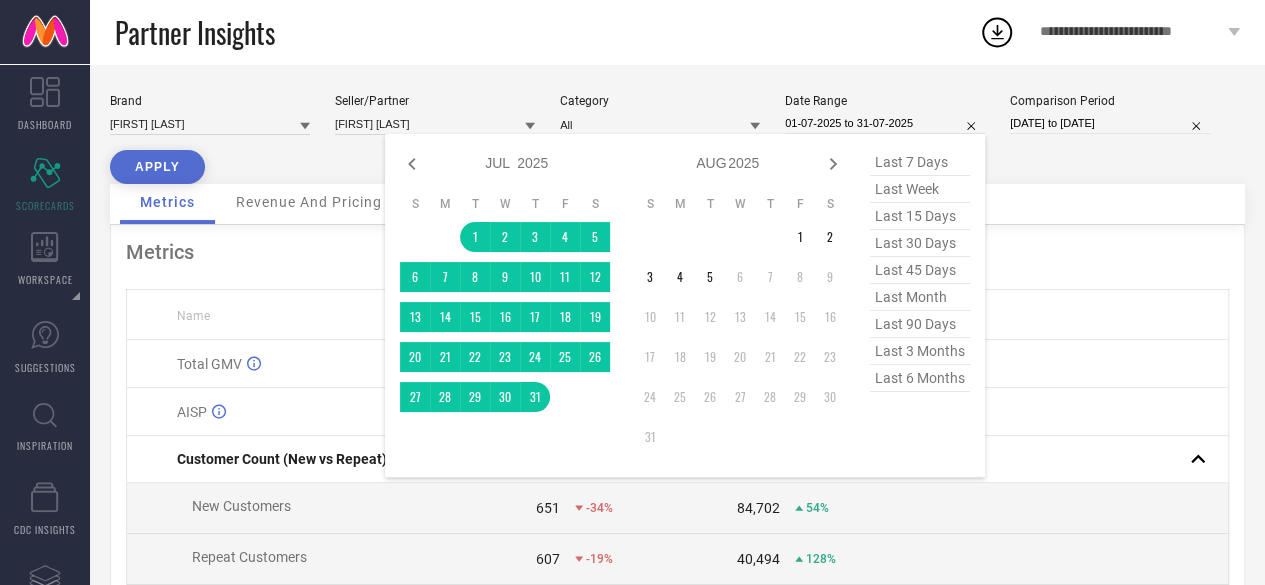 click on "01-07-2025 to 31-07-2025" at bounding box center (885, 123) 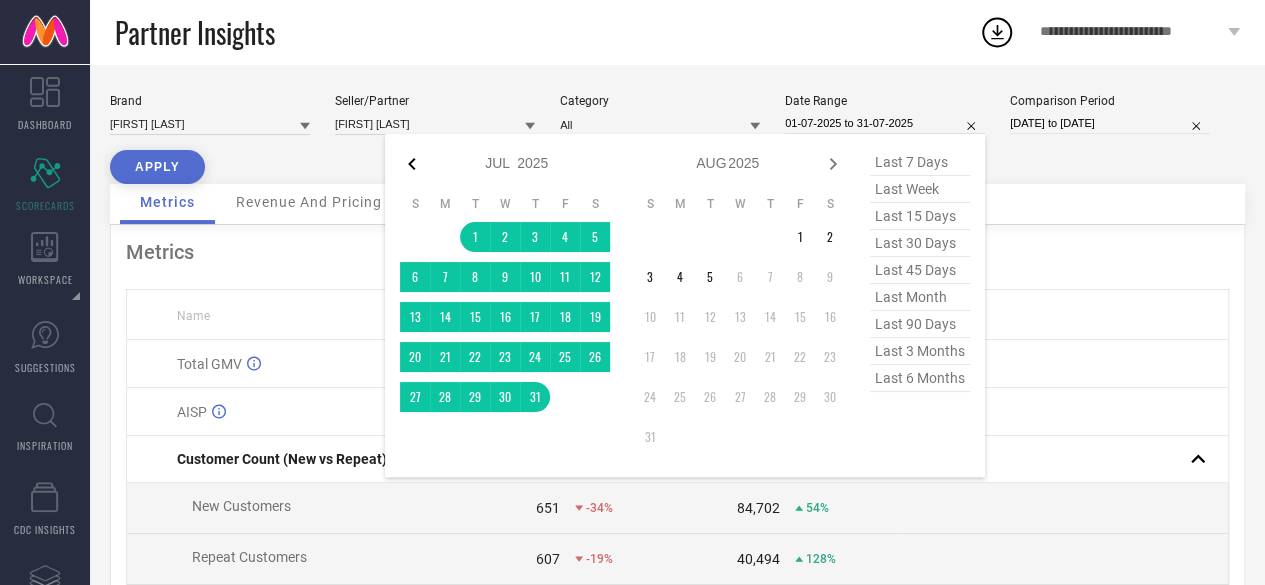 click 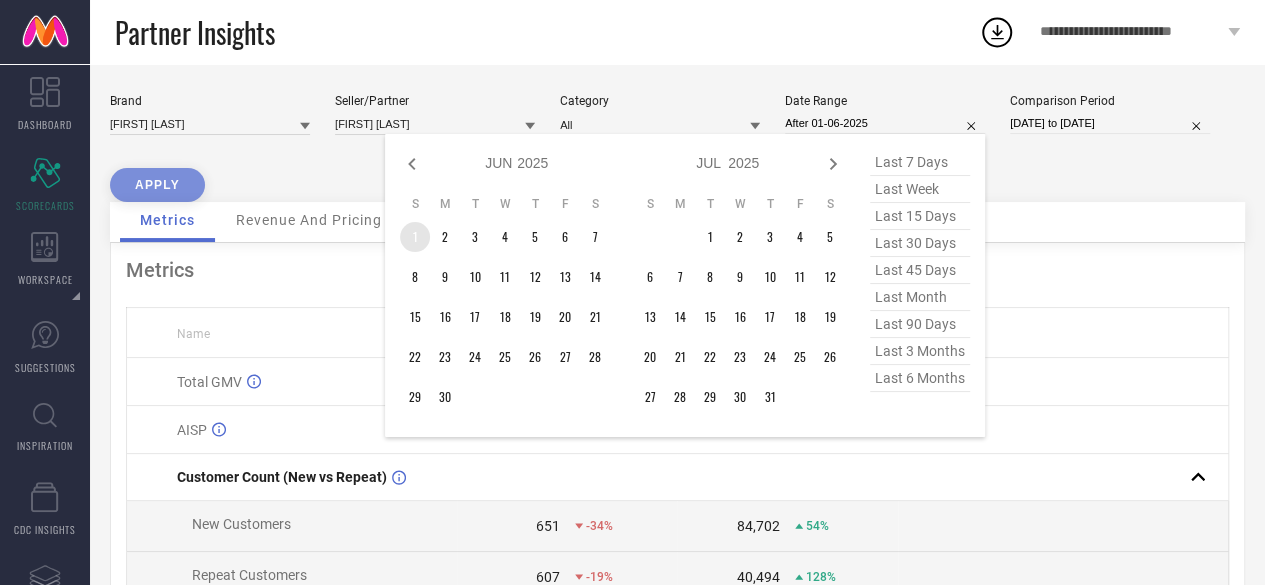 click on "1" at bounding box center (415, 237) 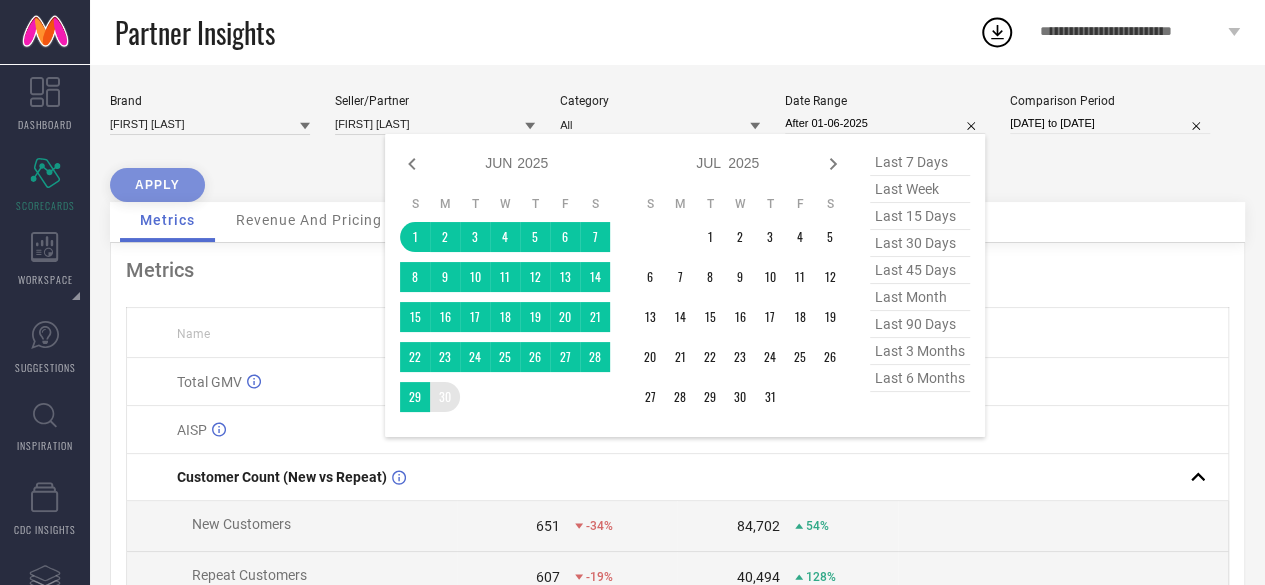 type on "01-06-2025 to 30-06-2025" 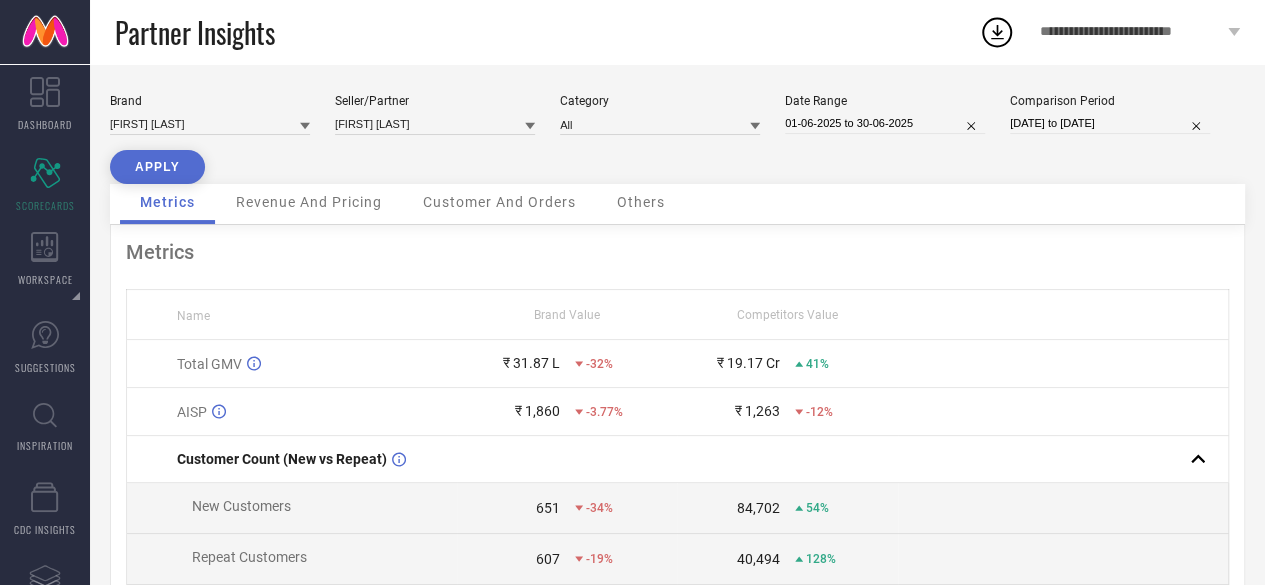click on "APPLY" at bounding box center (157, 167) 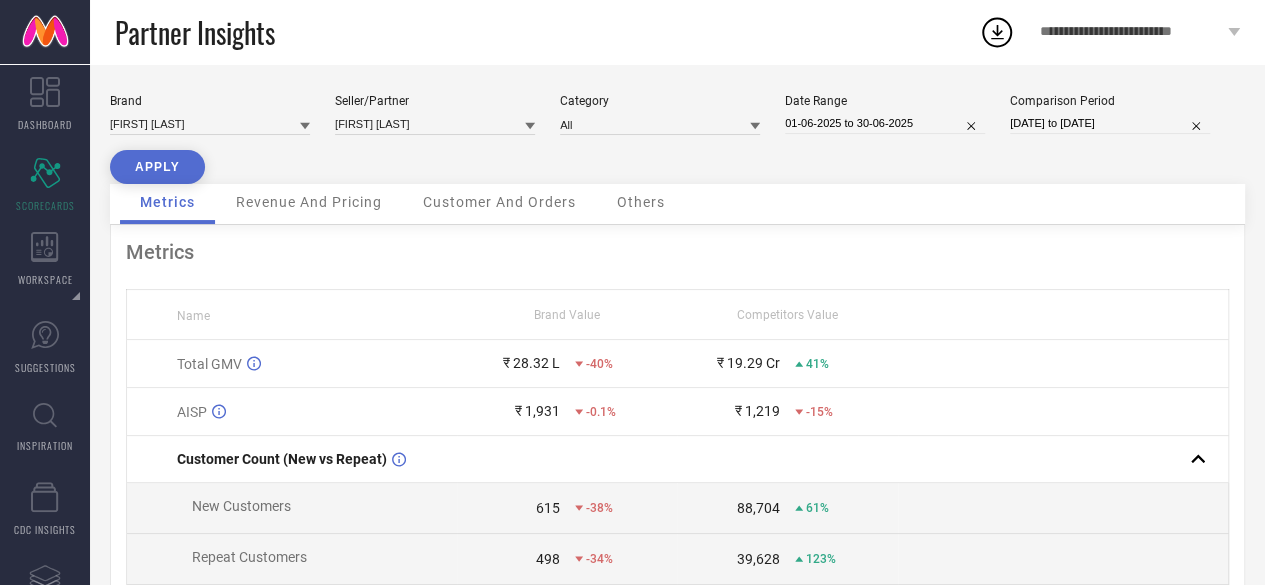 select on "5" 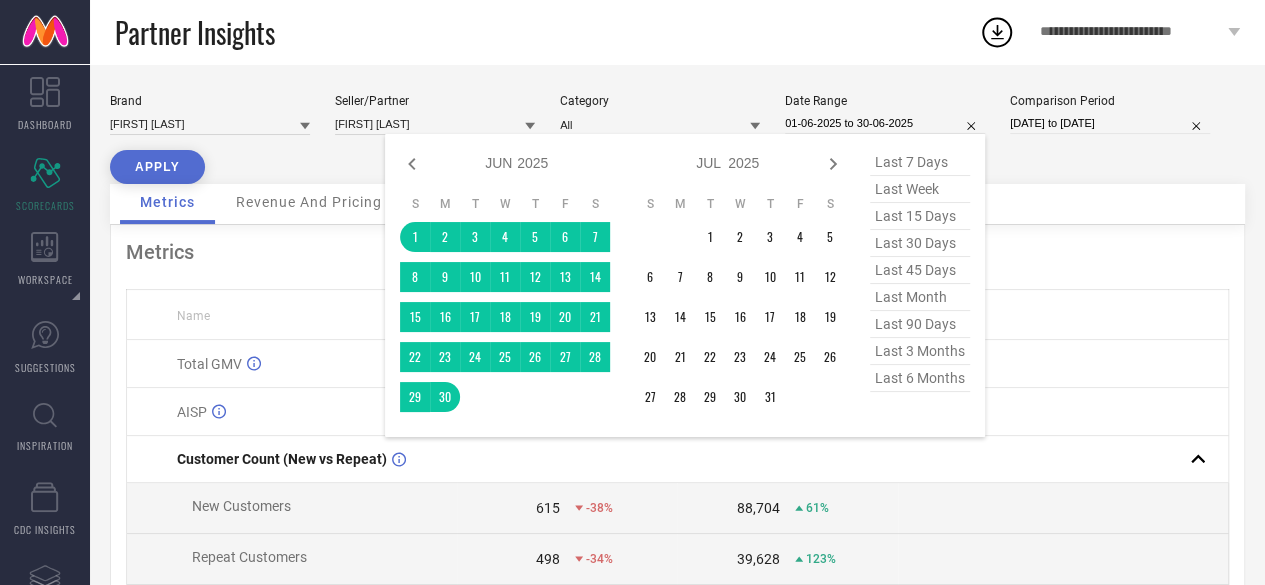 click on "01-06-2025 to 30-06-2025" at bounding box center (885, 123) 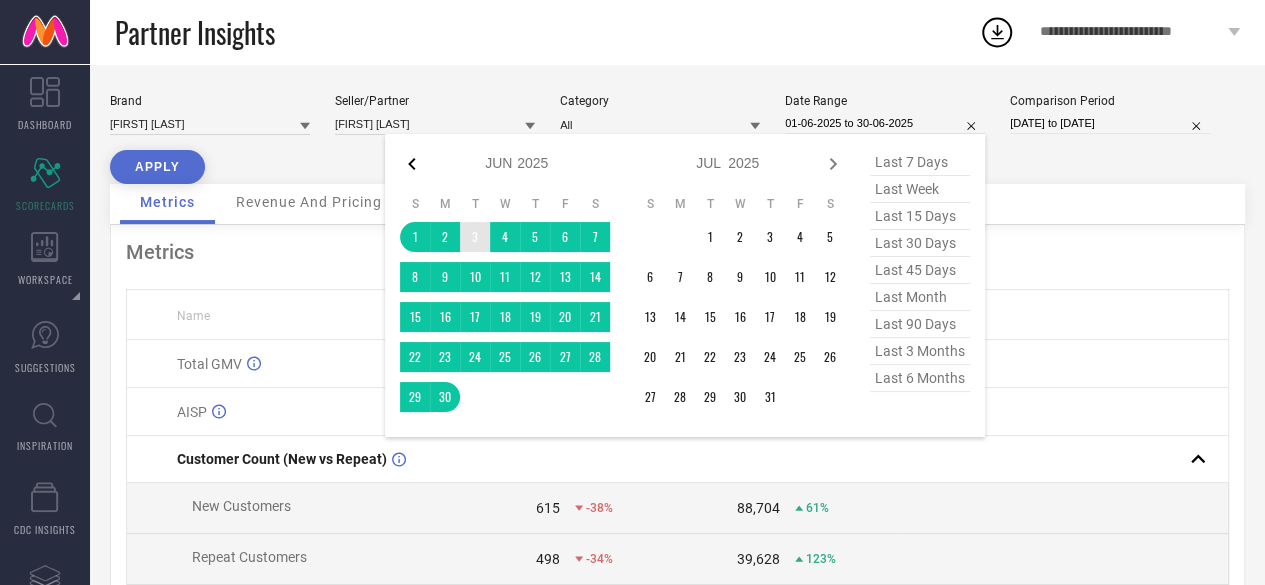 click 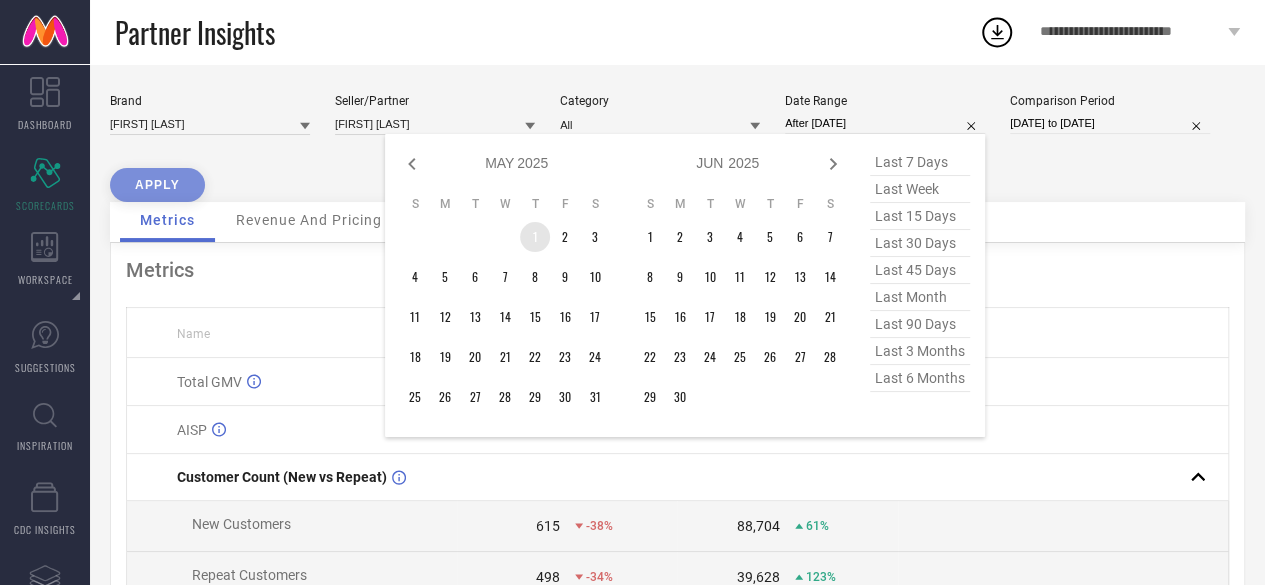 click on "1" at bounding box center [535, 237] 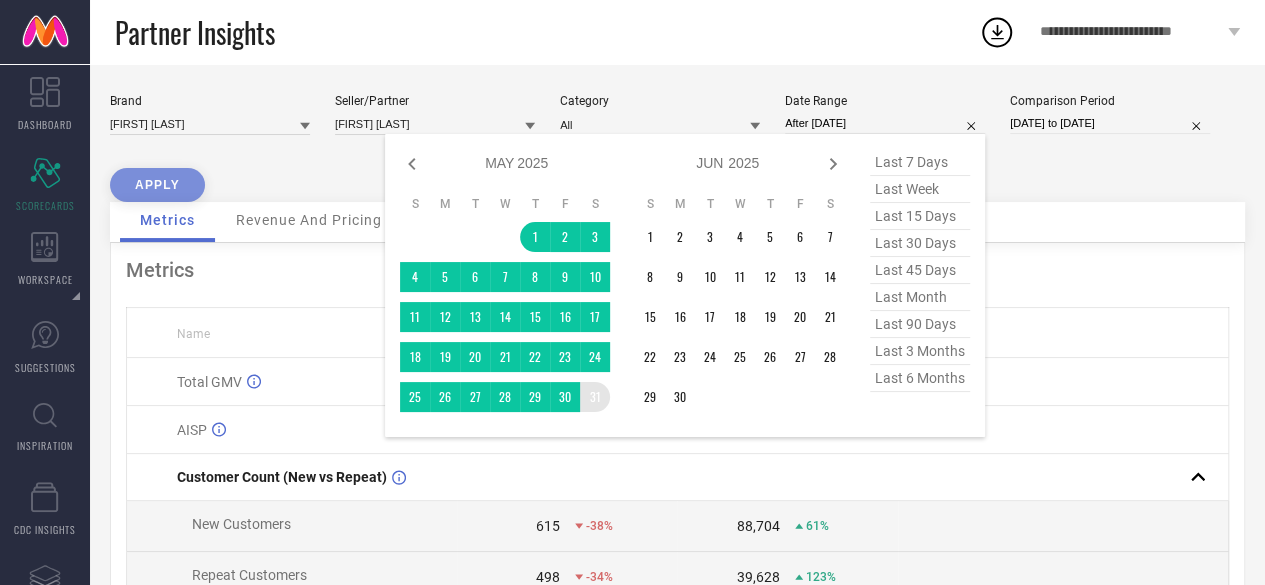 type on "01-05-2025 to 31-05-2025" 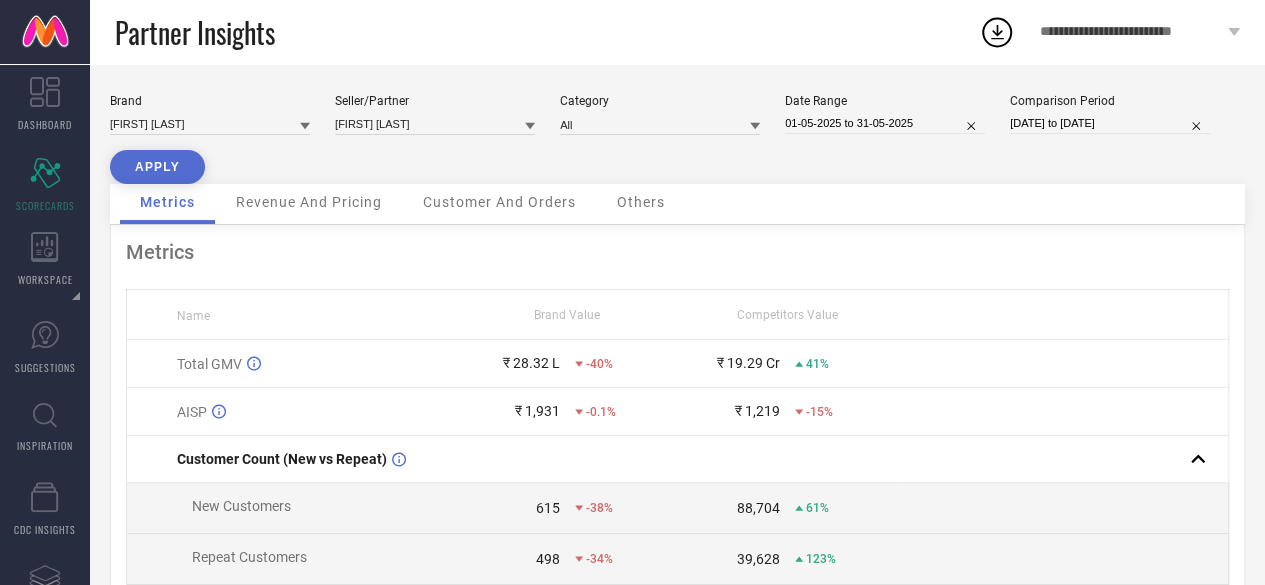 click on "APPLY" at bounding box center (157, 167) 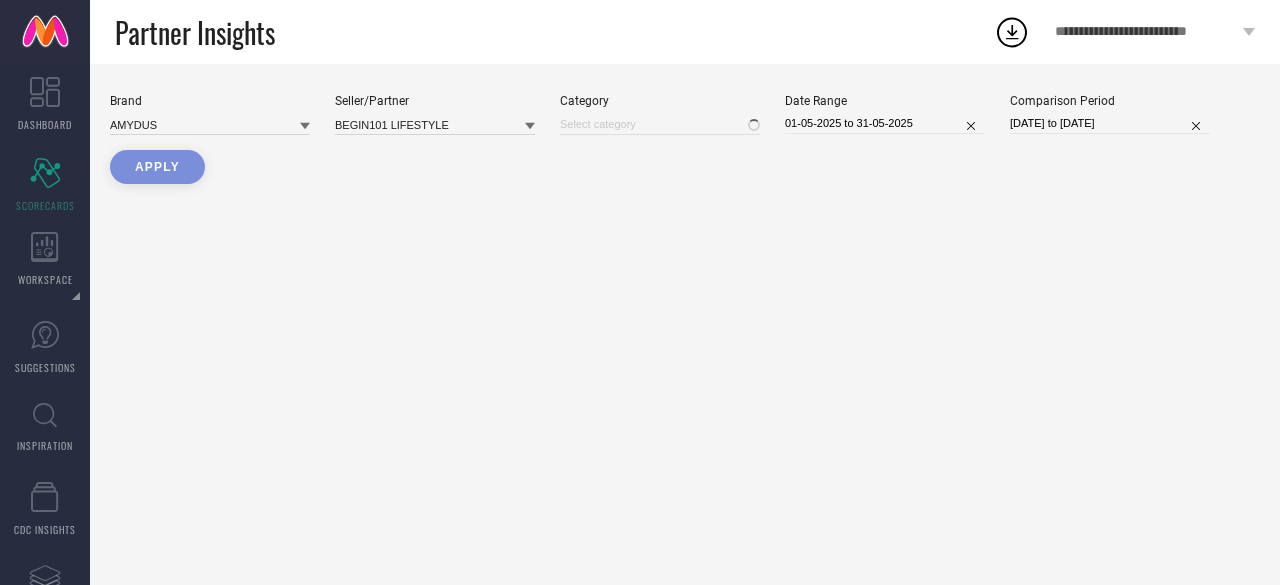 scroll, scrollTop: 0, scrollLeft: 0, axis: both 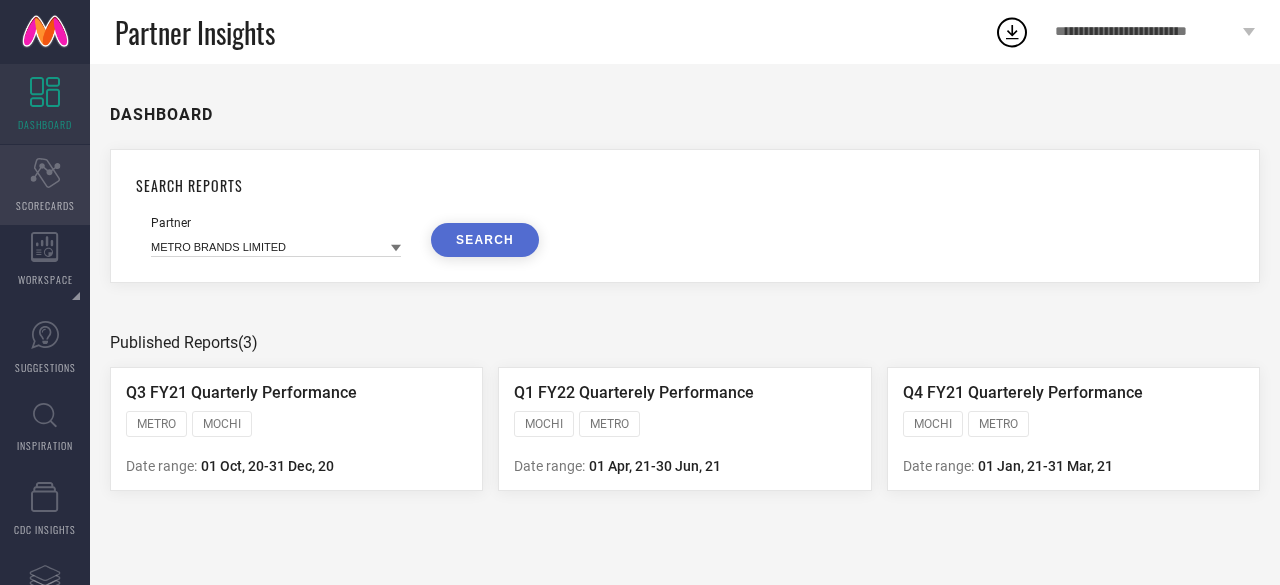 click on "Scorecard SCORECARDS" at bounding box center (45, 185) 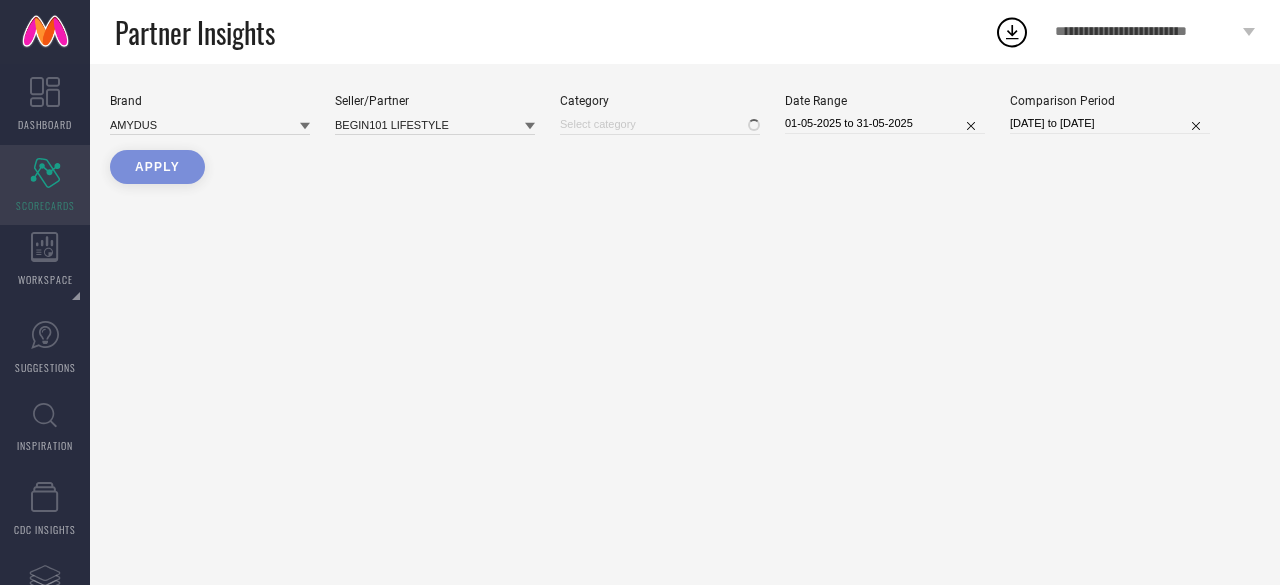 type on "All" 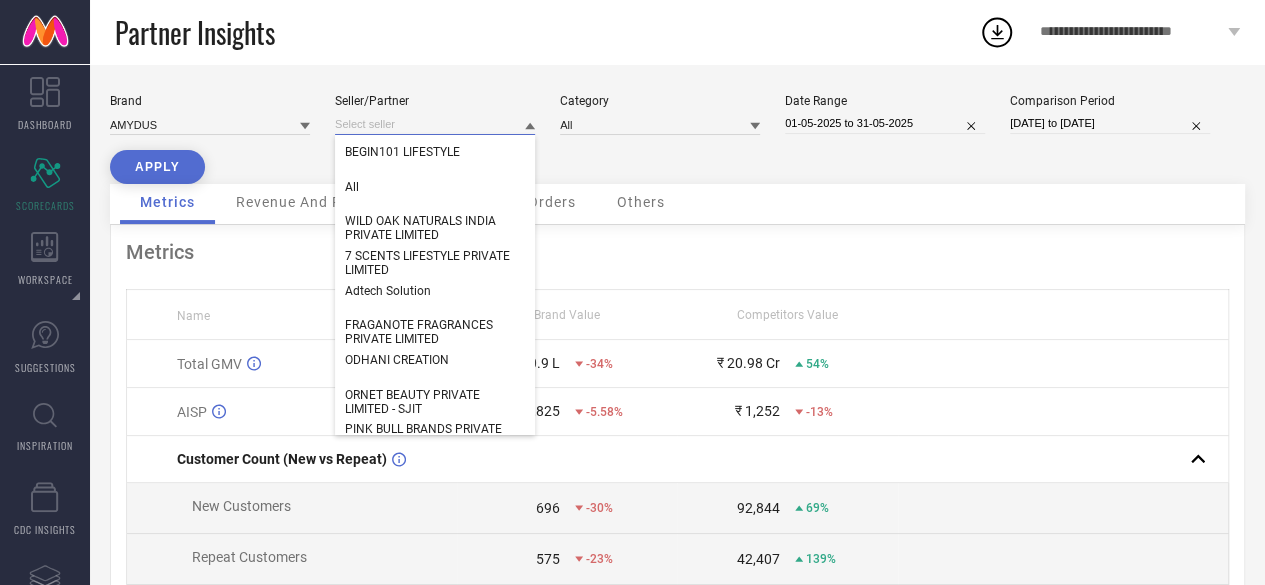 click at bounding box center [435, 124] 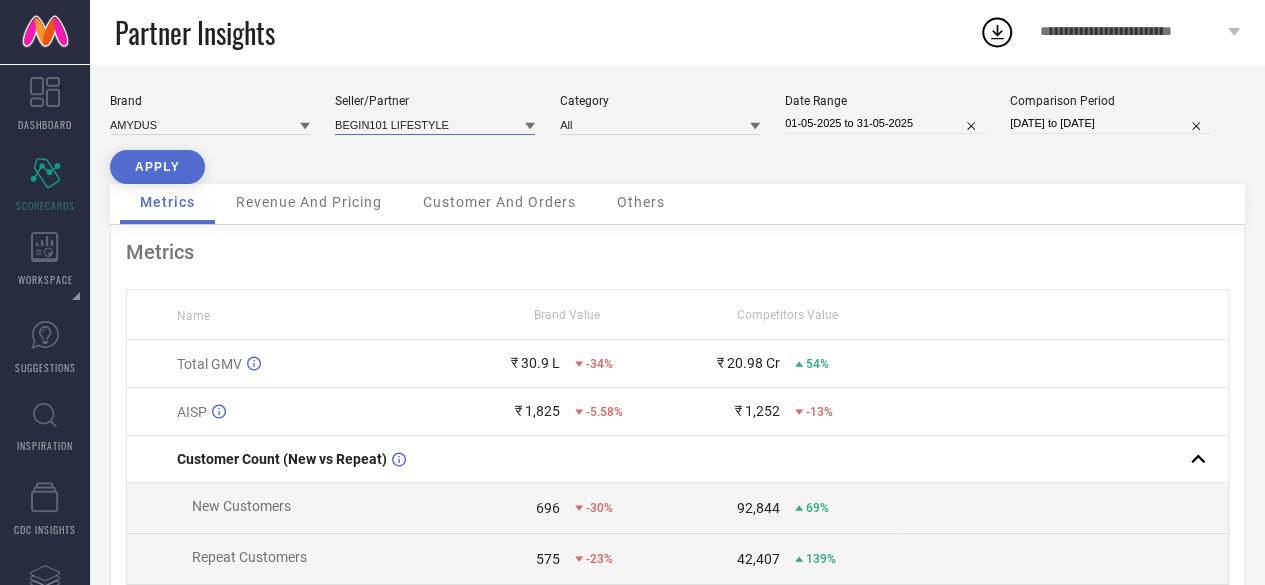 paste on "[FIRST] [LAST]" 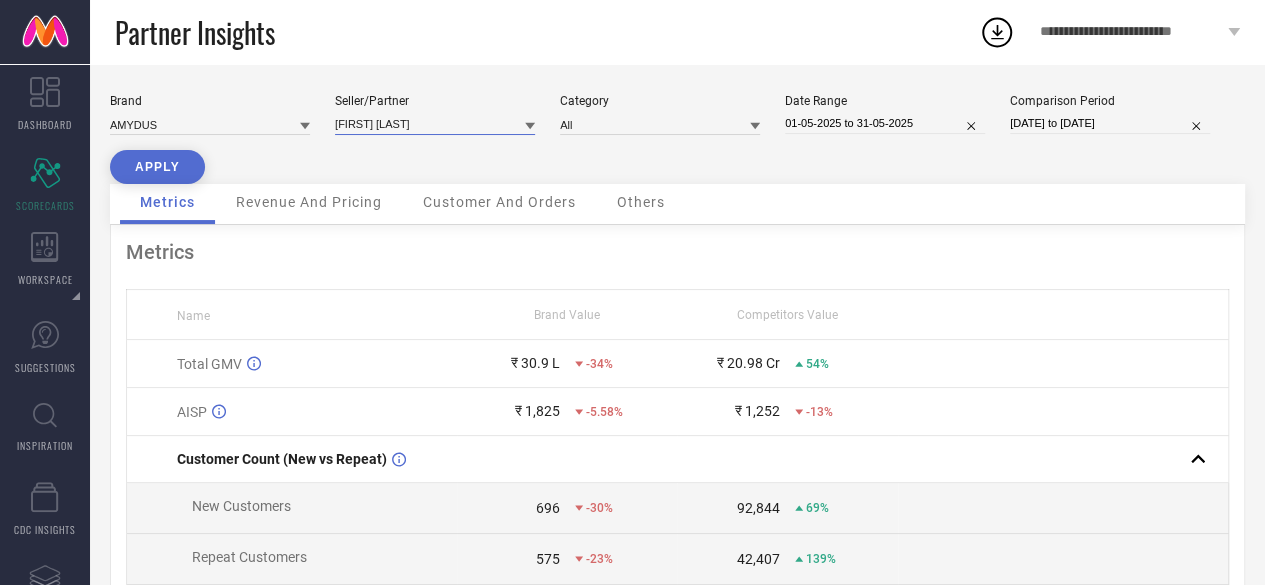 type on "[FIRST] [LAST]" 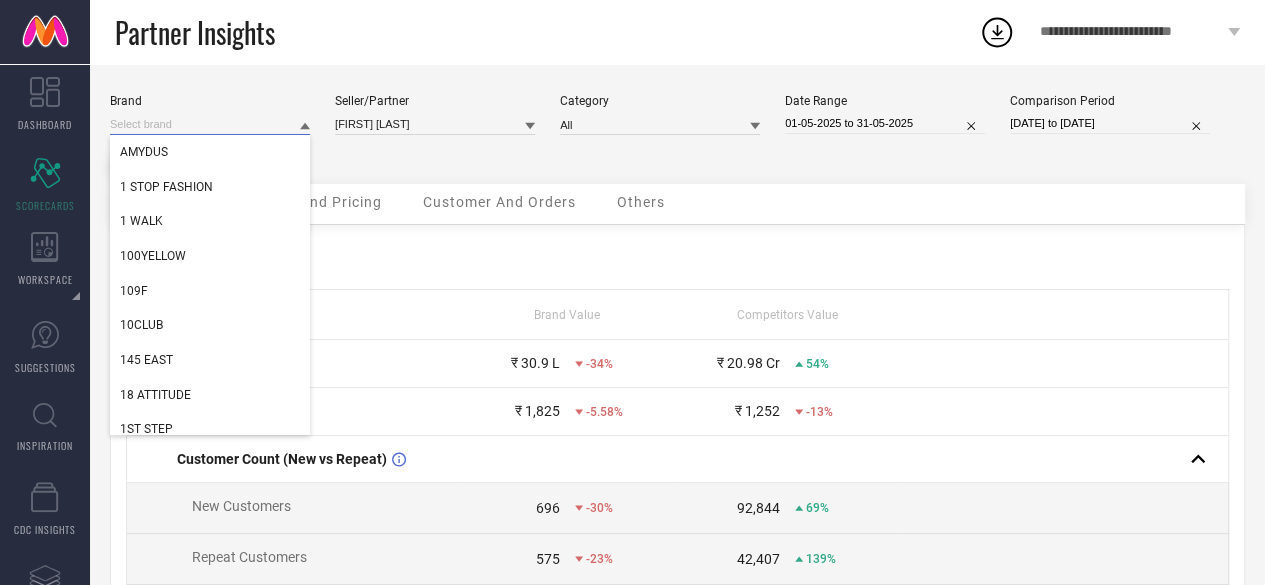 click at bounding box center [210, 124] 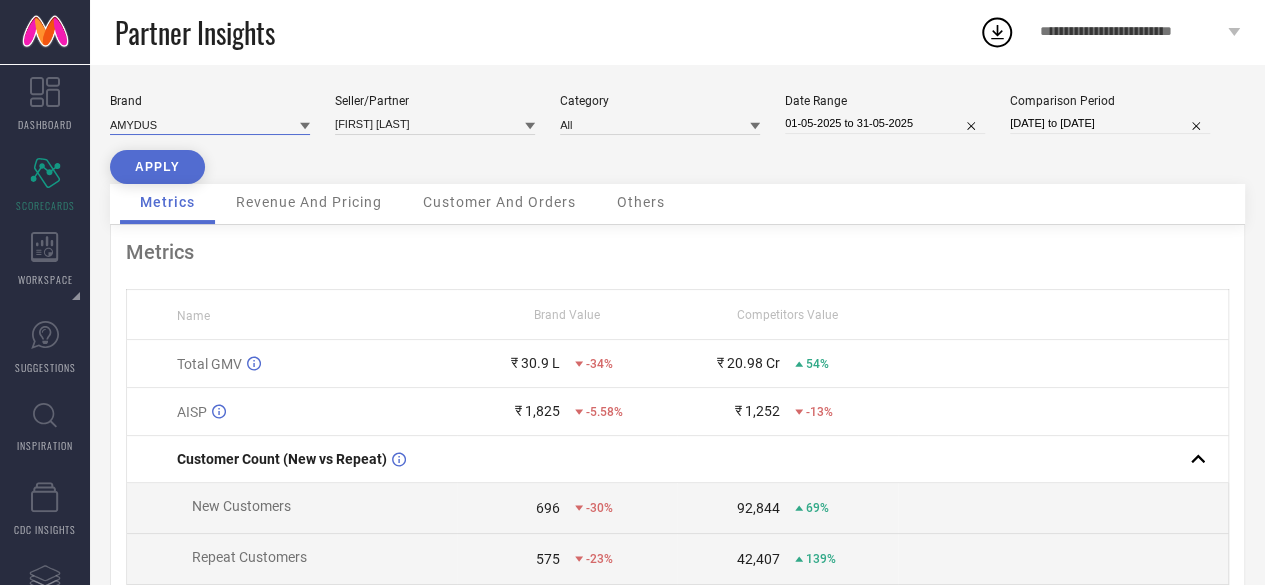 paste on "[FIRST] [LAST]" 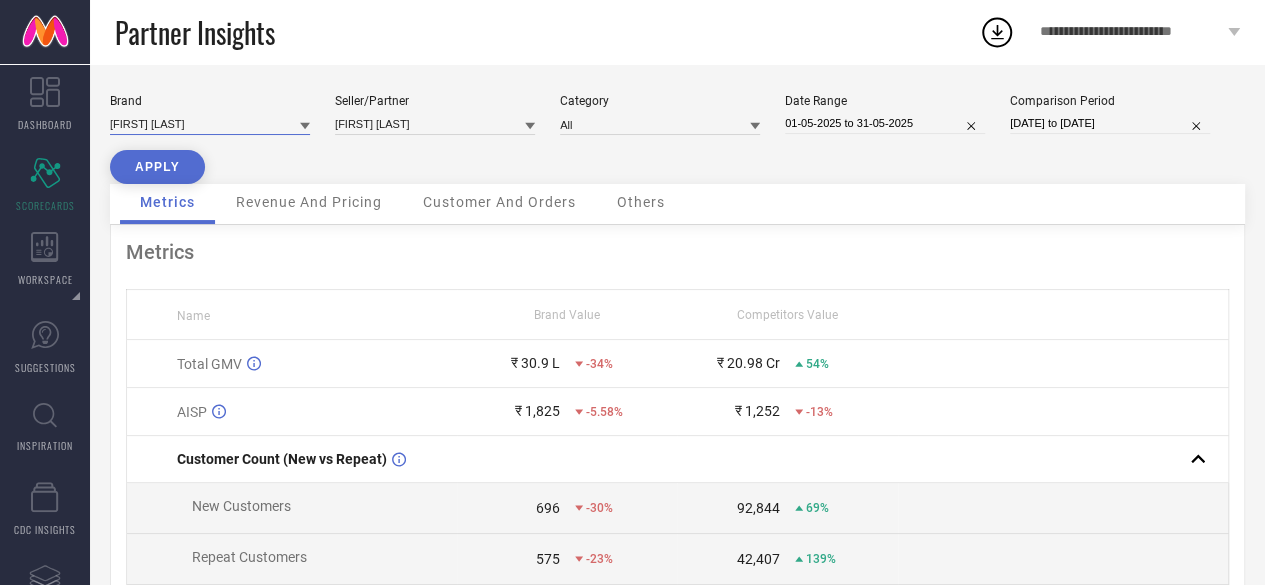 type on "[FIRST] [LAST]" 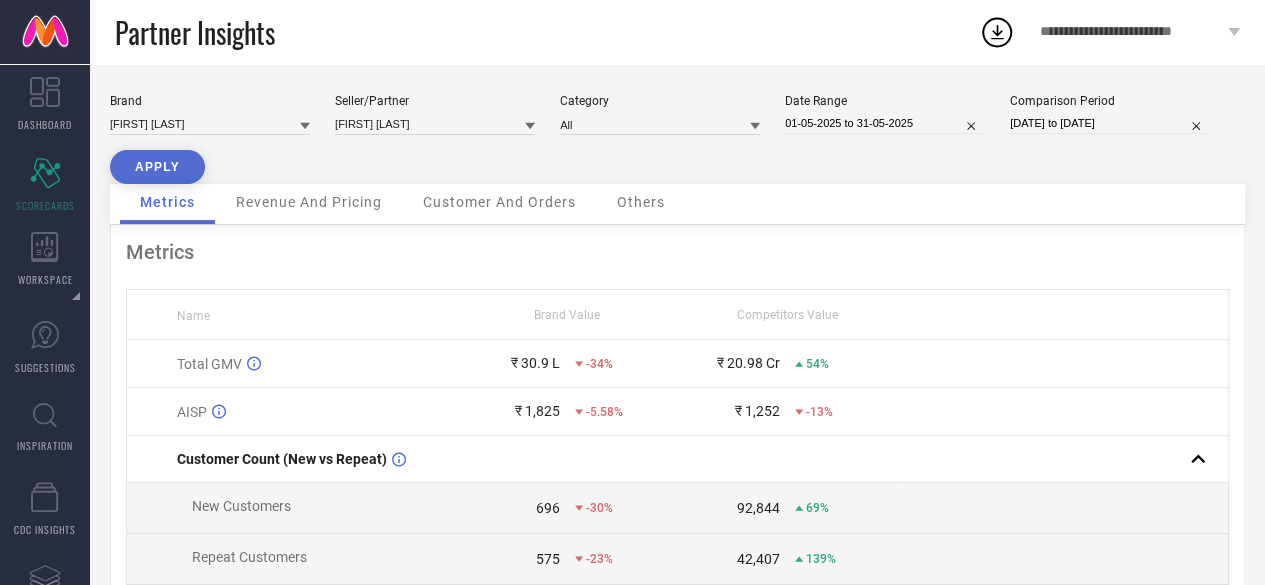 click on "APPLY" at bounding box center [157, 167] 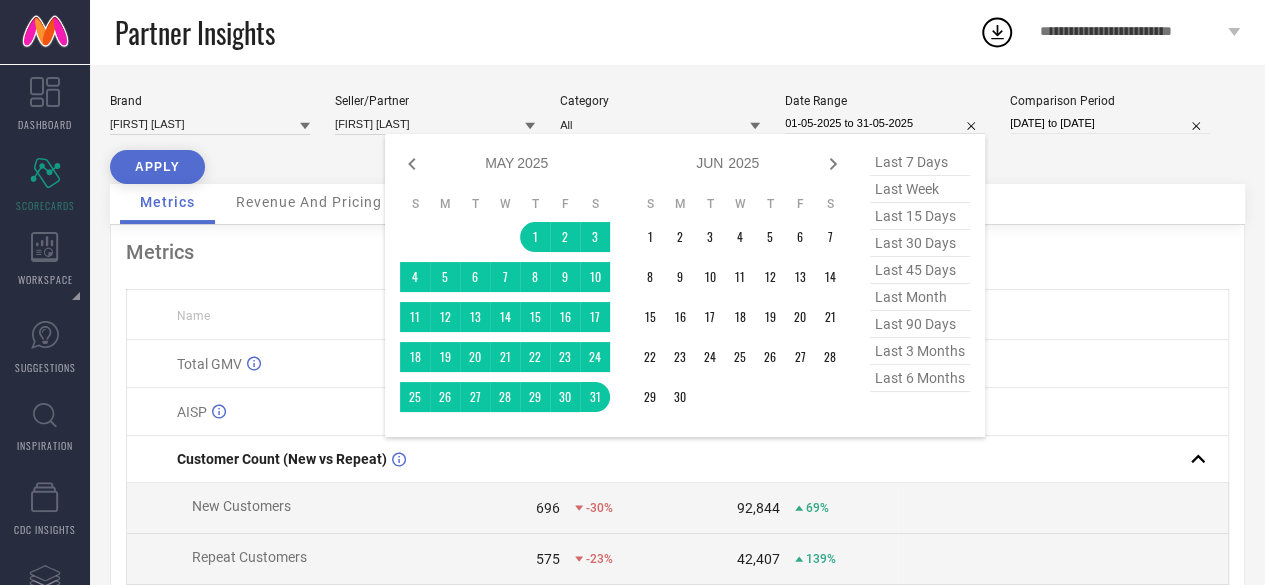 click on "01-05-2025 to 31-05-2025" at bounding box center [885, 123] 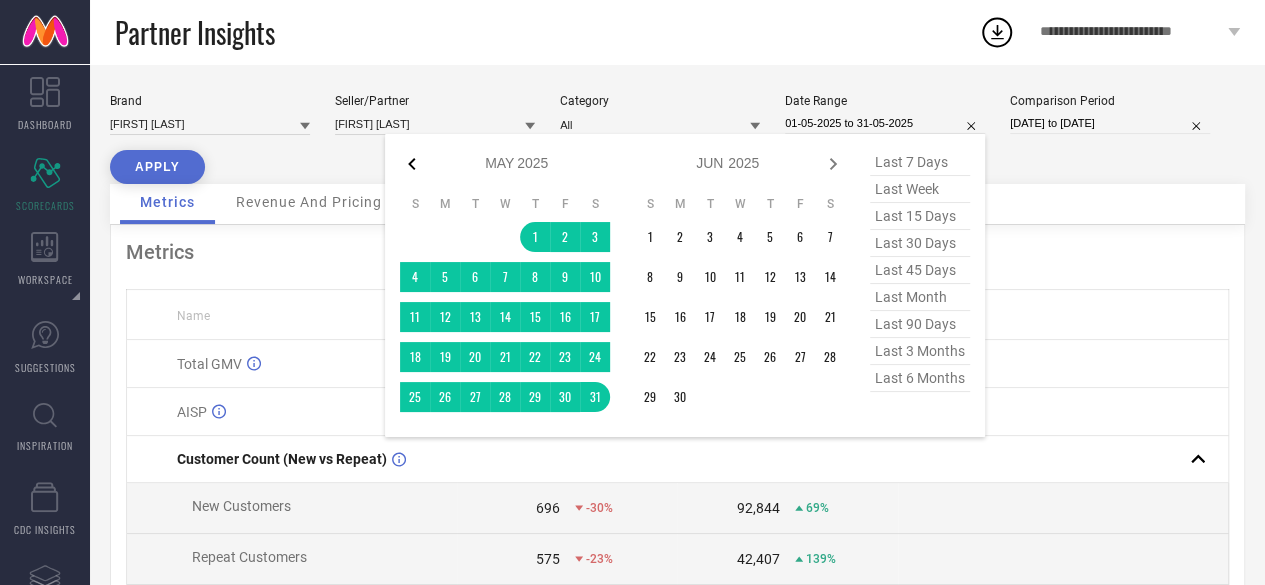 click 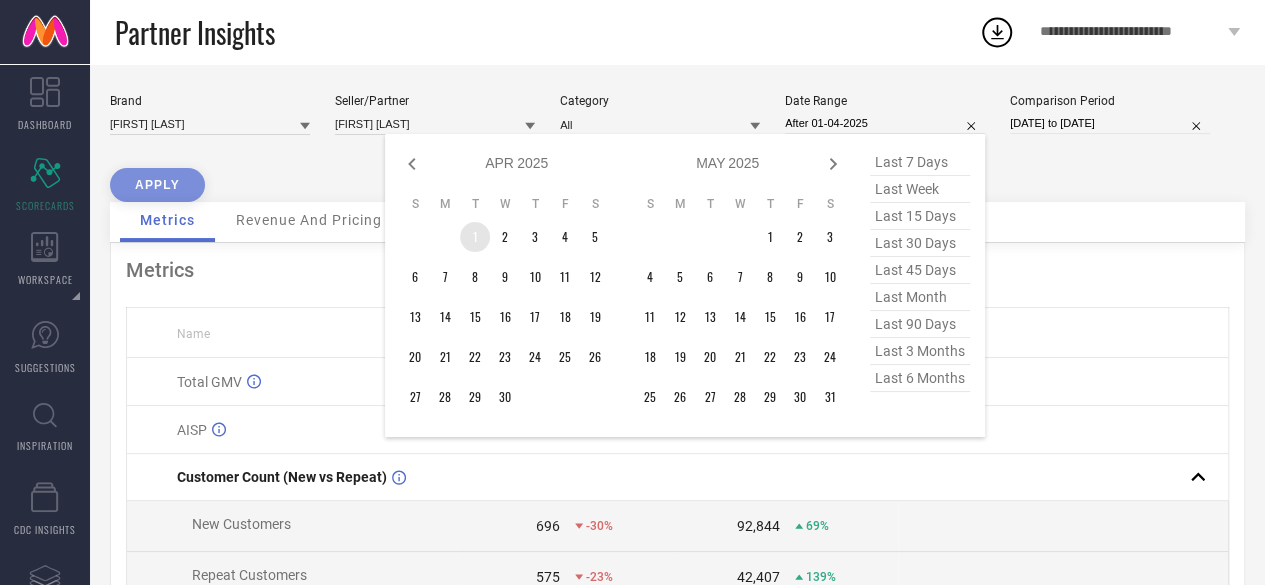 click on "1" at bounding box center (475, 237) 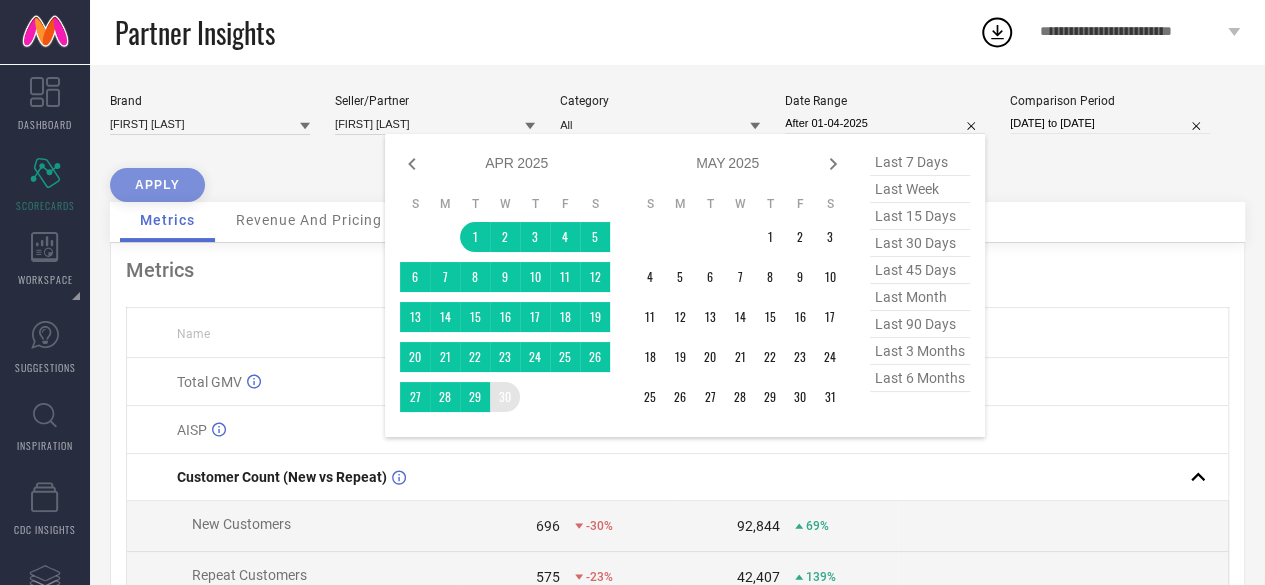 type on "01-04-2025 to 30-04-2025" 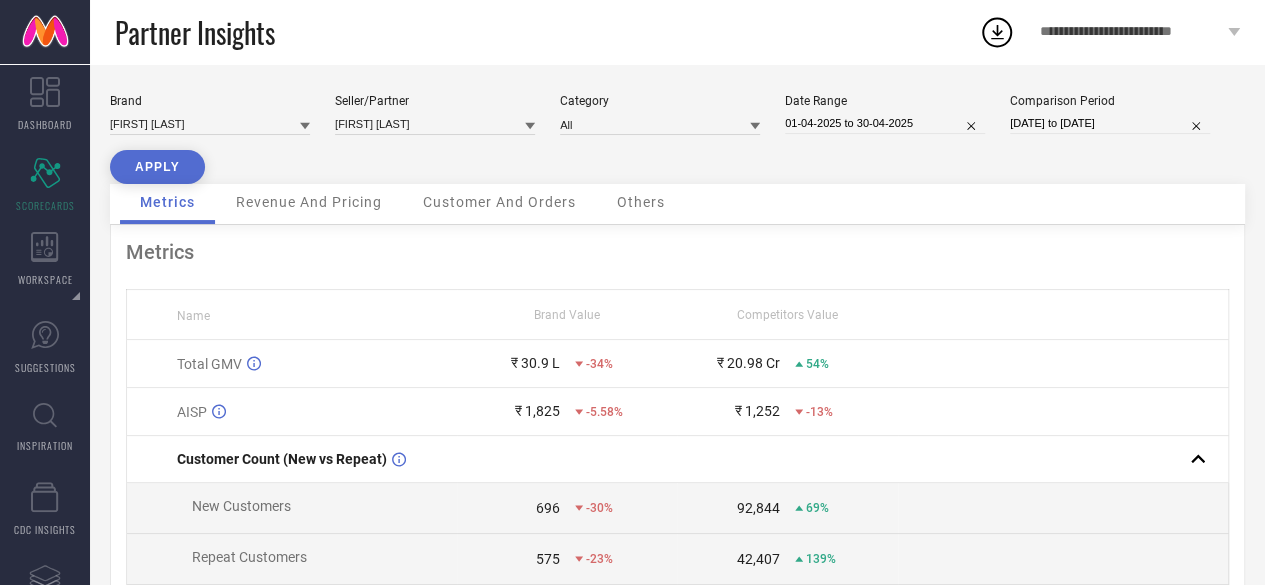 click on "APPLY" at bounding box center (157, 167) 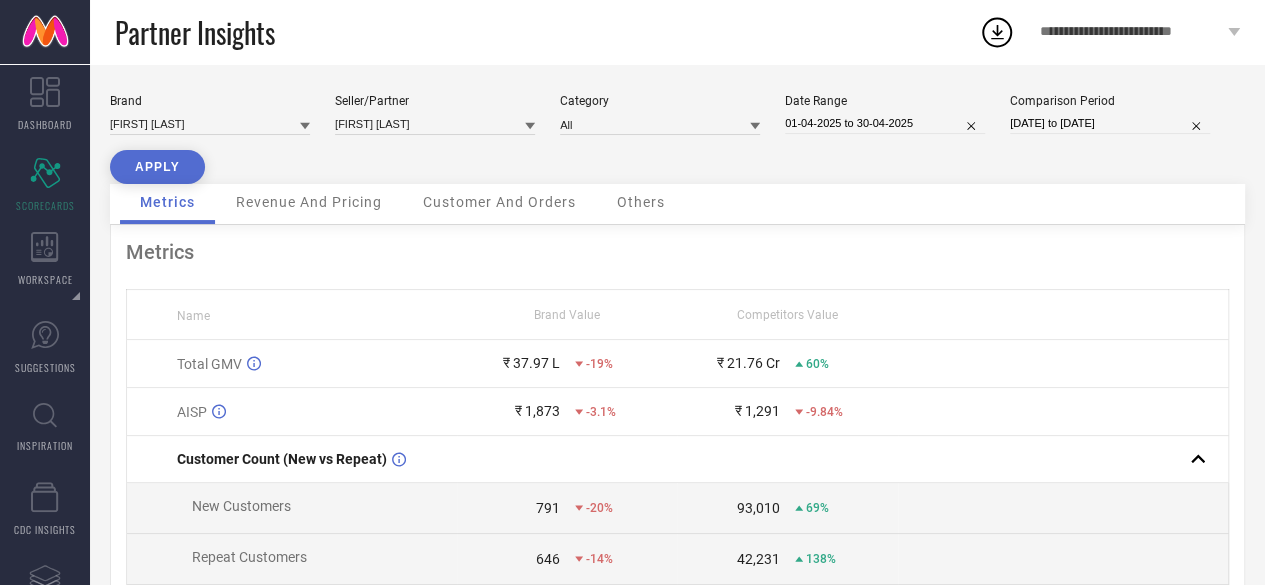 select on "3" 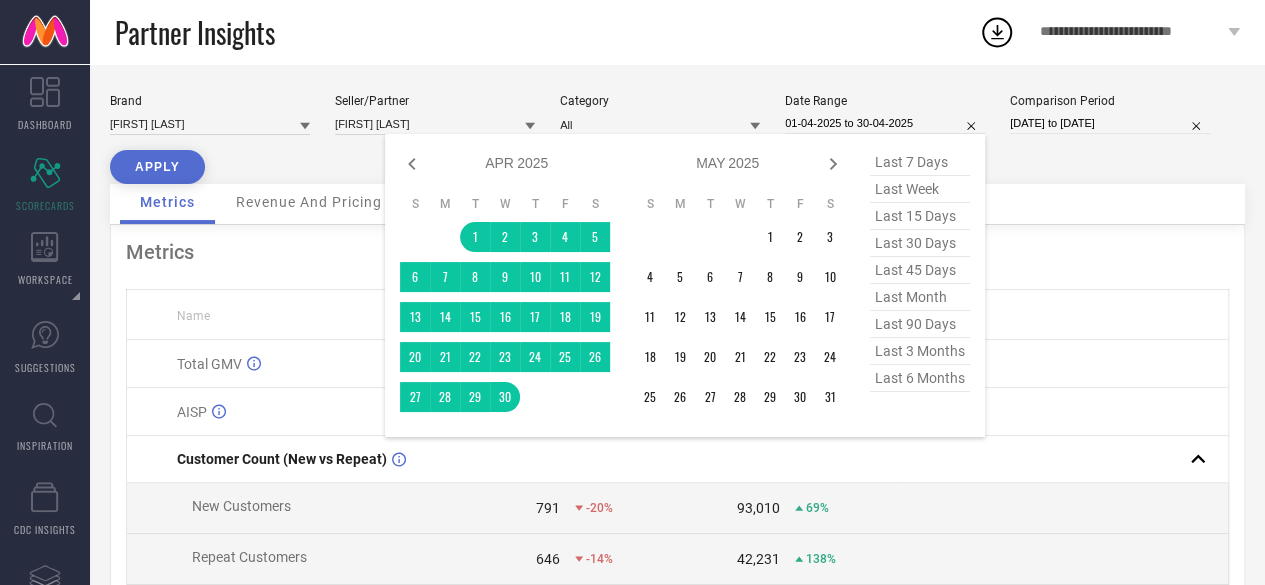 click on "01-04-2025 to 30-04-2025" at bounding box center (885, 123) 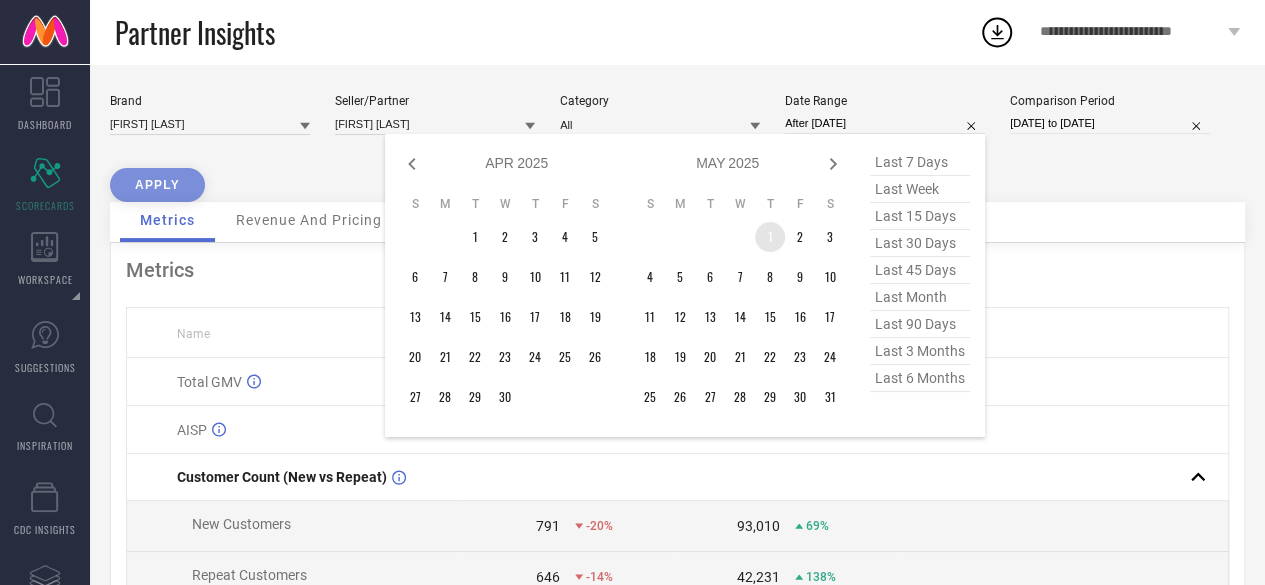 click on "1" at bounding box center (770, 237) 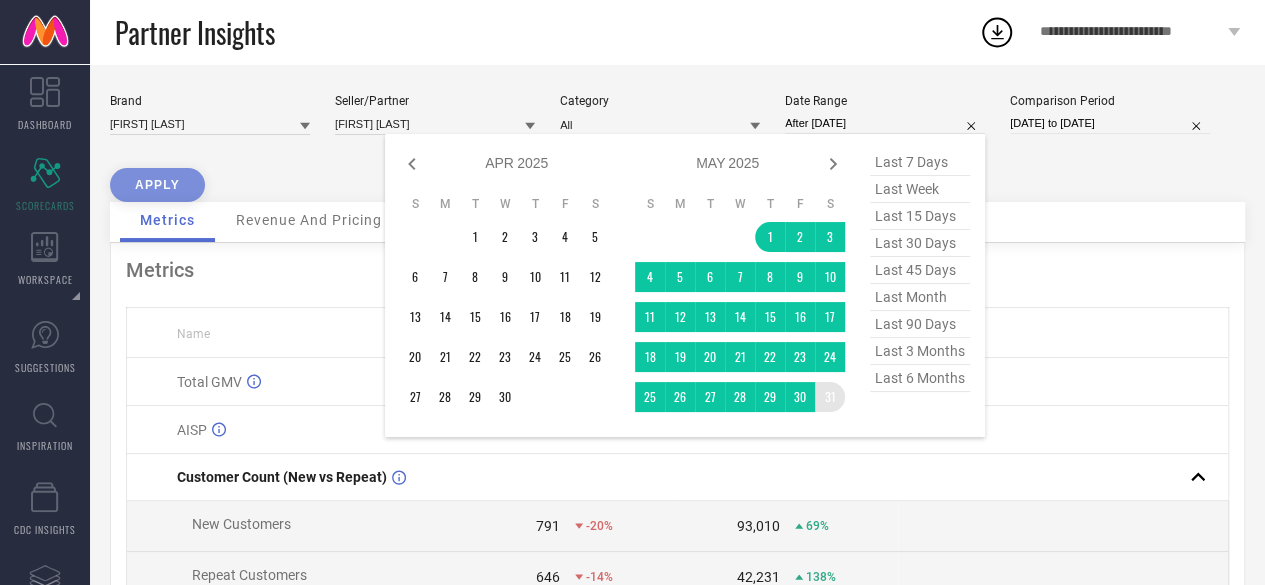 type on "01-05-2025 to 31-05-2025" 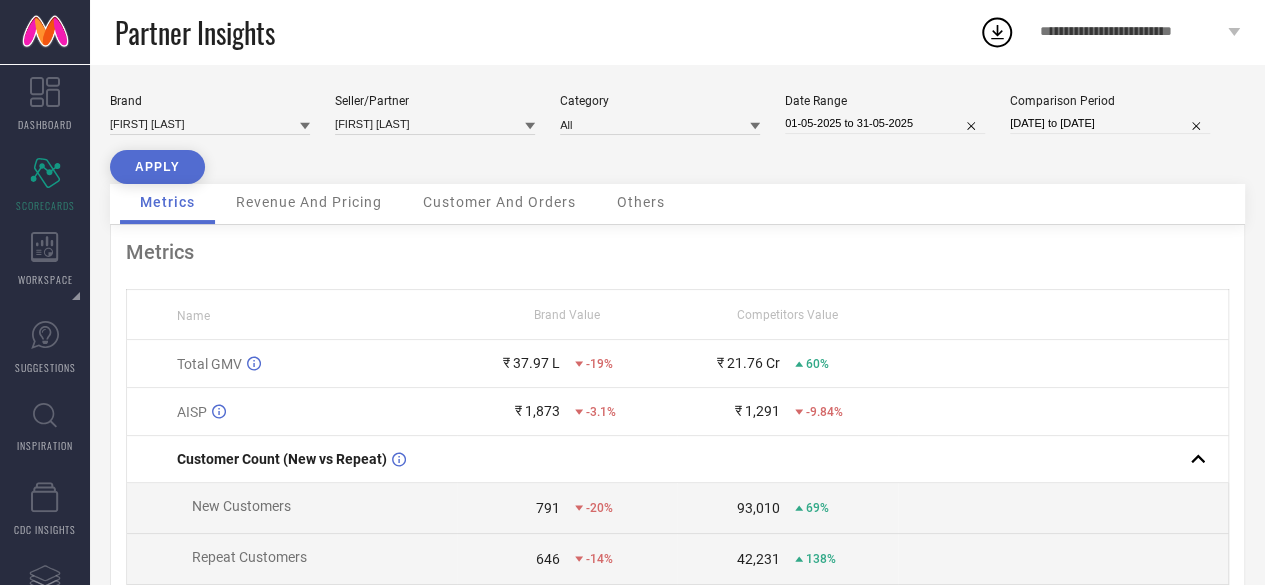 click on "APPLY" at bounding box center (157, 167) 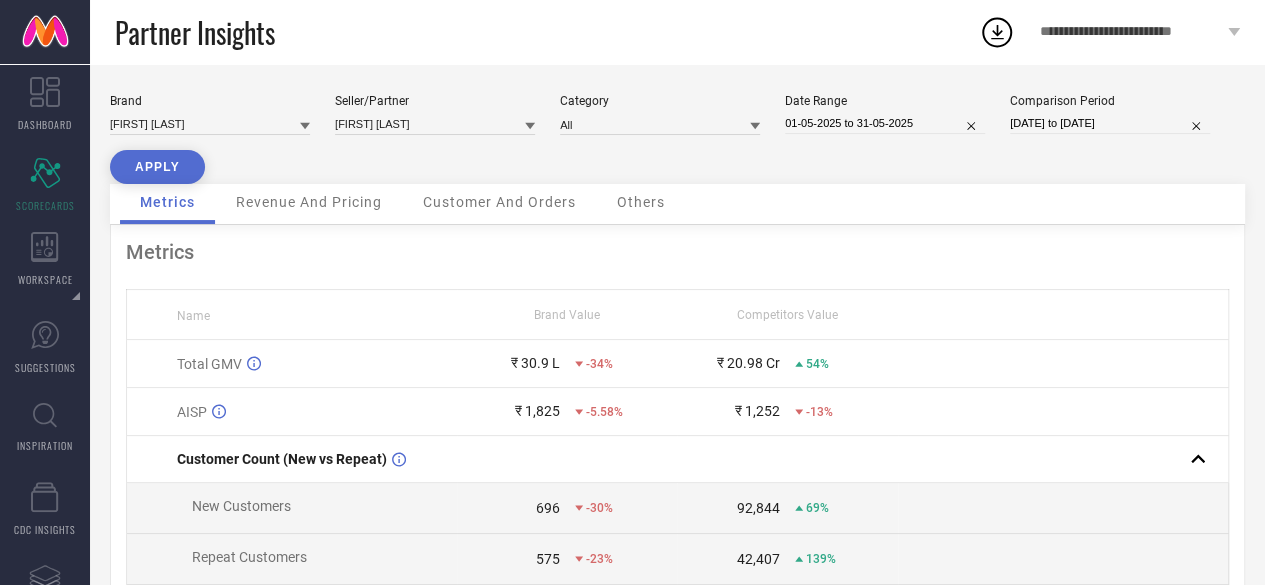 click on "Brand NANGALIA RUCHIRA Seller/Partner NANGALIA RUCHIRA Category All Date Range 01-05-2025 to 31-05-2025 Comparison Period 01-06-2024 to 01-07-2024 APPLY" at bounding box center (677, 139) 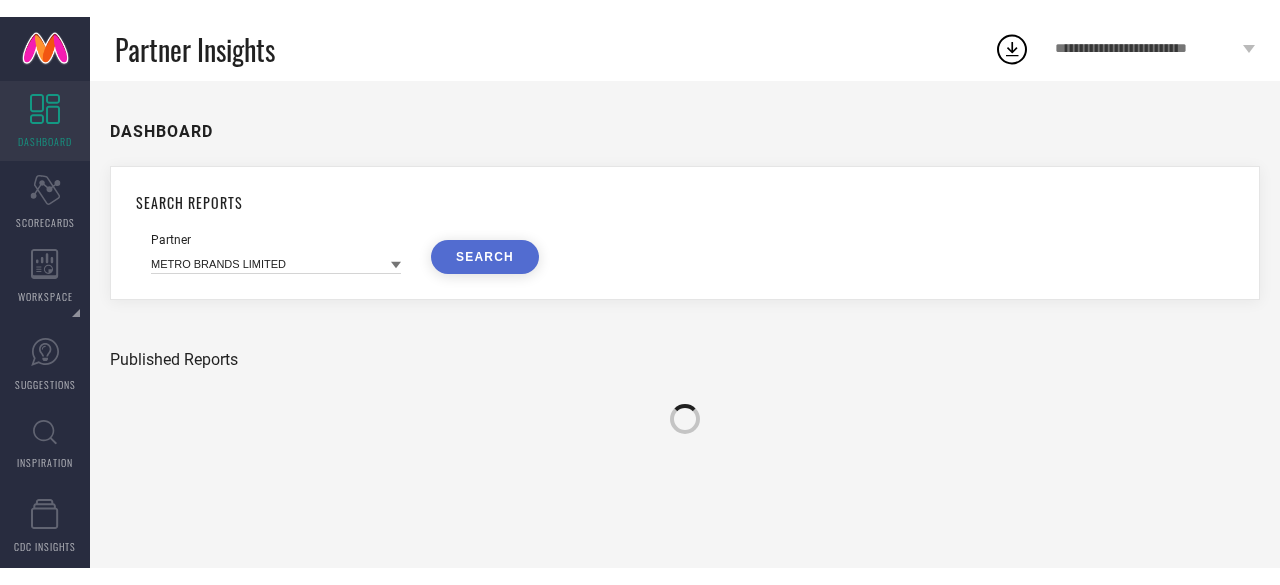 scroll, scrollTop: 0, scrollLeft: 0, axis: both 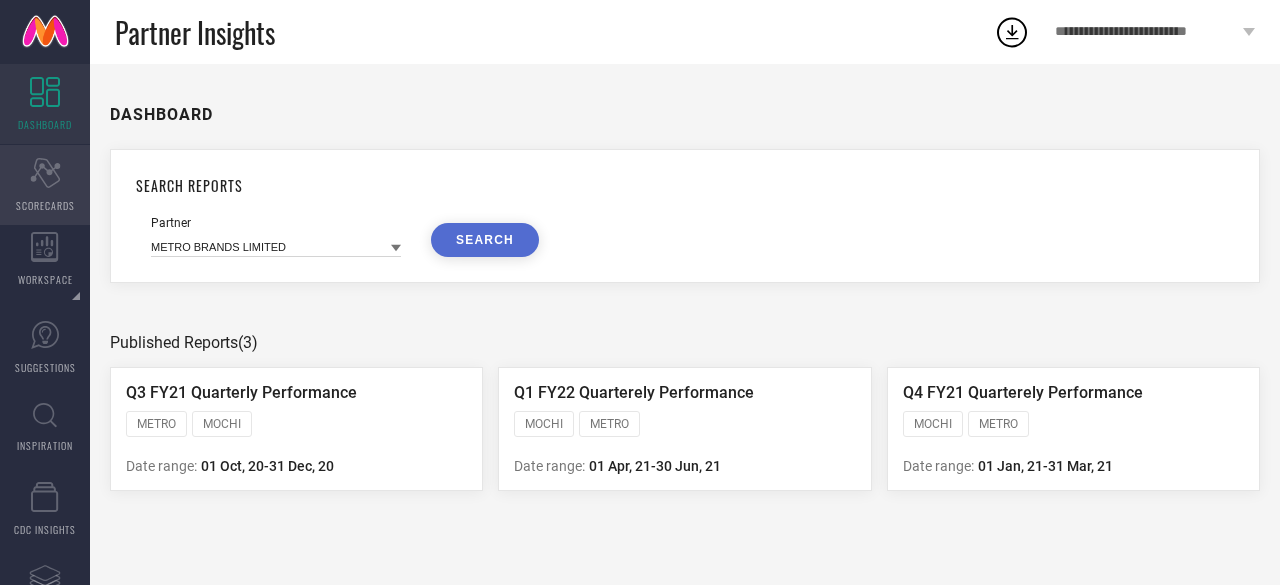 click on "Scorecard" 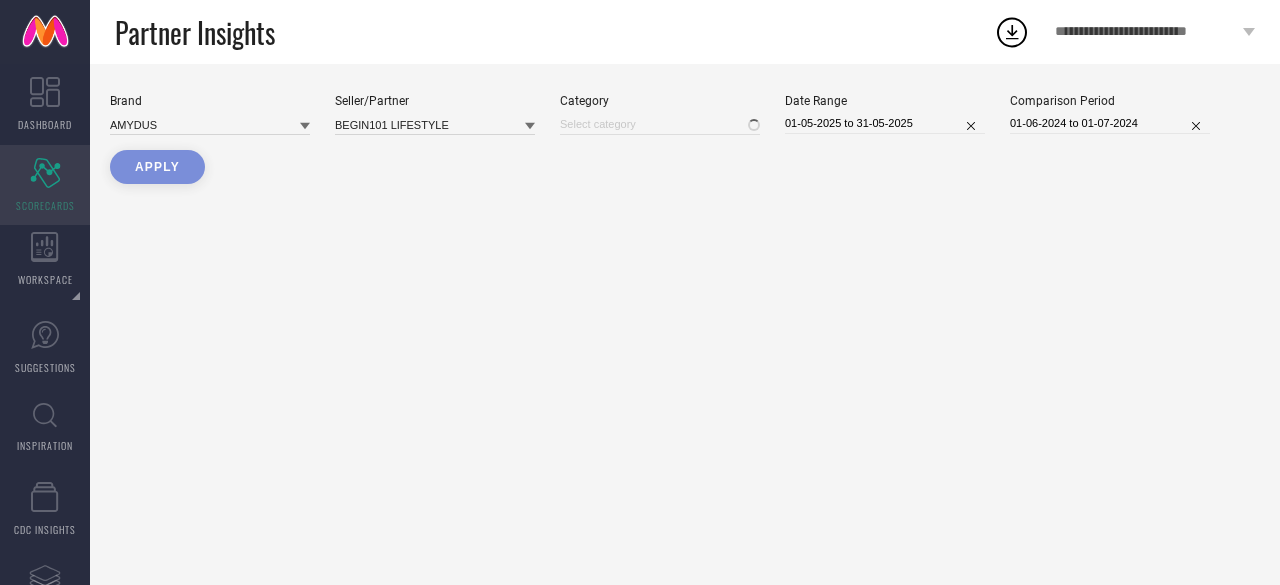 type on "All" 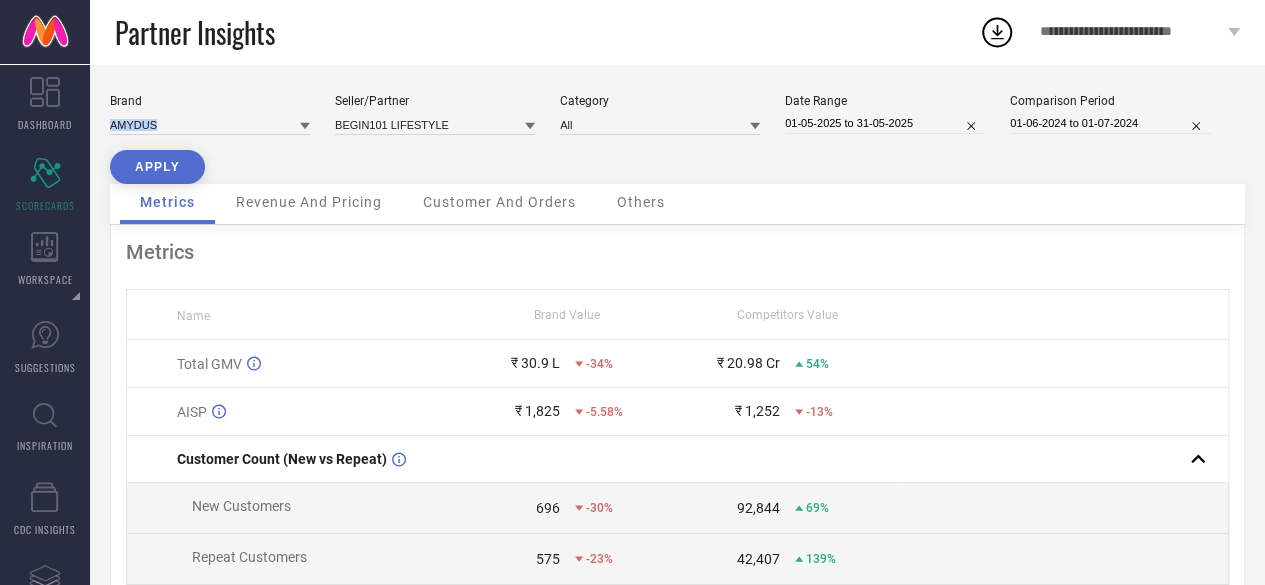 drag, startPoint x: 227, startPoint y: 112, endPoint x: 176, endPoint y: 137, distance: 56.797886 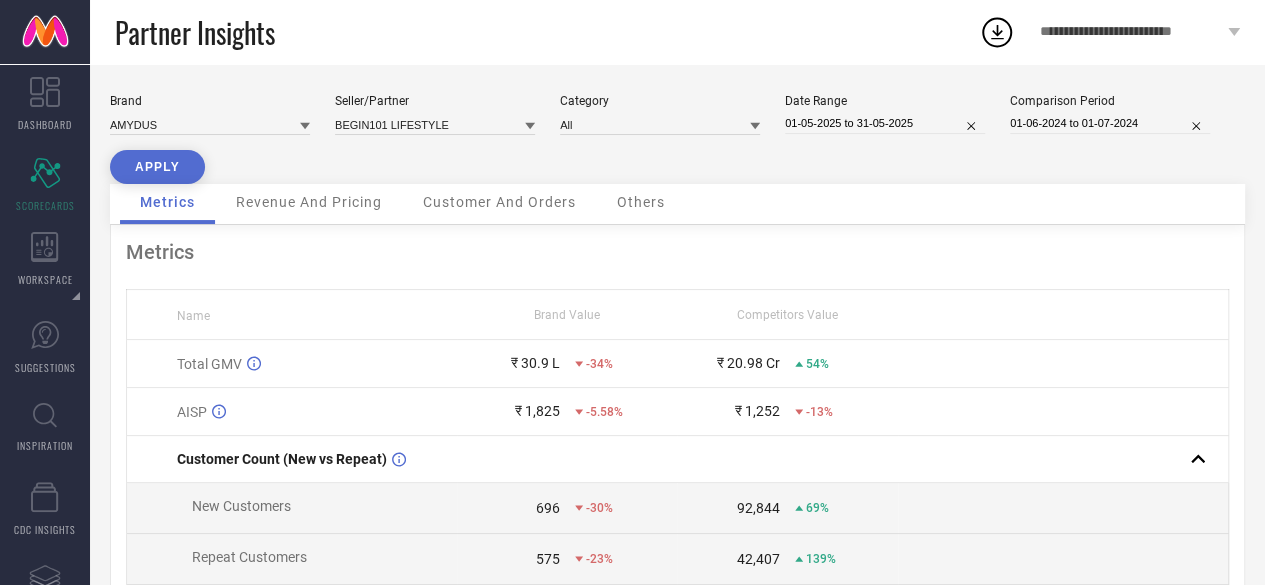 click on "Brand AMYDUS Seller/Partner BEGIN101 LIFESTYLE Category All Date Range [DATE] to [DATE] Comparison Period [DATE] to [DATE] APPLY" at bounding box center [677, 139] 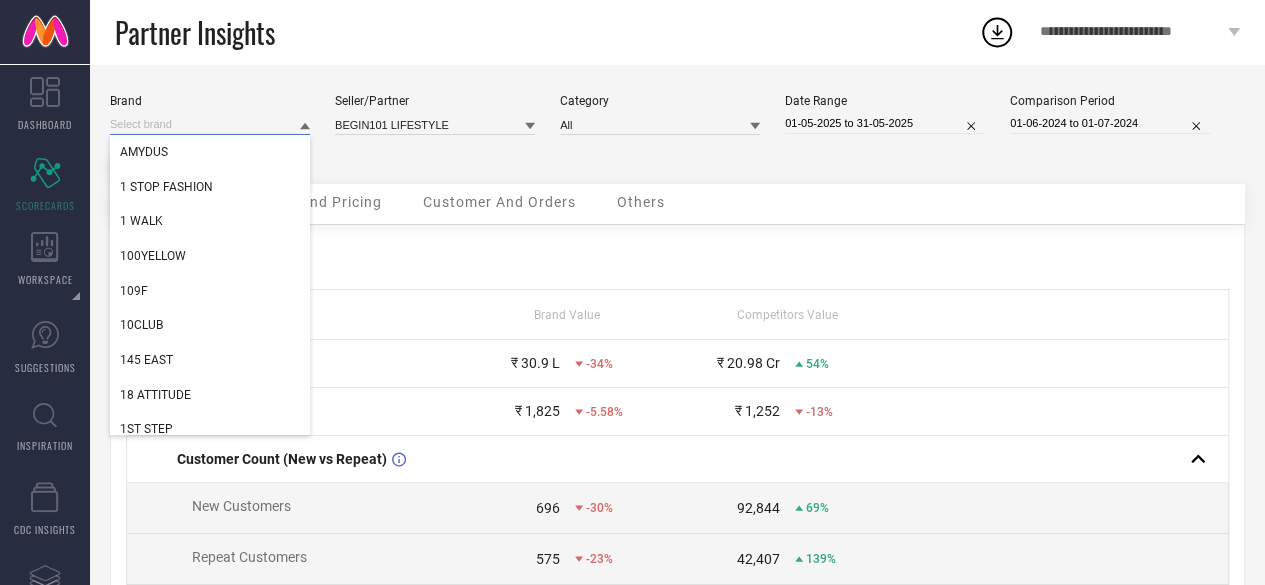 click at bounding box center (210, 124) 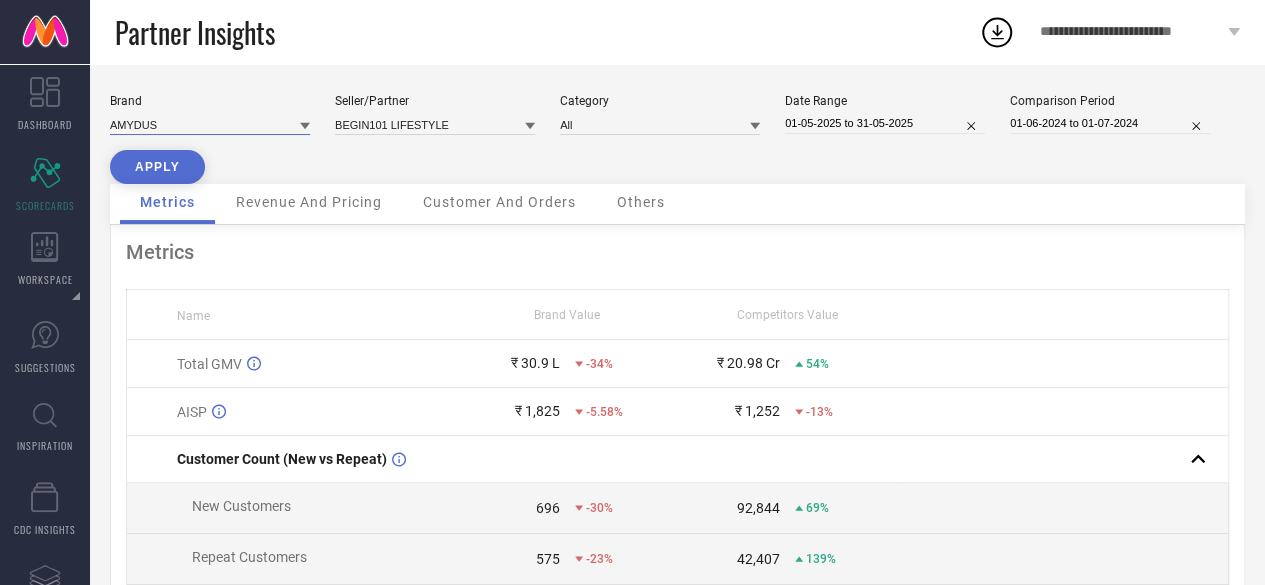 click at bounding box center [210, 124] 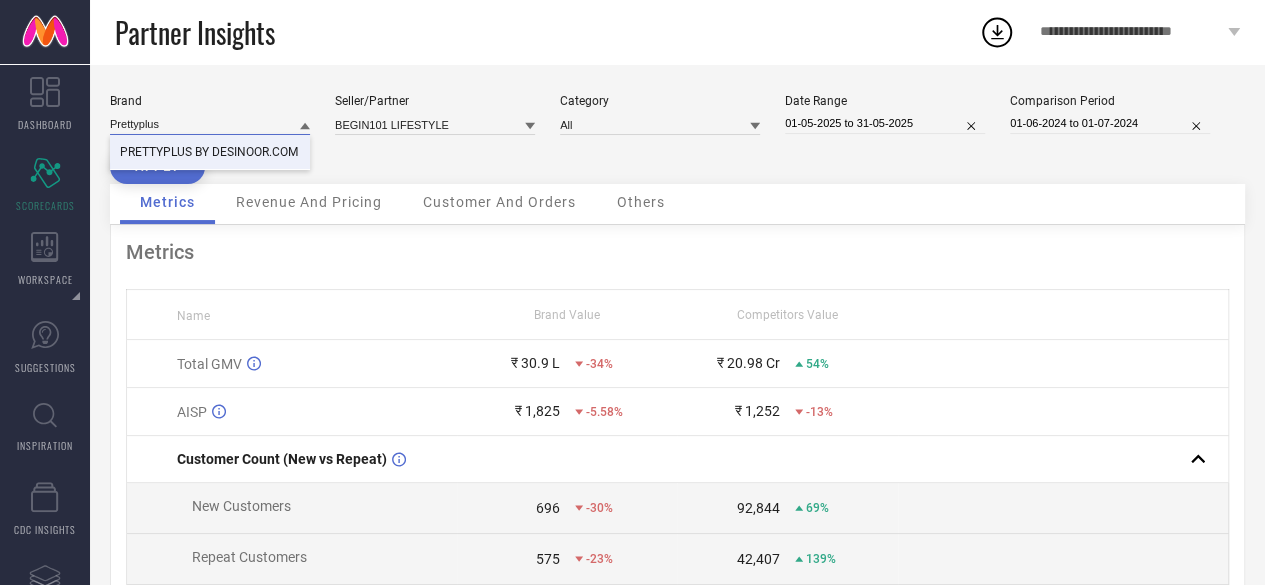 type on "Prettyplus" 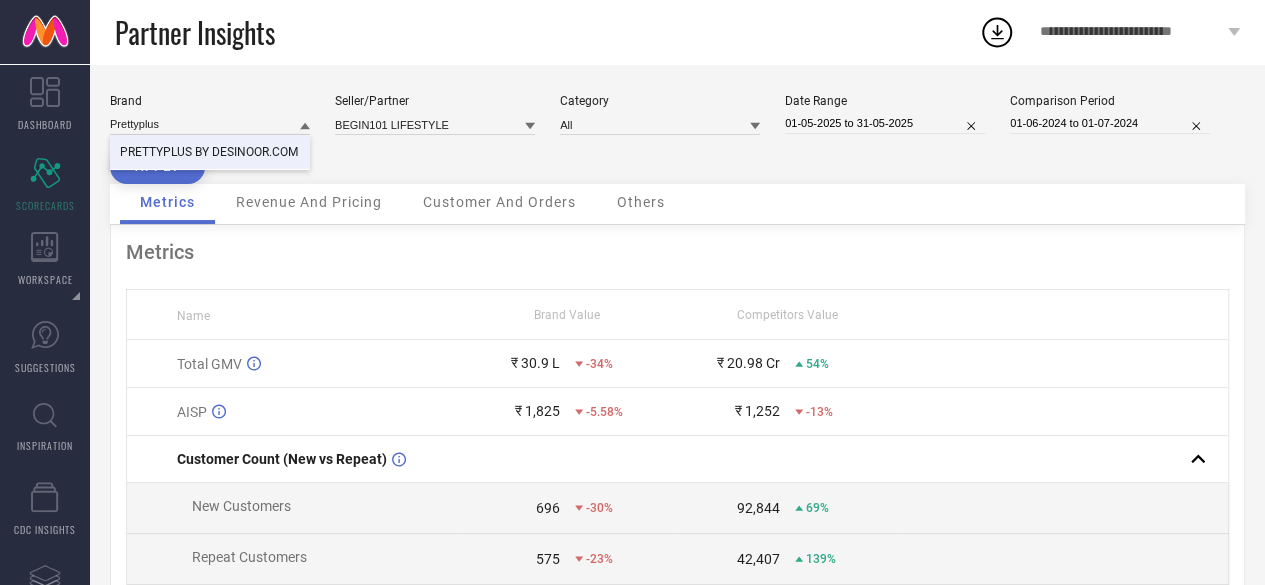 click on "PRETTYPLUS BY DESINOOR.COM" at bounding box center (209, 152) 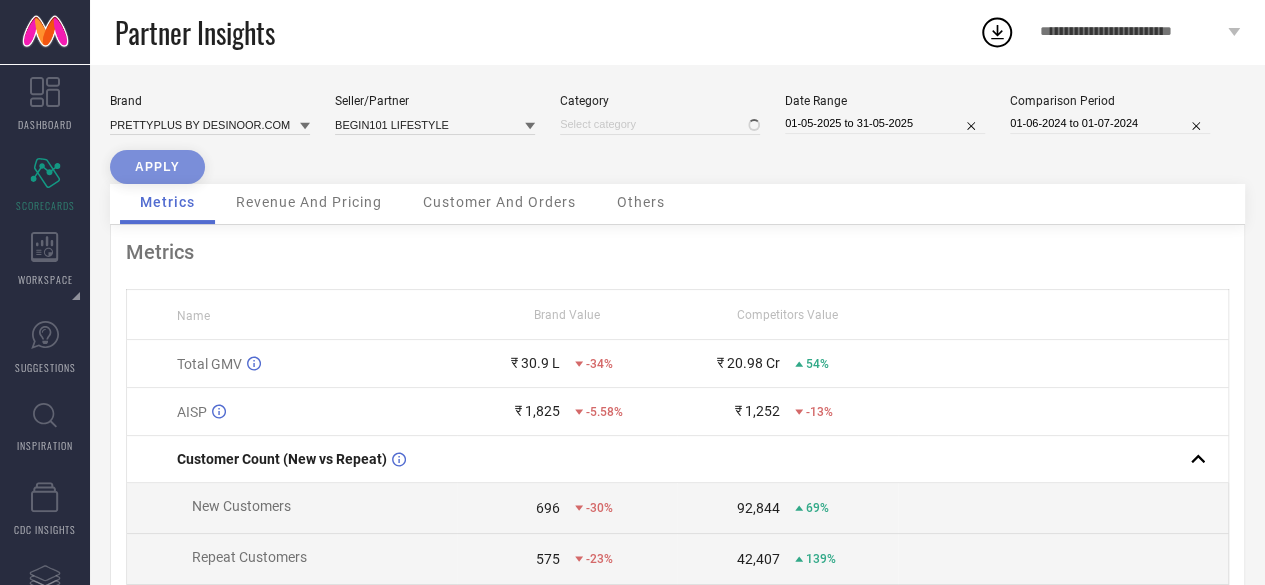 type on "All" 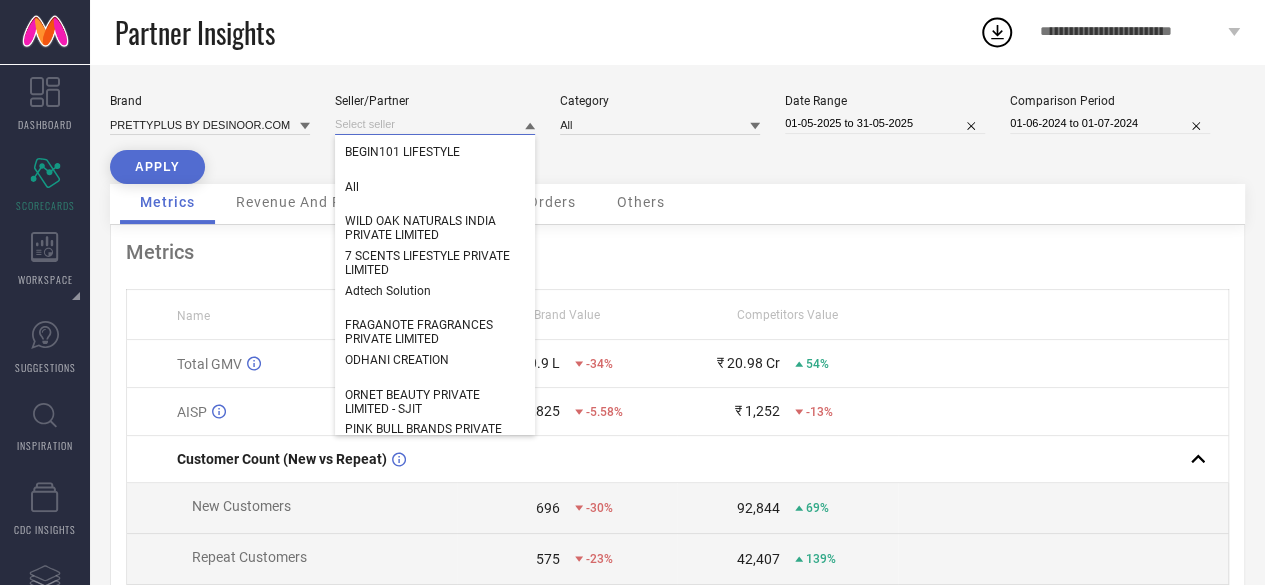 click at bounding box center [435, 124] 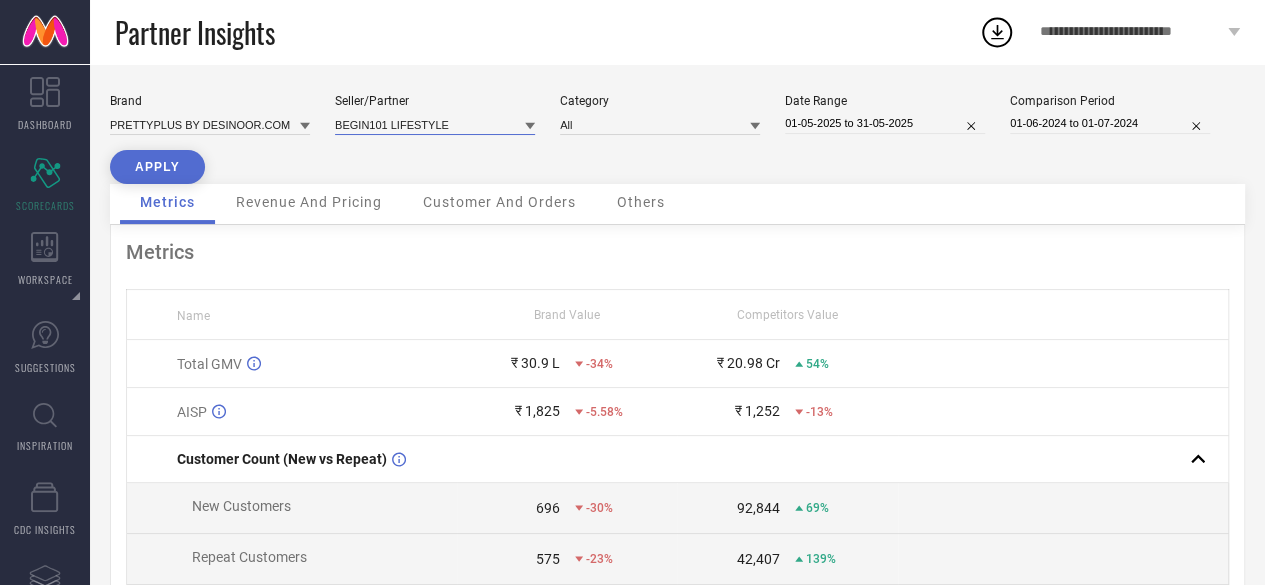 click at bounding box center [435, 124] 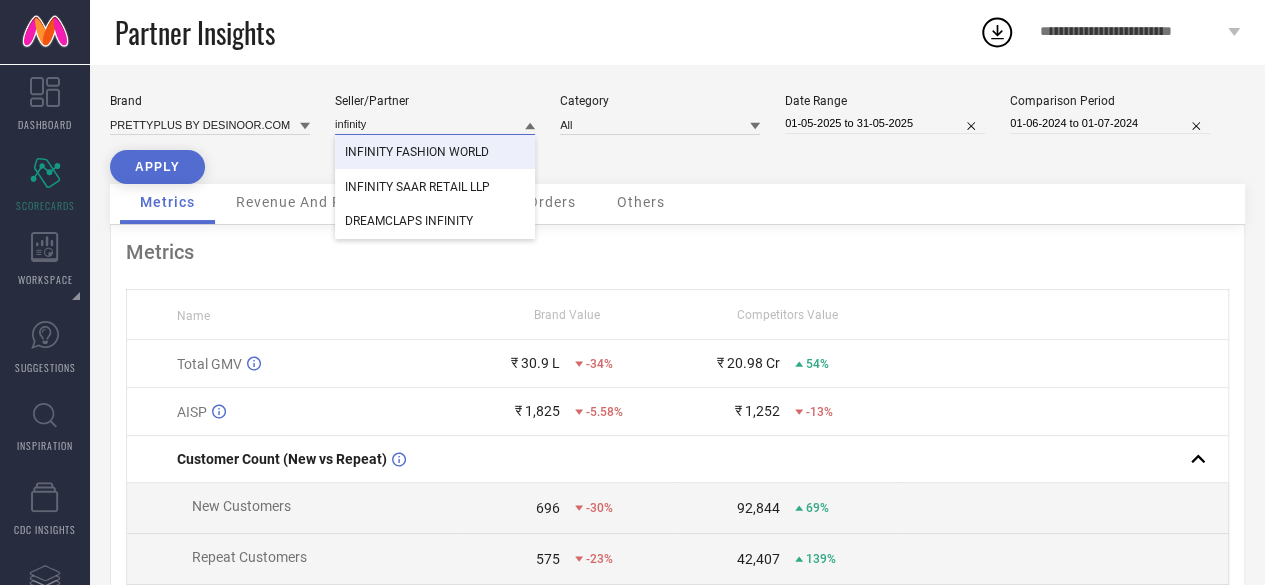 type on "infinity" 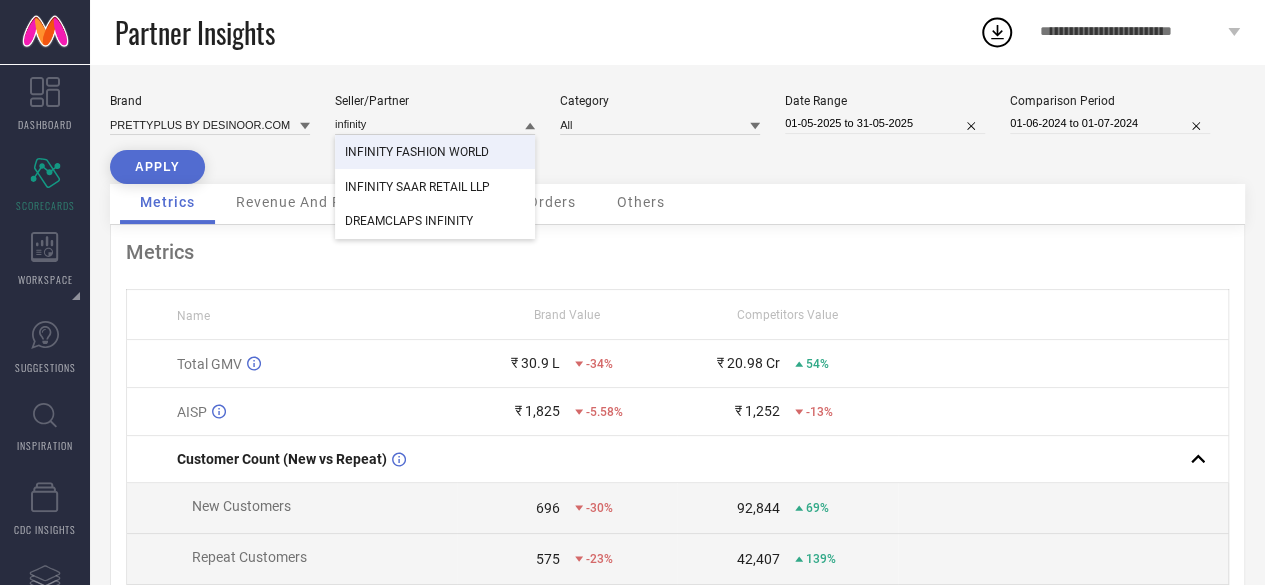 click on "INFINITY FASHION WORLD" at bounding box center [417, 152] 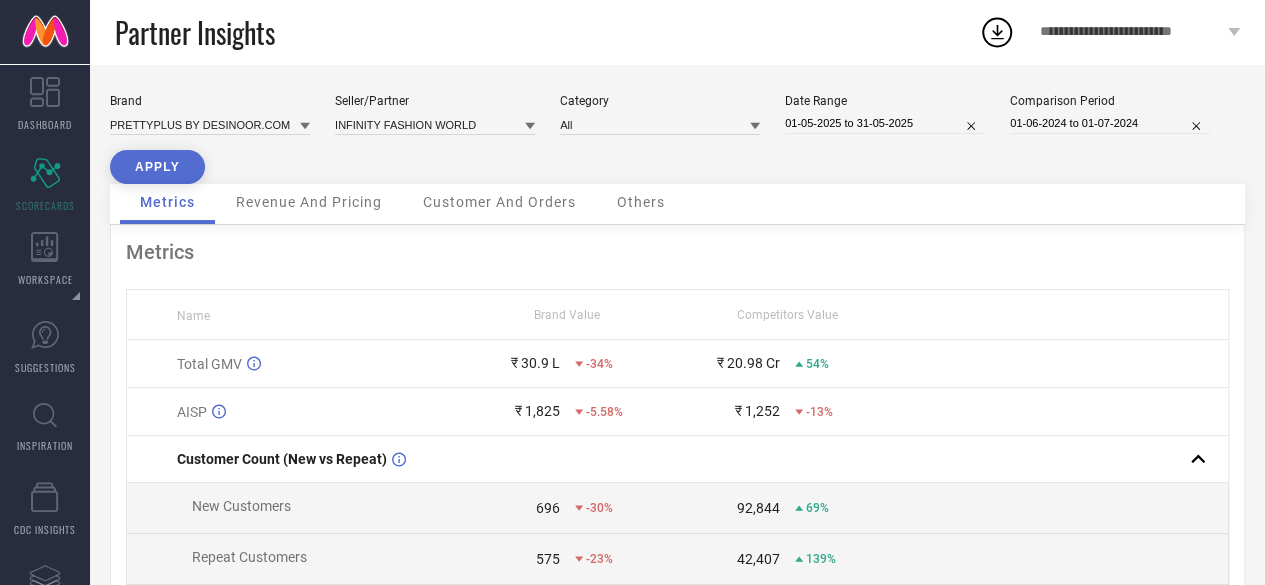 click on "APPLY" at bounding box center [157, 167] 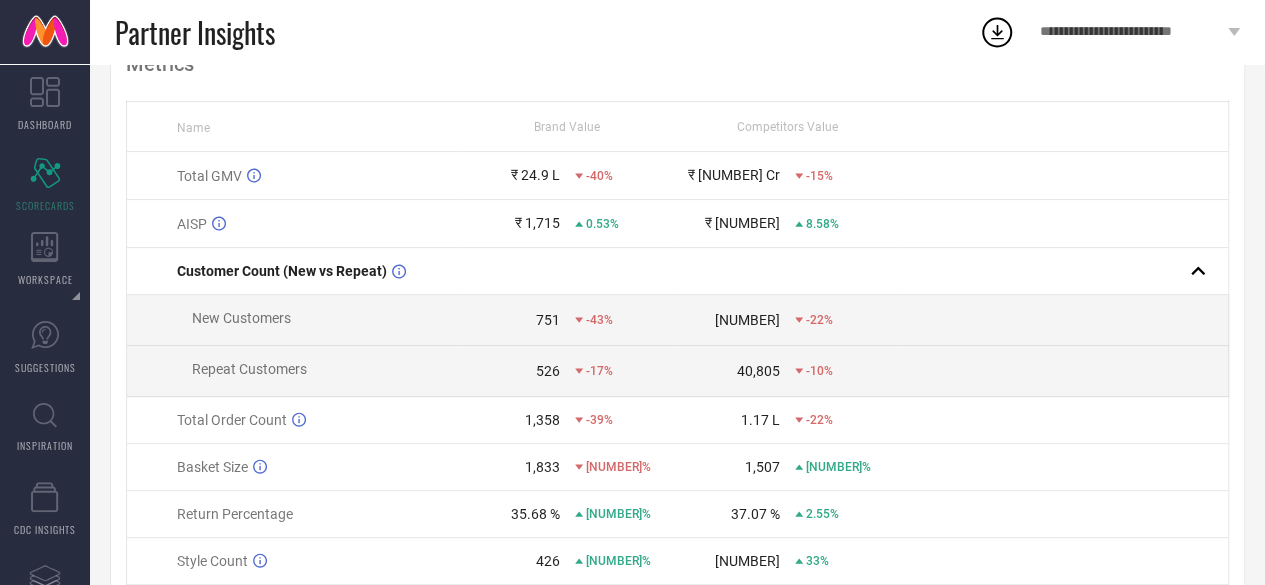 scroll, scrollTop: 0, scrollLeft: 0, axis: both 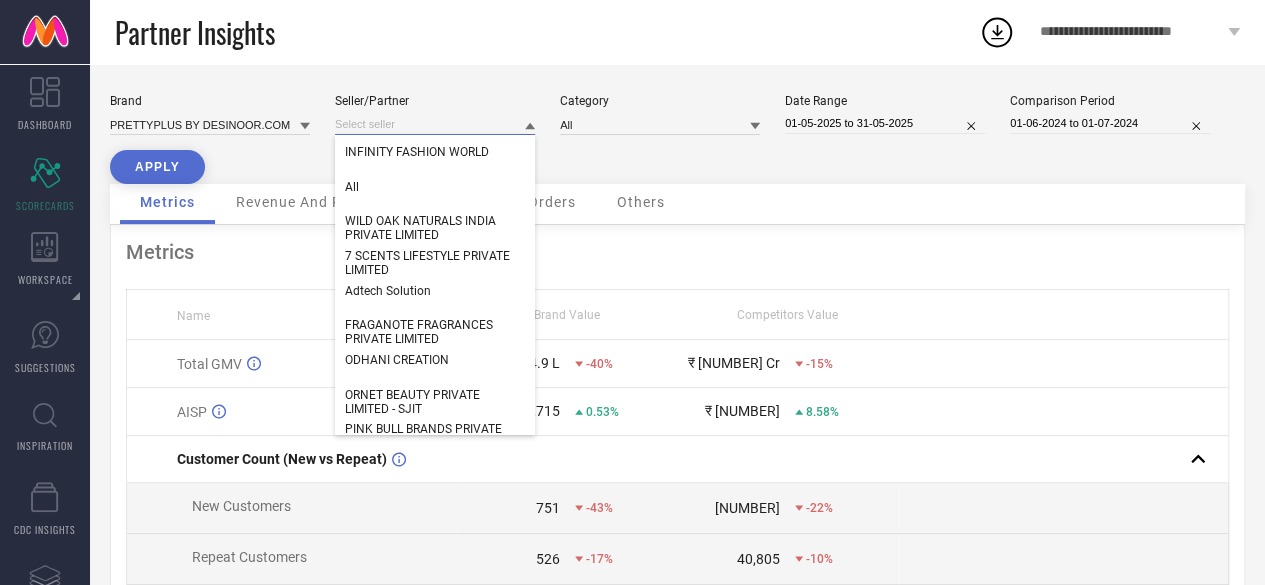 click at bounding box center (435, 124) 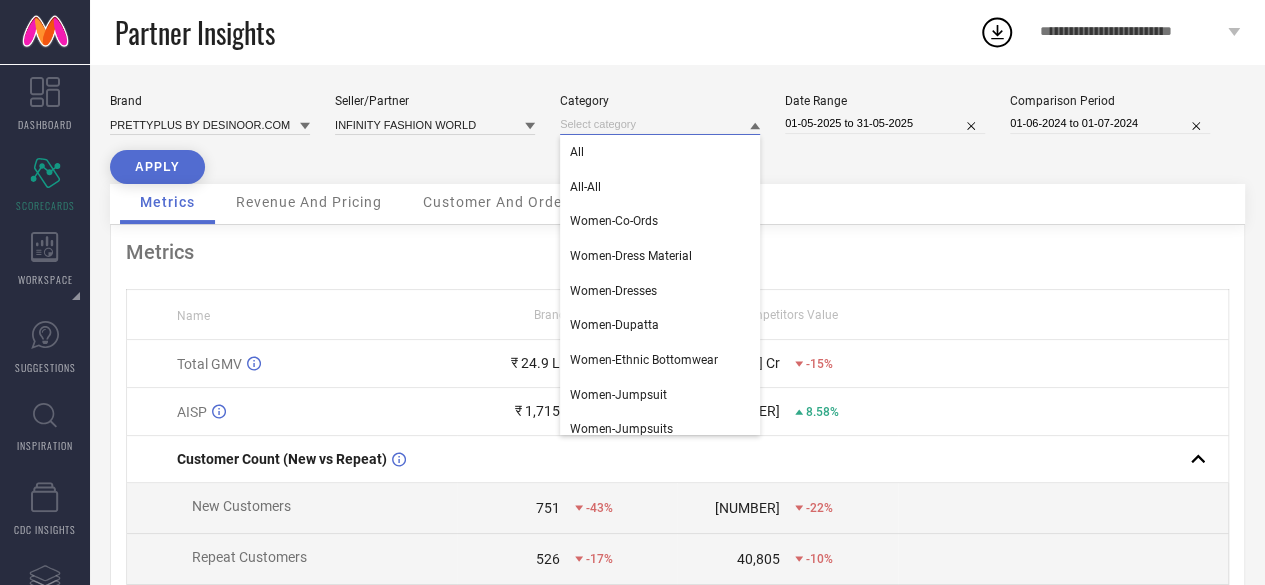 click at bounding box center (660, 124) 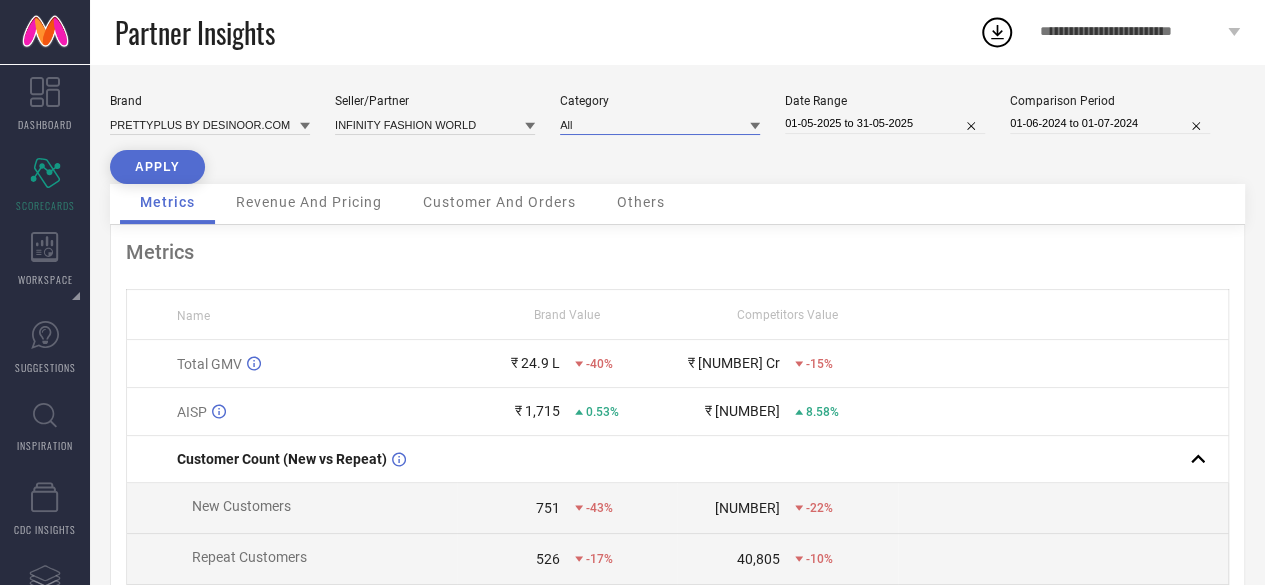 click at bounding box center [660, 124] 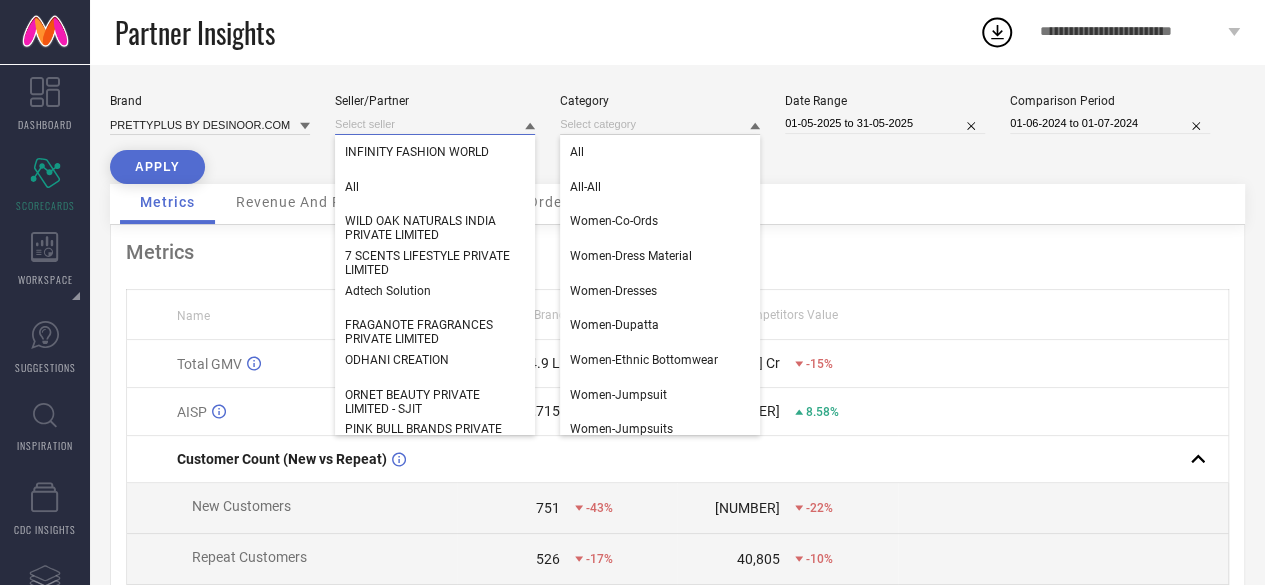 click at bounding box center [435, 124] 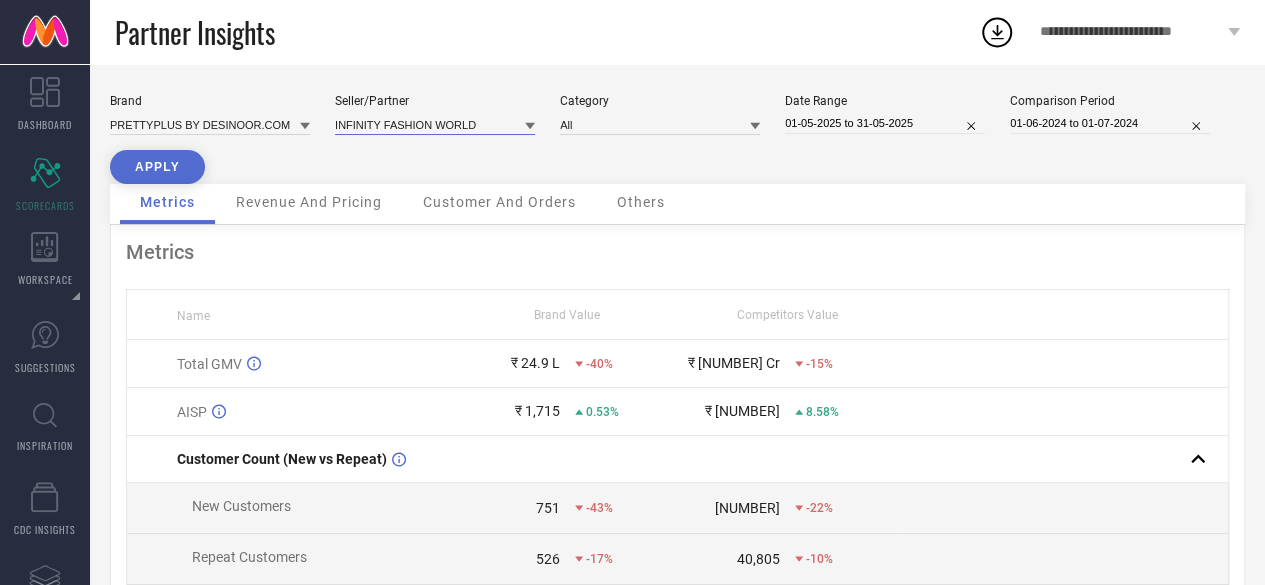 click at bounding box center (435, 124) 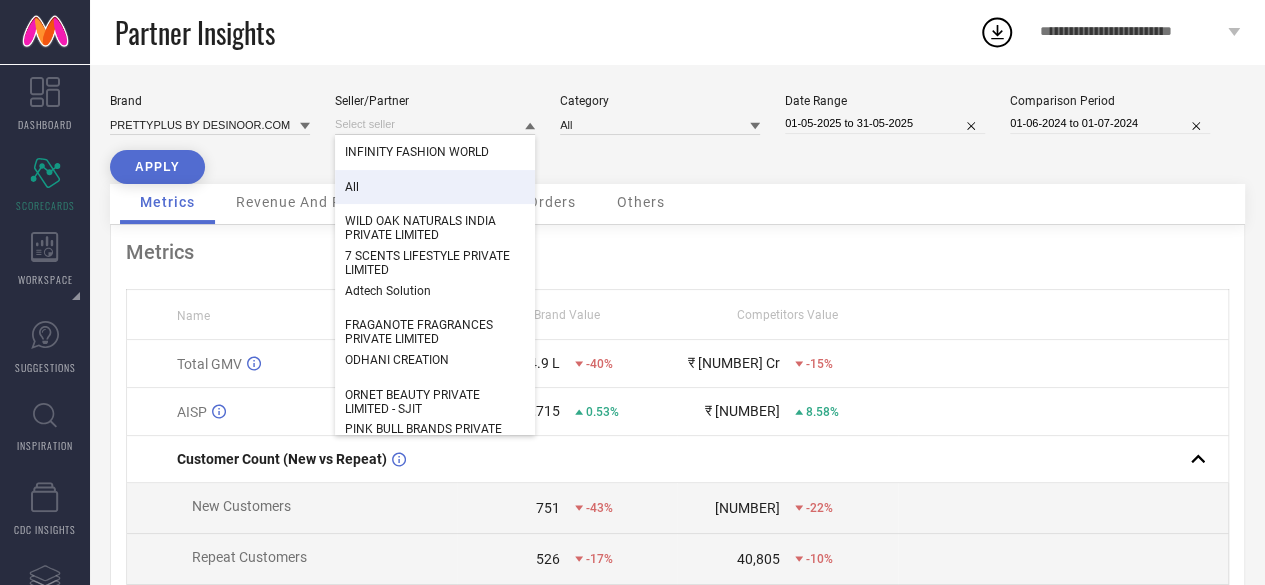 click on "All" at bounding box center (352, 187) 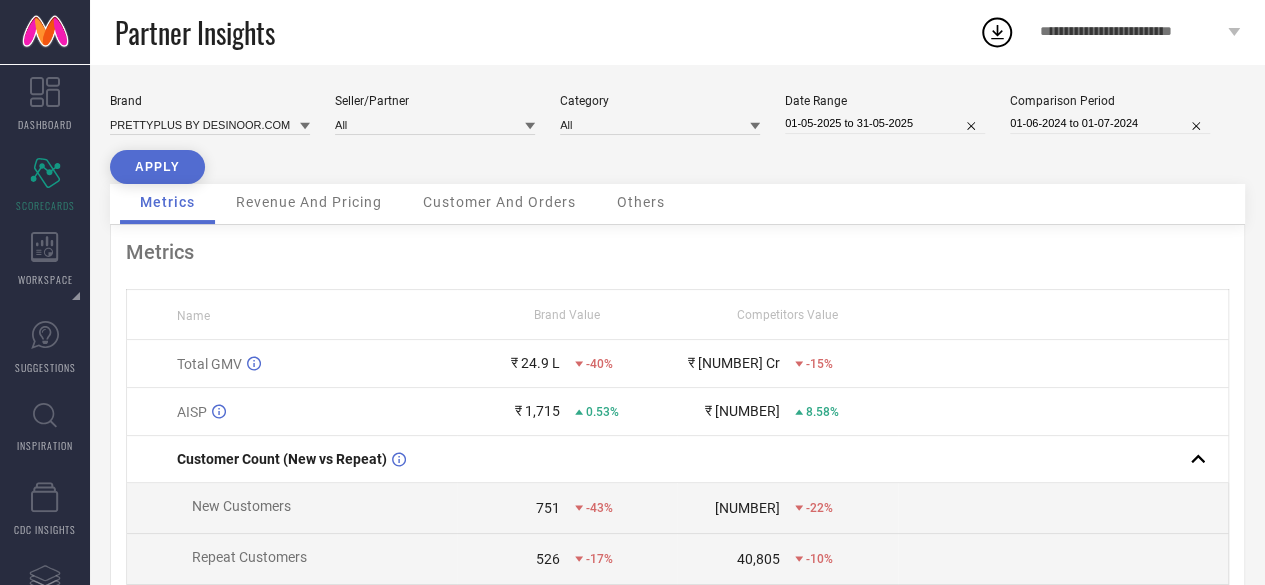 click on "APPLY" at bounding box center [157, 167] 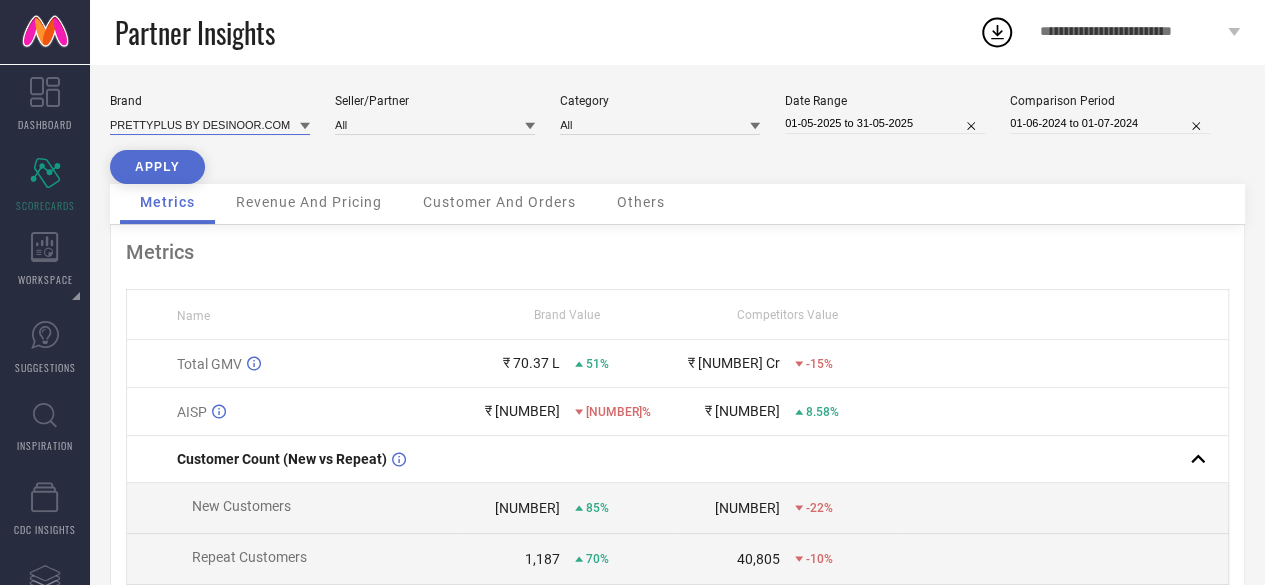 click at bounding box center [210, 124] 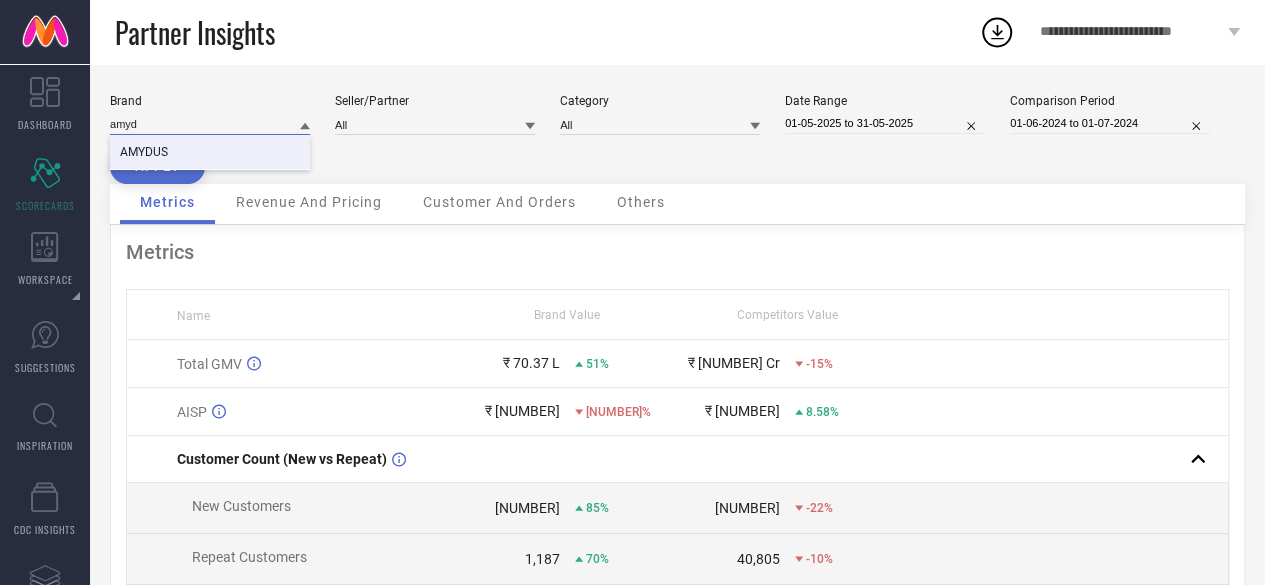 type on "amyd" 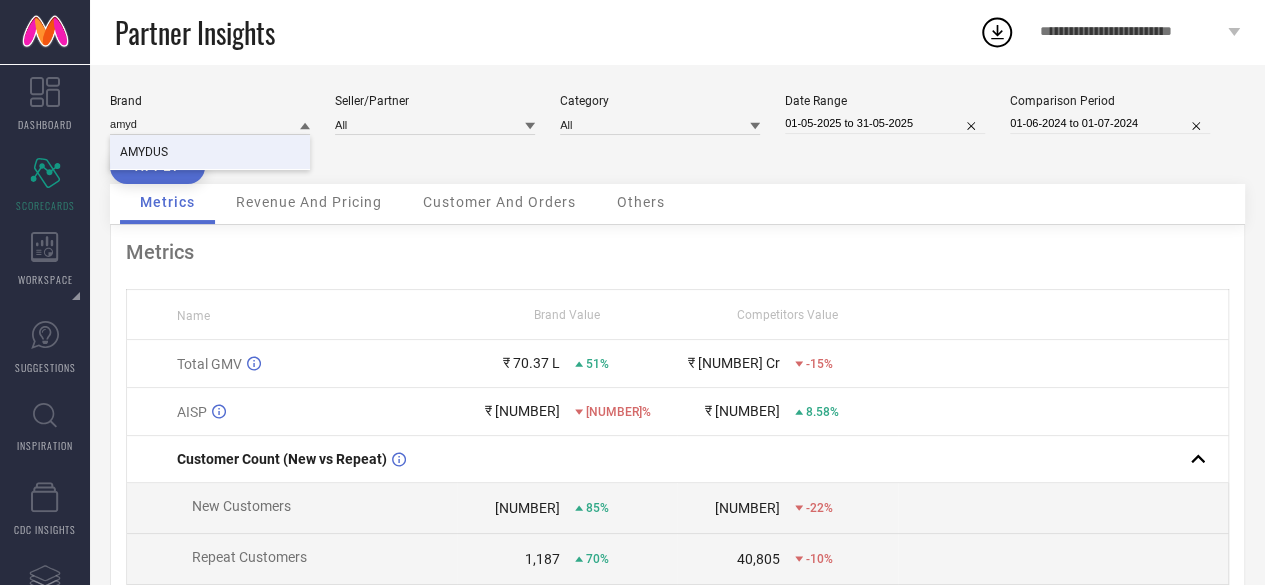 click on "AMYDUS" at bounding box center [144, 152] 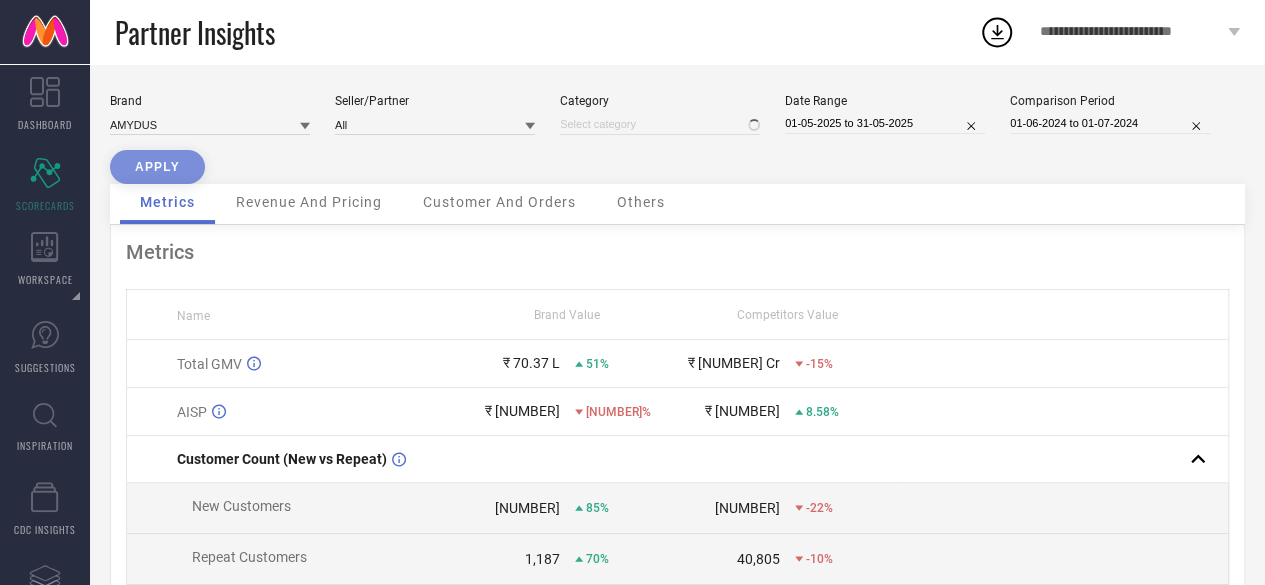 type on "All" 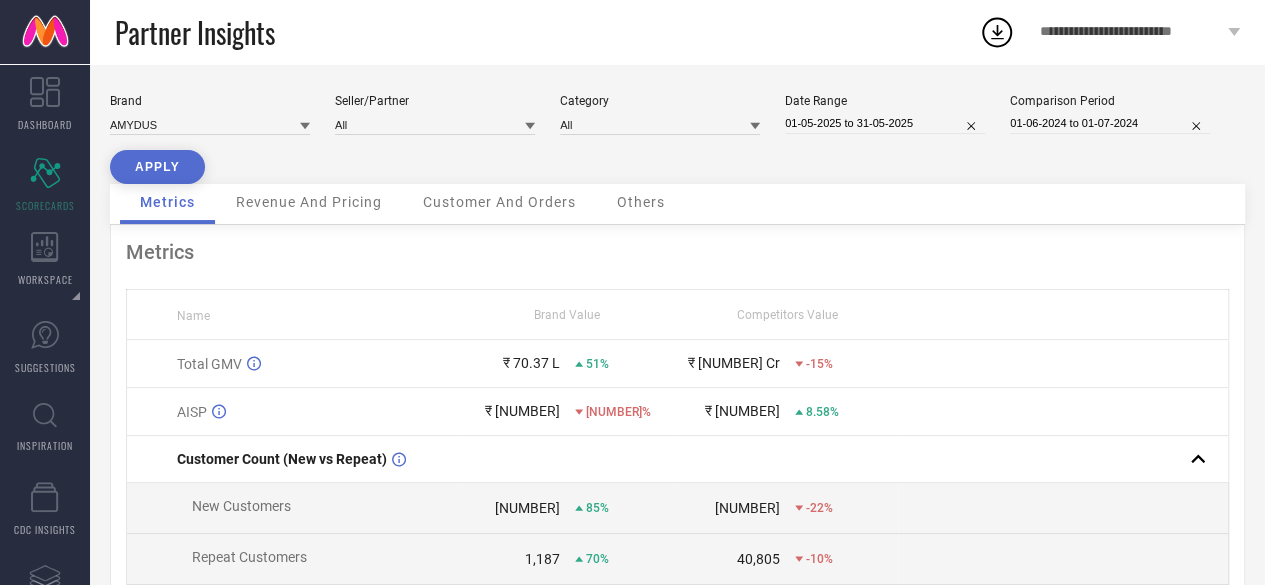 click on "APPLY" at bounding box center (157, 167) 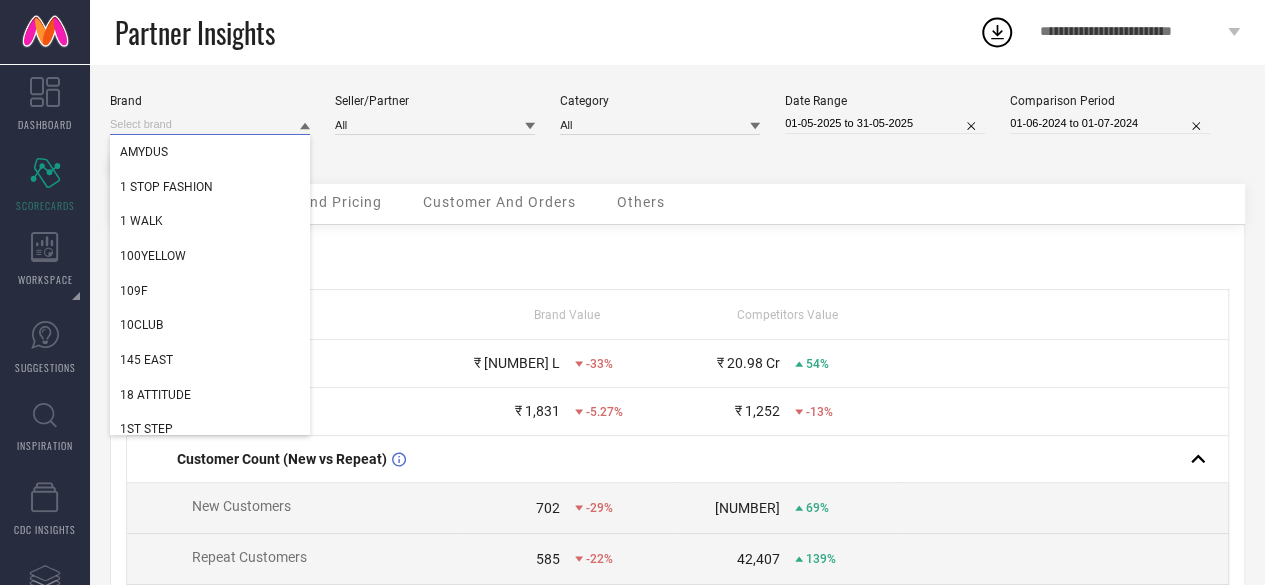 click at bounding box center [210, 124] 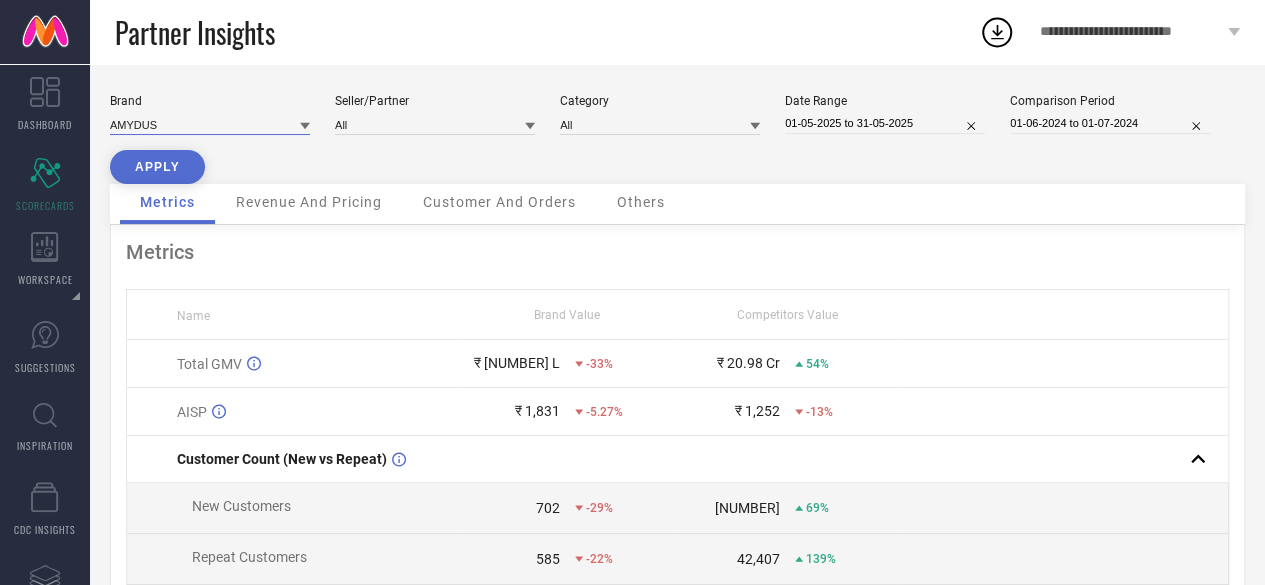 click at bounding box center (210, 124) 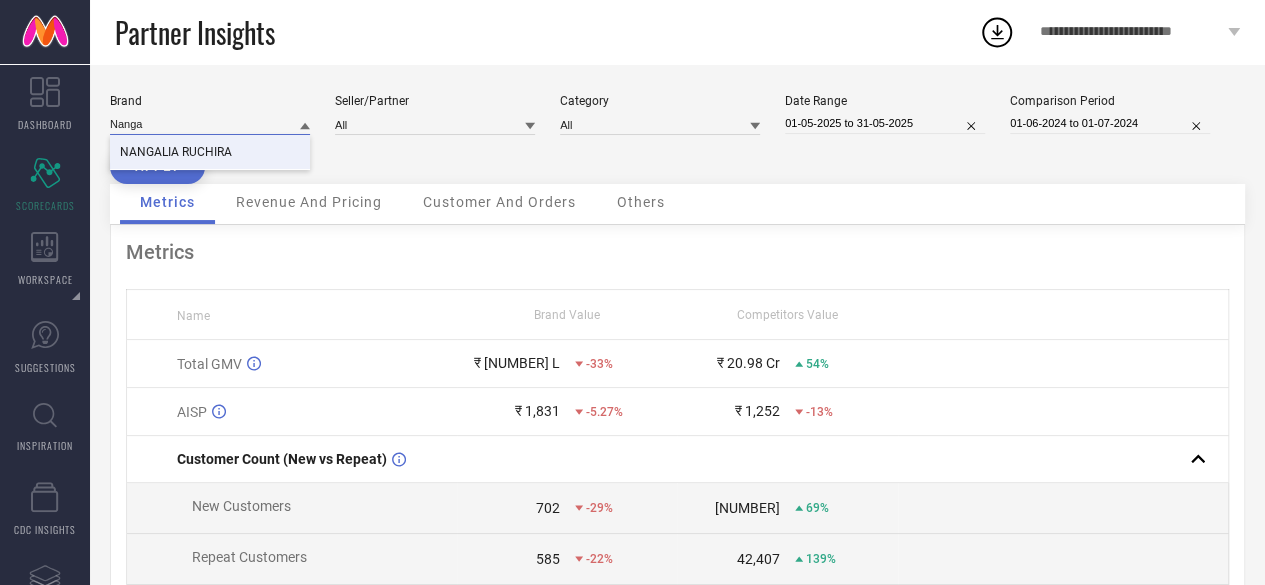 type on "Nanga" 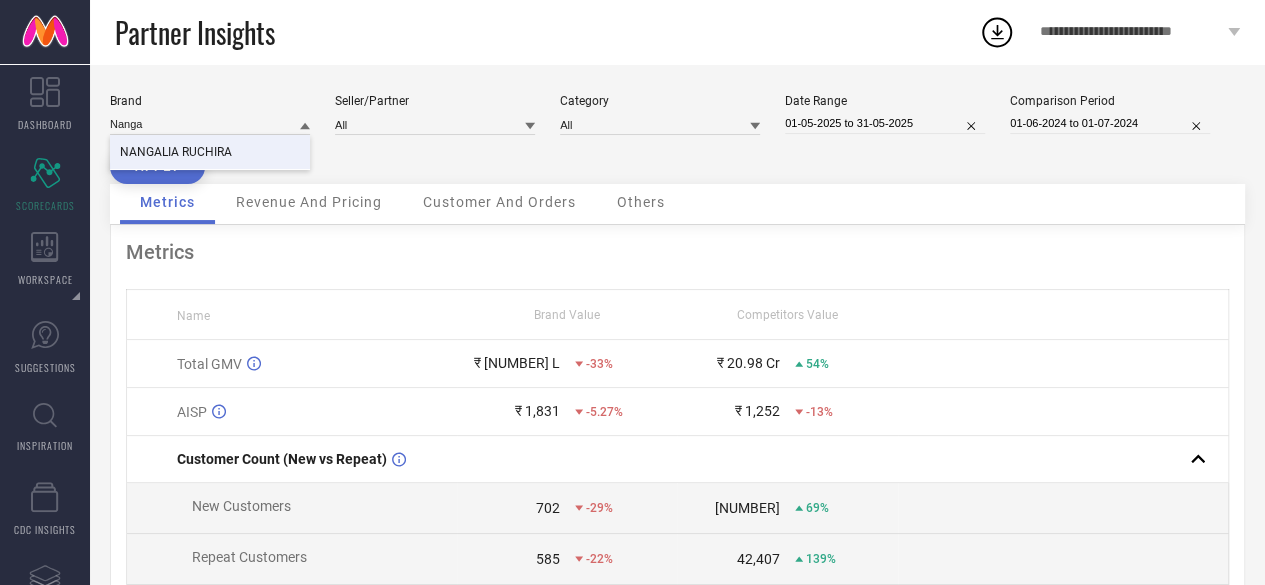 click on "NANGALIA RUCHIRA" at bounding box center [210, 152] 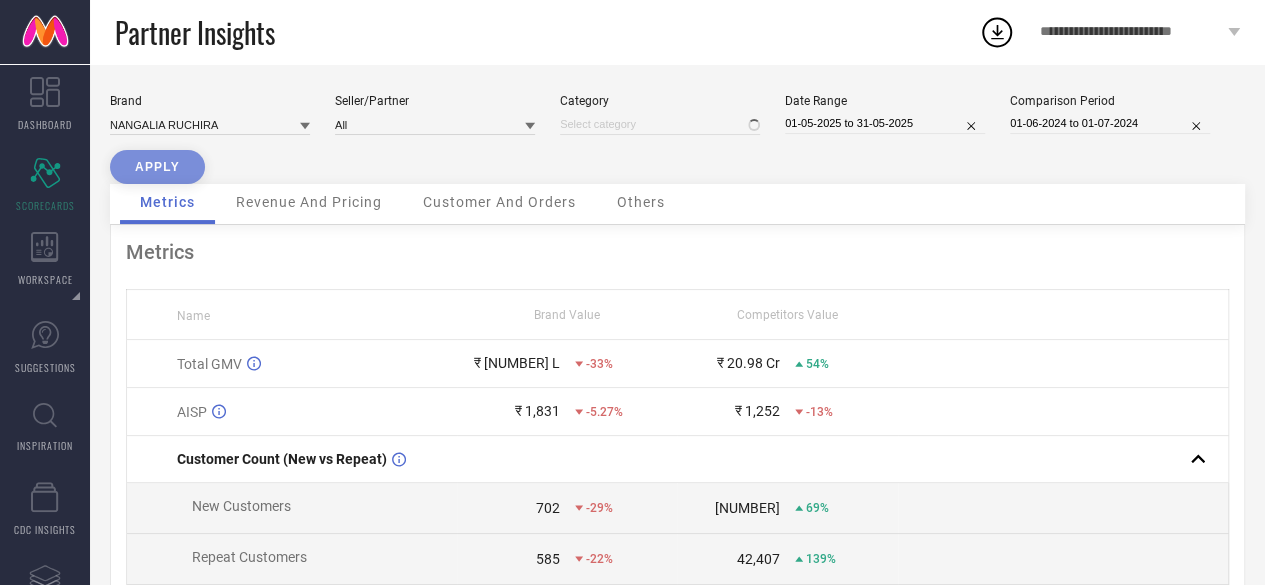 type on "All" 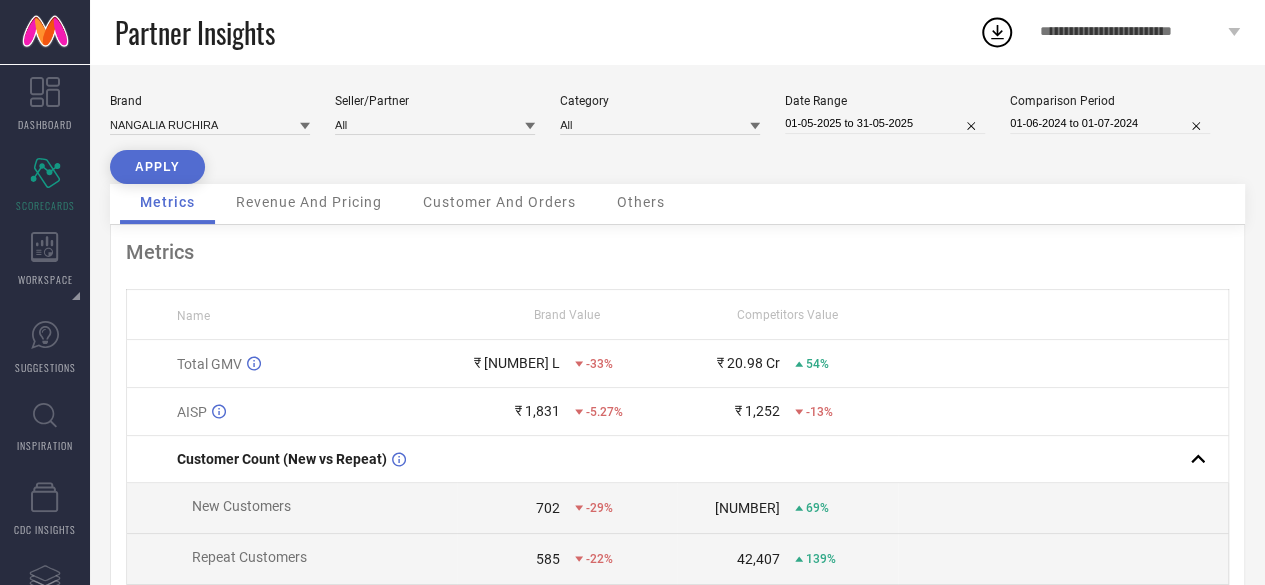 click on "APPLY" at bounding box center (157, 167) 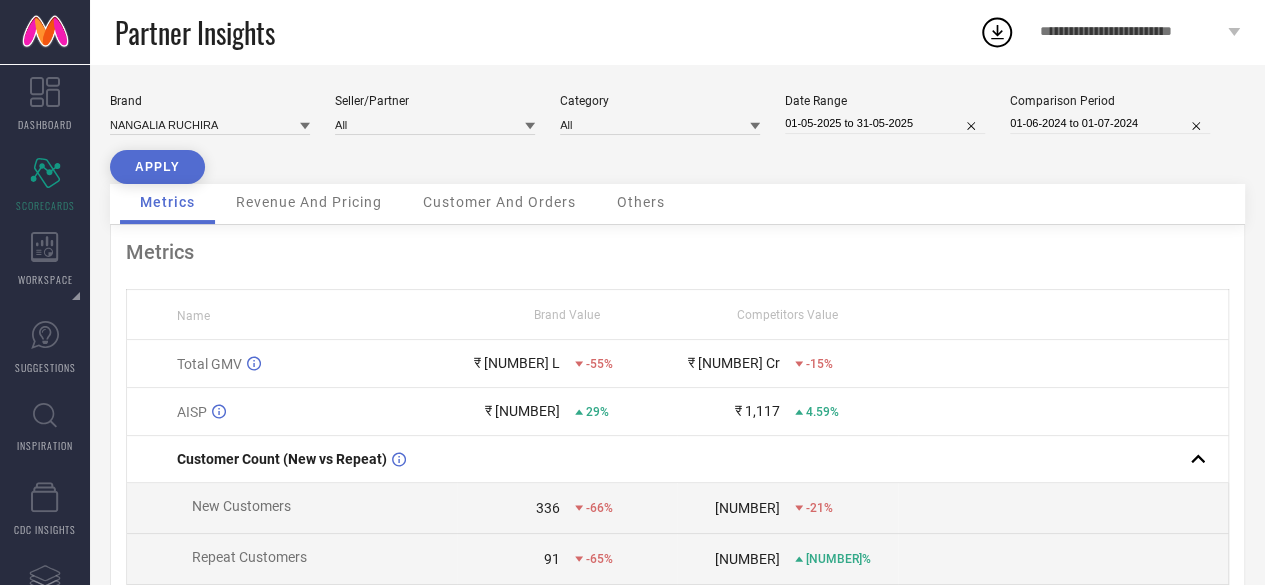 select on "4" 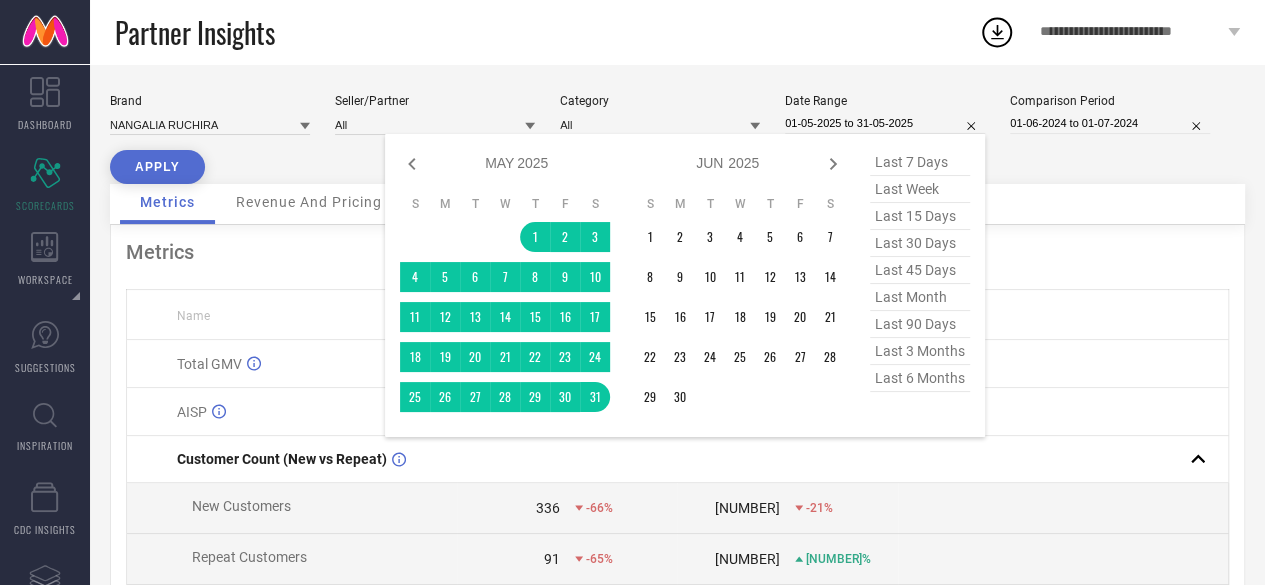 click on "01-05-2025 to 31-05-2025" at bounding box center [885, 123] 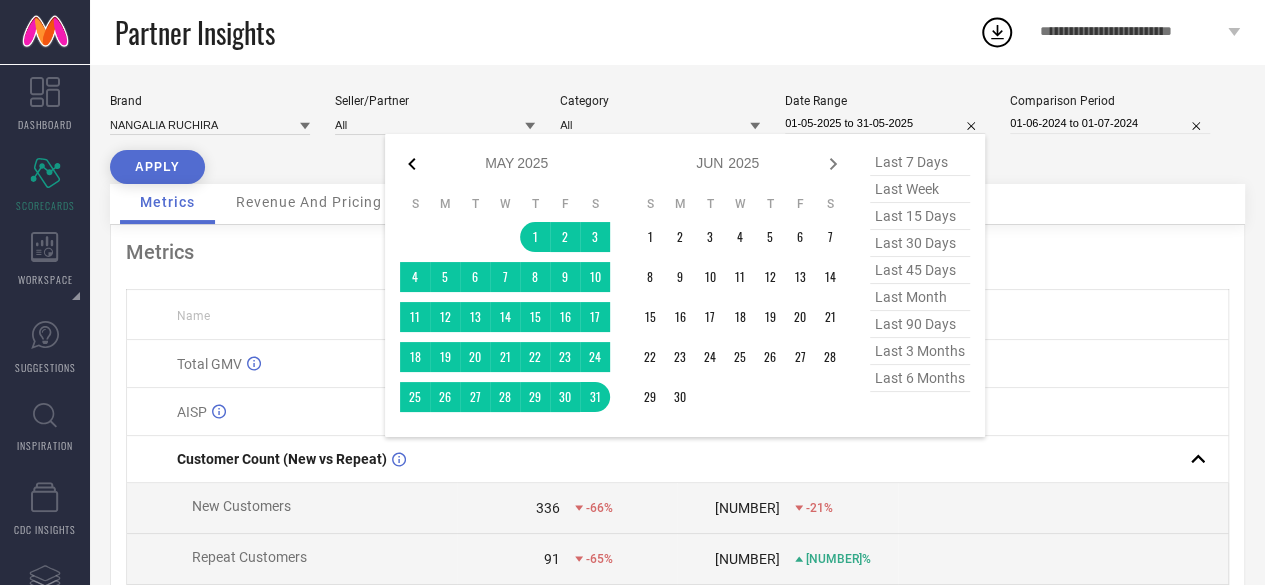 click 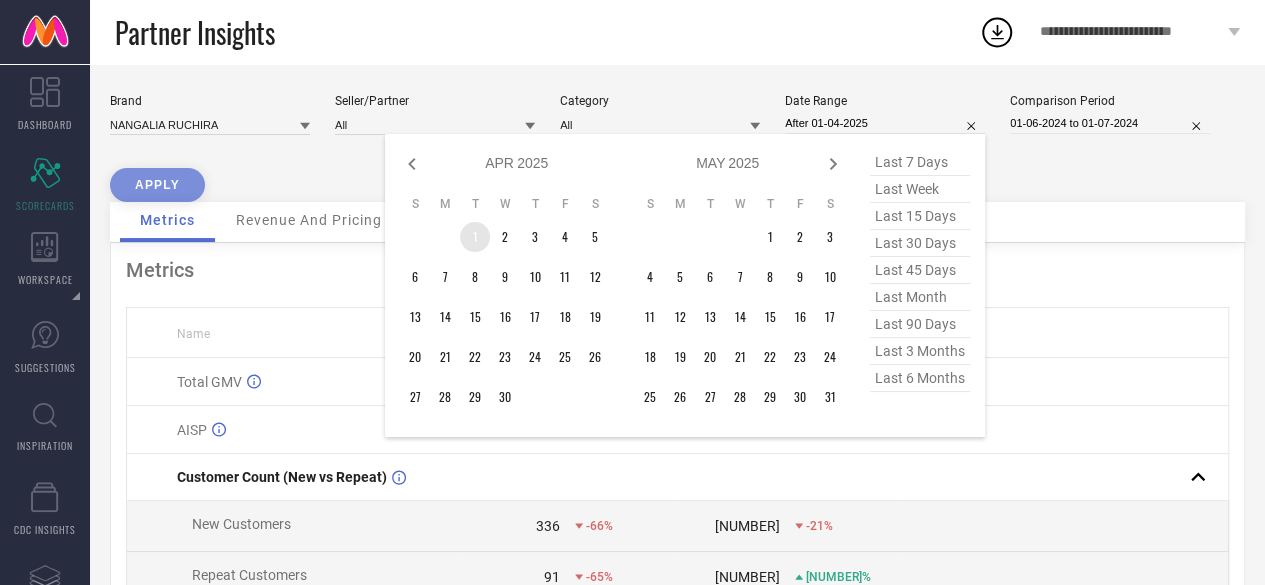click on "1" at bounding box center [475, 237] 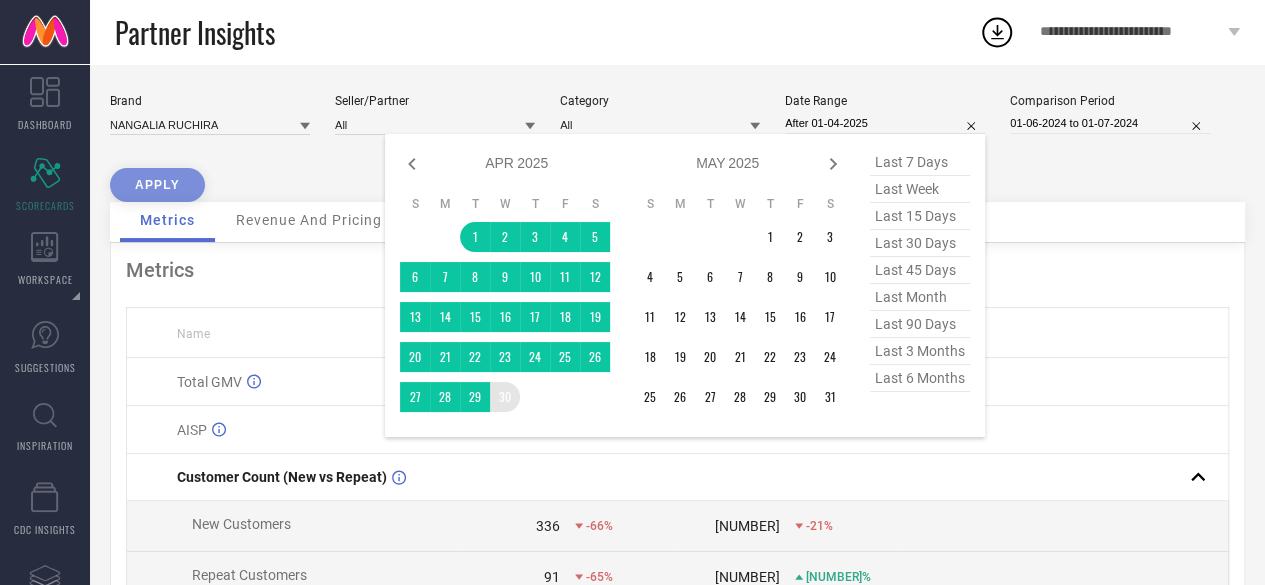 type on "01-04-2025 to 30-04-2025" 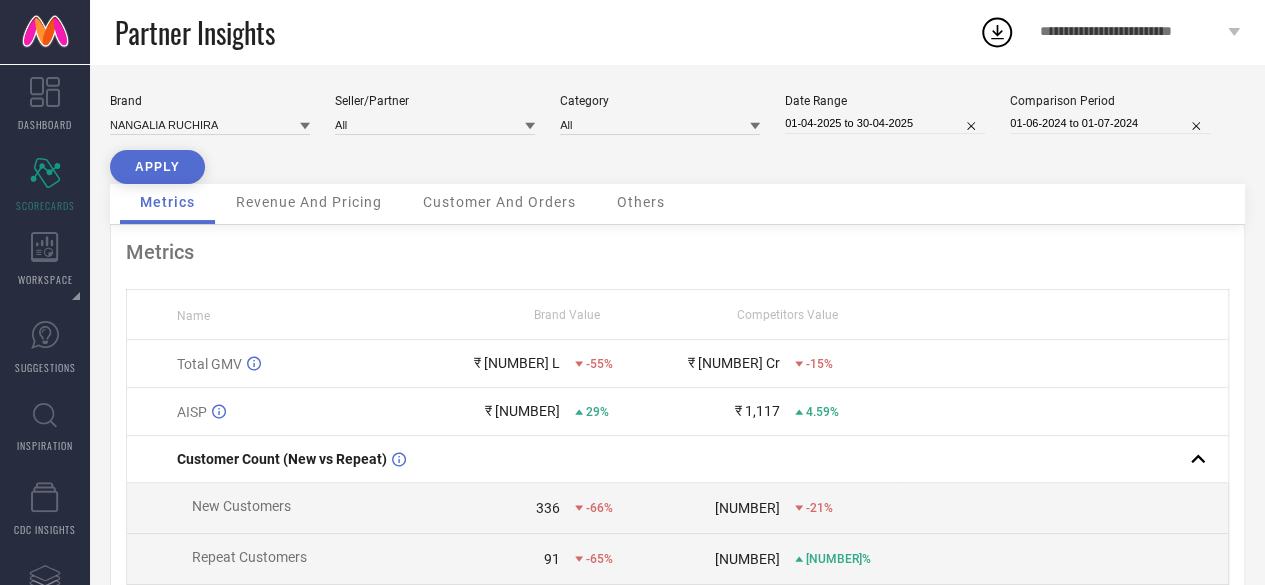 click on "APPLY" at bounding box center (157, 167) 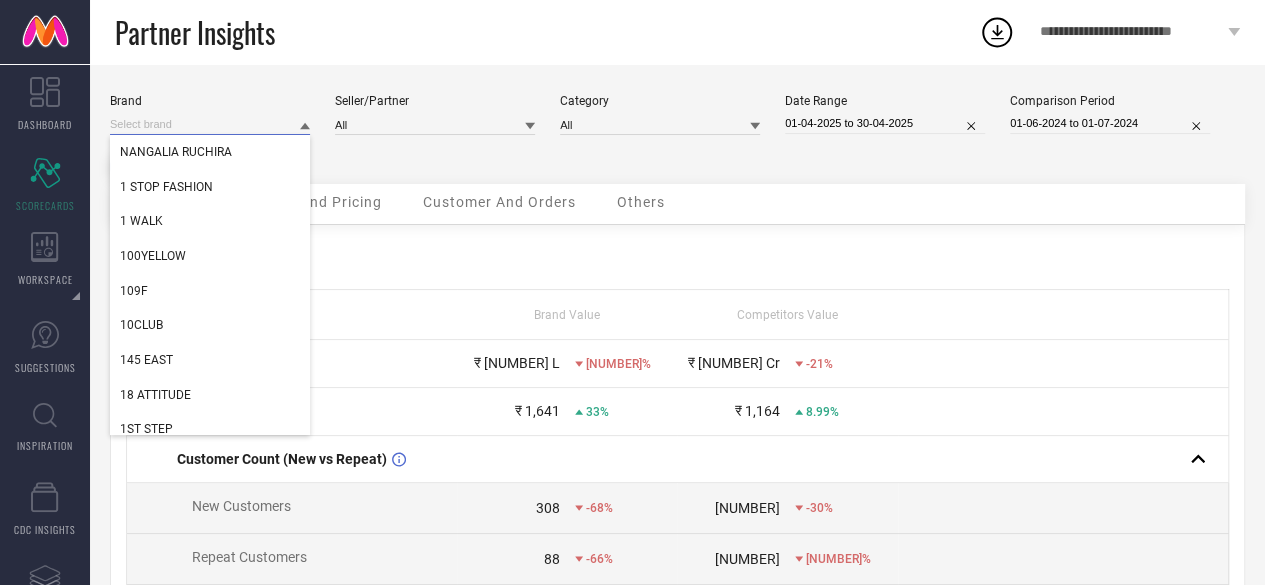 click at bounding box center (210, 124) 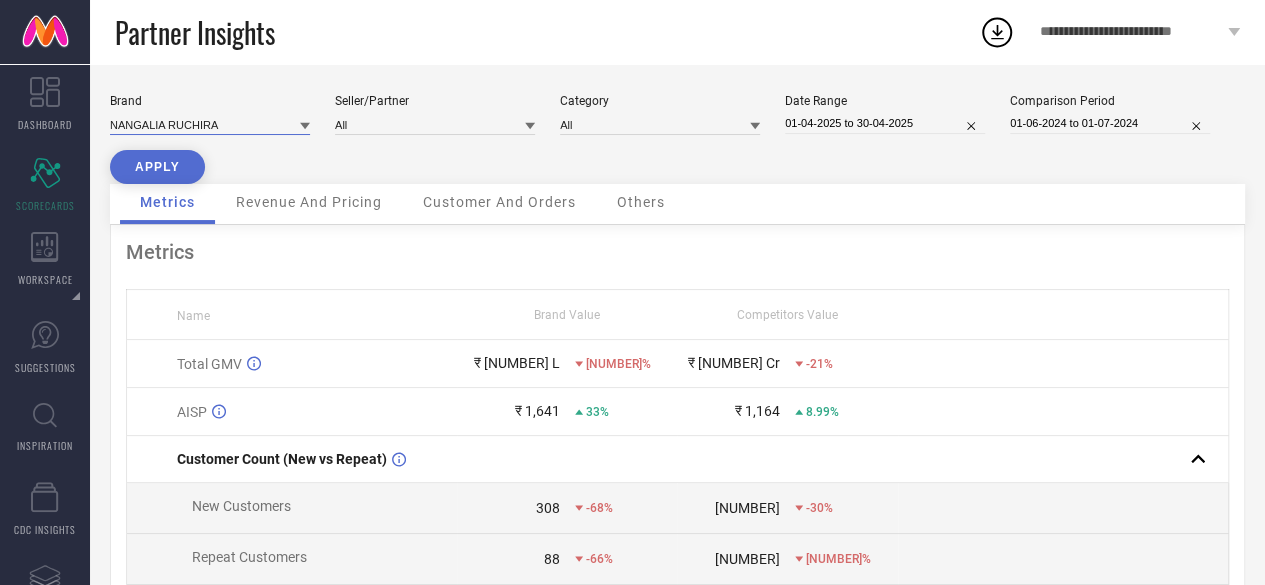 click at bounding box center (210, 124) 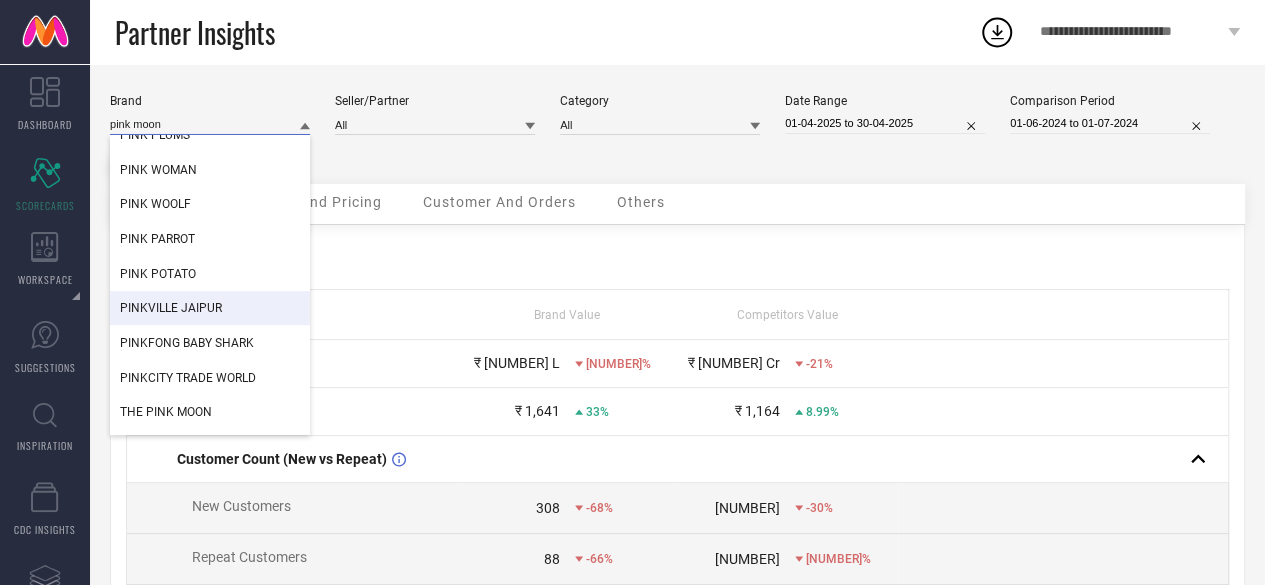 scroll, scrollTop: 434, scrollLeft: 0, axis: vertical 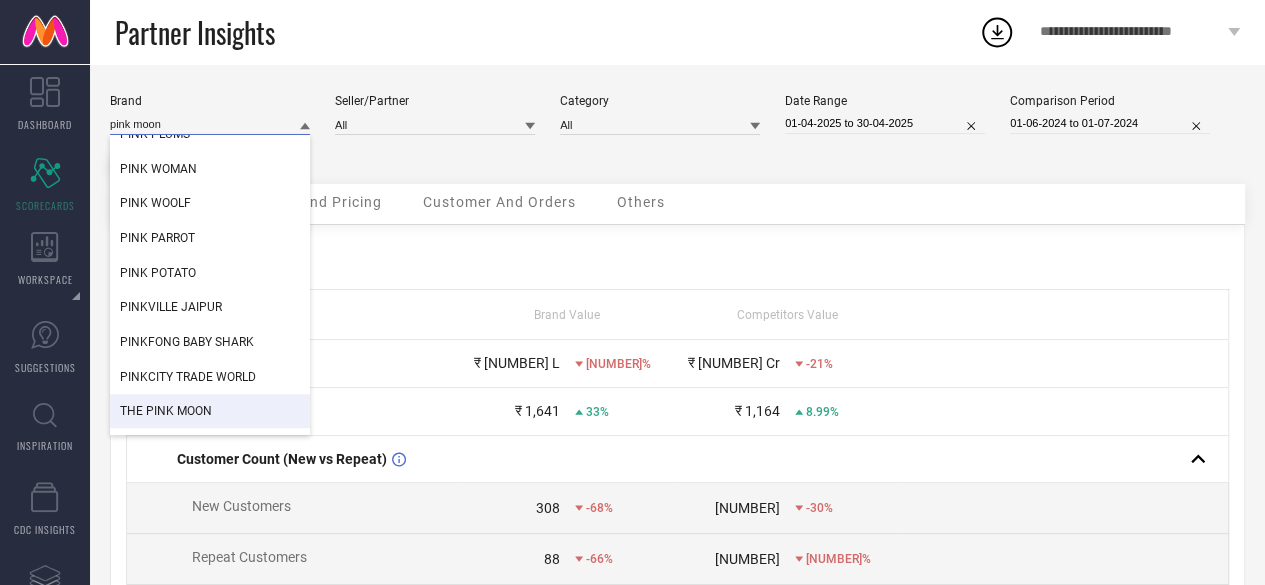 type on "pink moon" 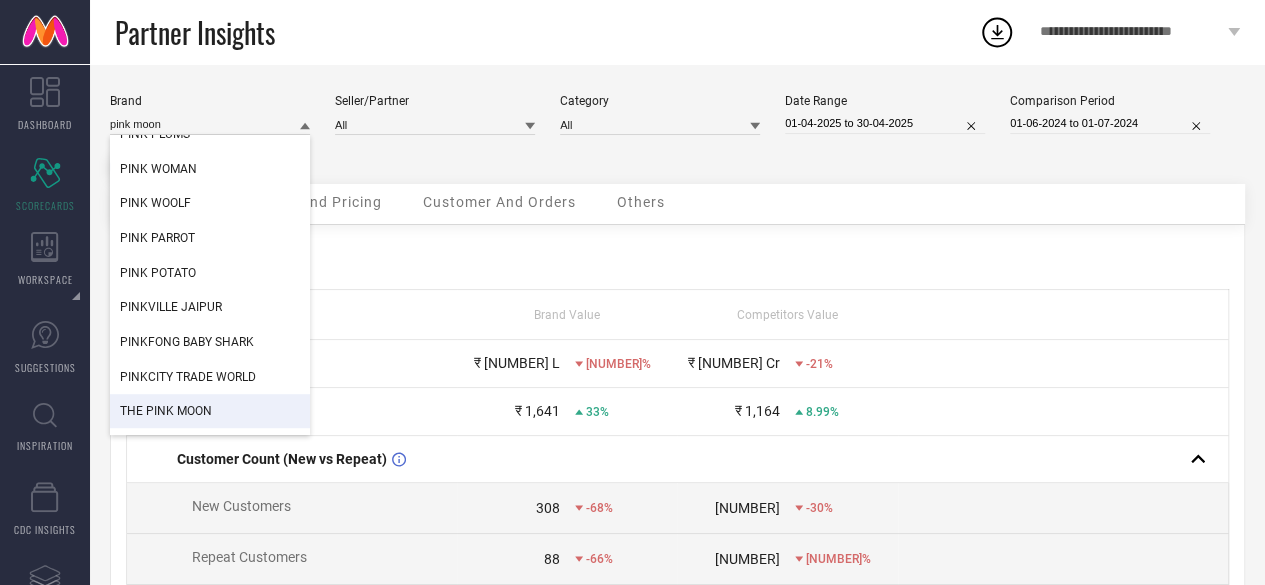click on "THE PINK MOON" at bounding box center (166, 411) 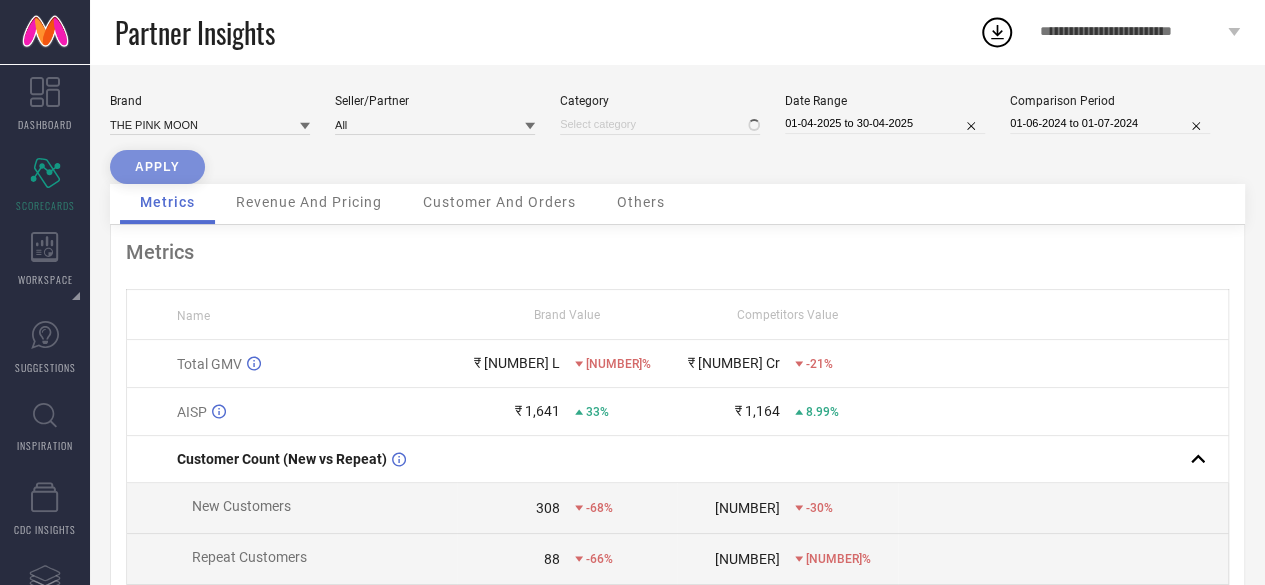 type on "All" 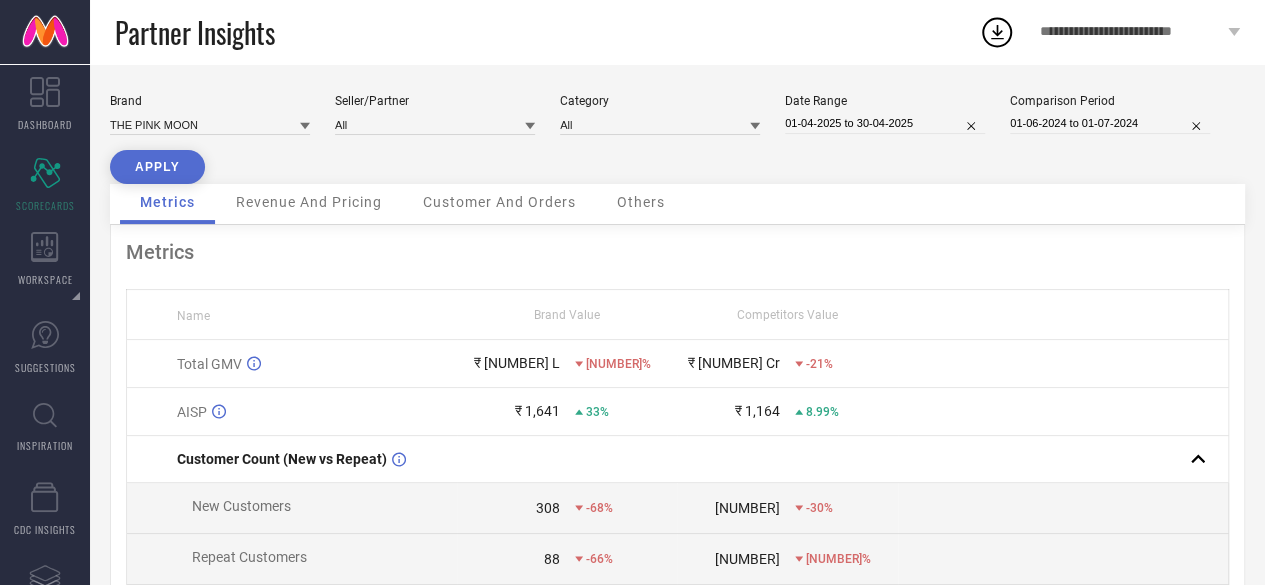 click on "APPLY" at bounding box center (157, 167) 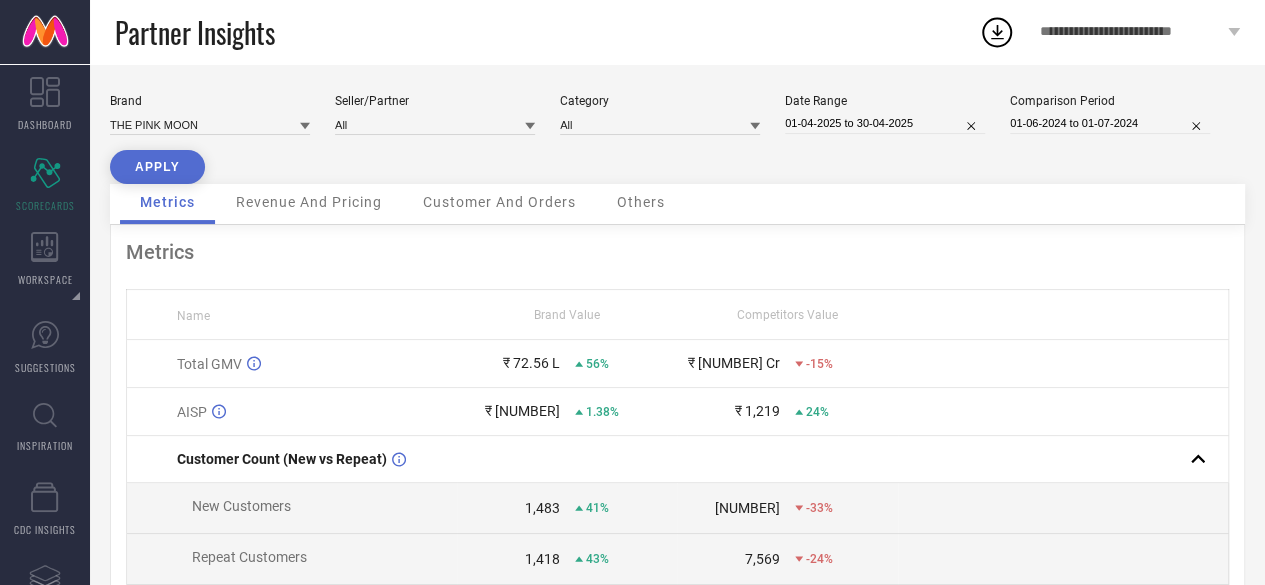 select on "3" 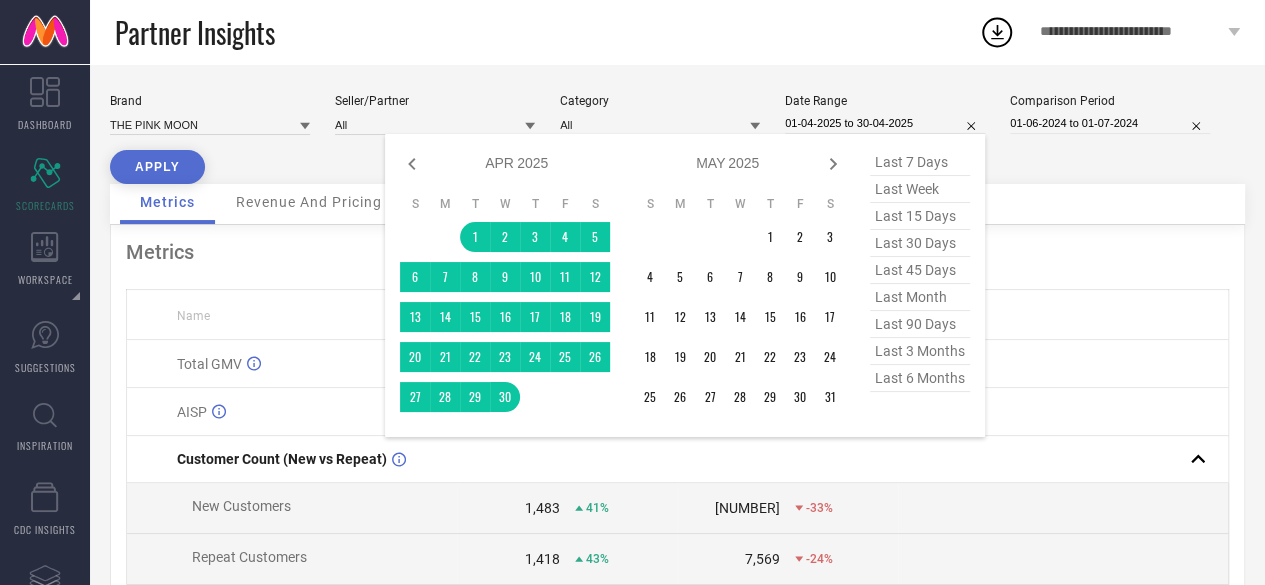 click on "01-04-2025 to 30-04-2025" at bounding box center [885, 123] 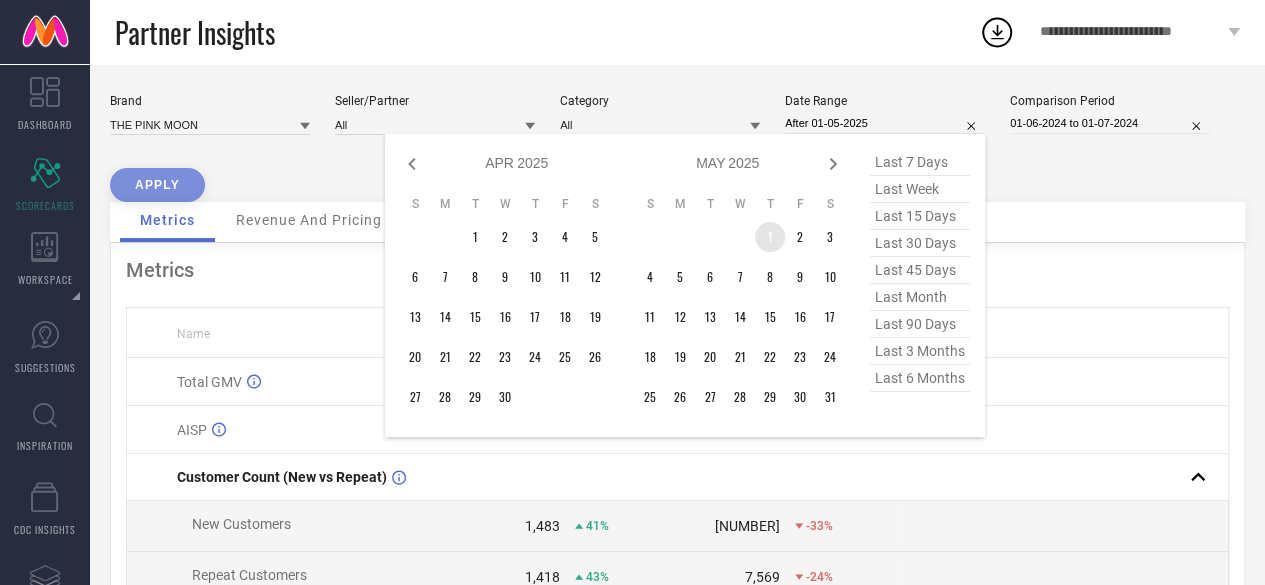 click on "1" at bounding box center (770, 237) 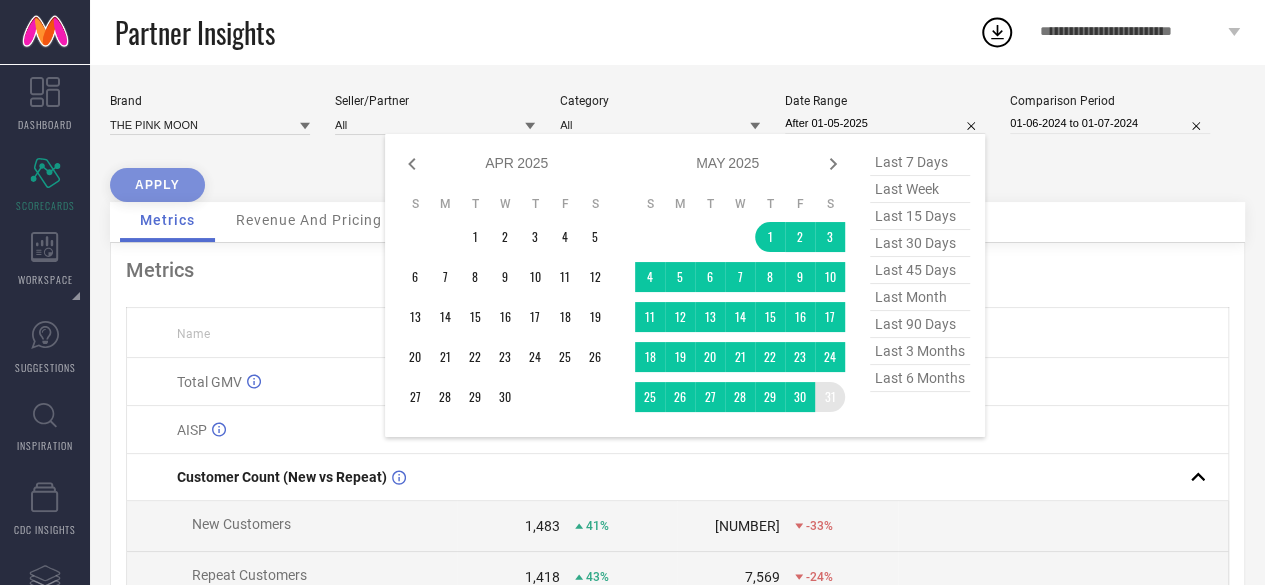type on "01-05-2025 to 31-05-2025" 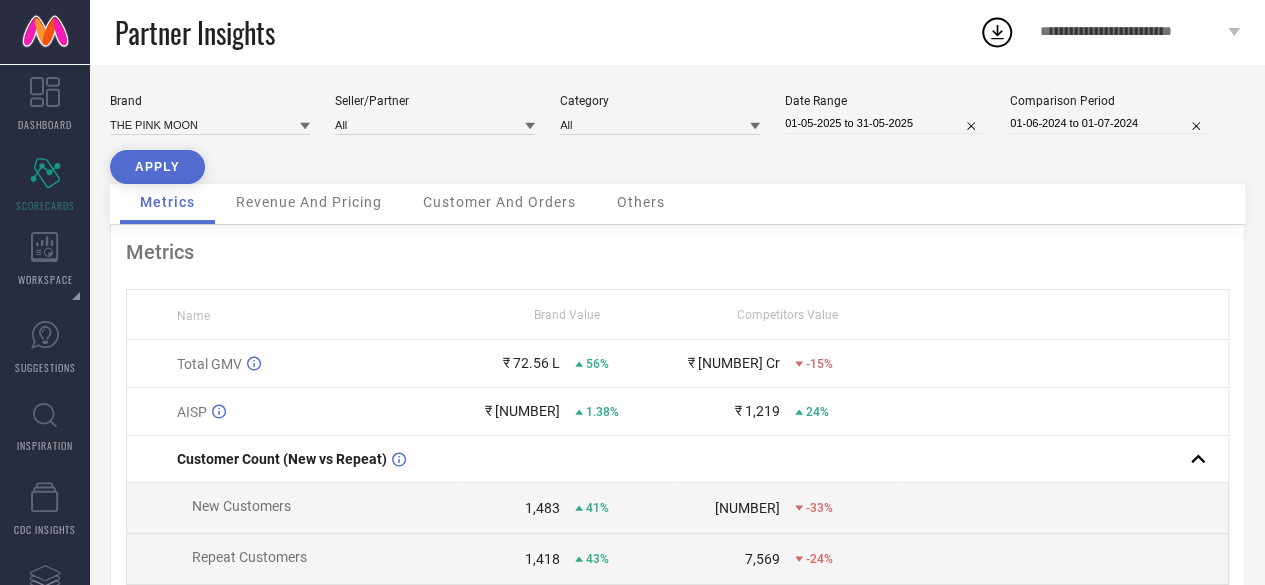 click on "APPLY" at bounding box center (157, 167) 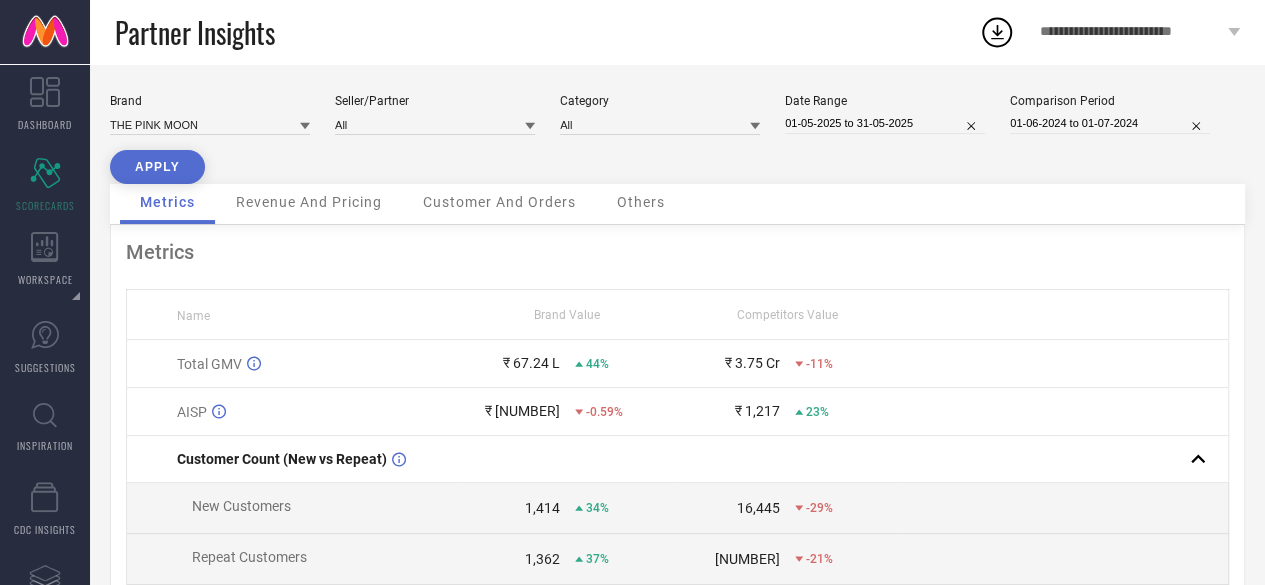select on "4" 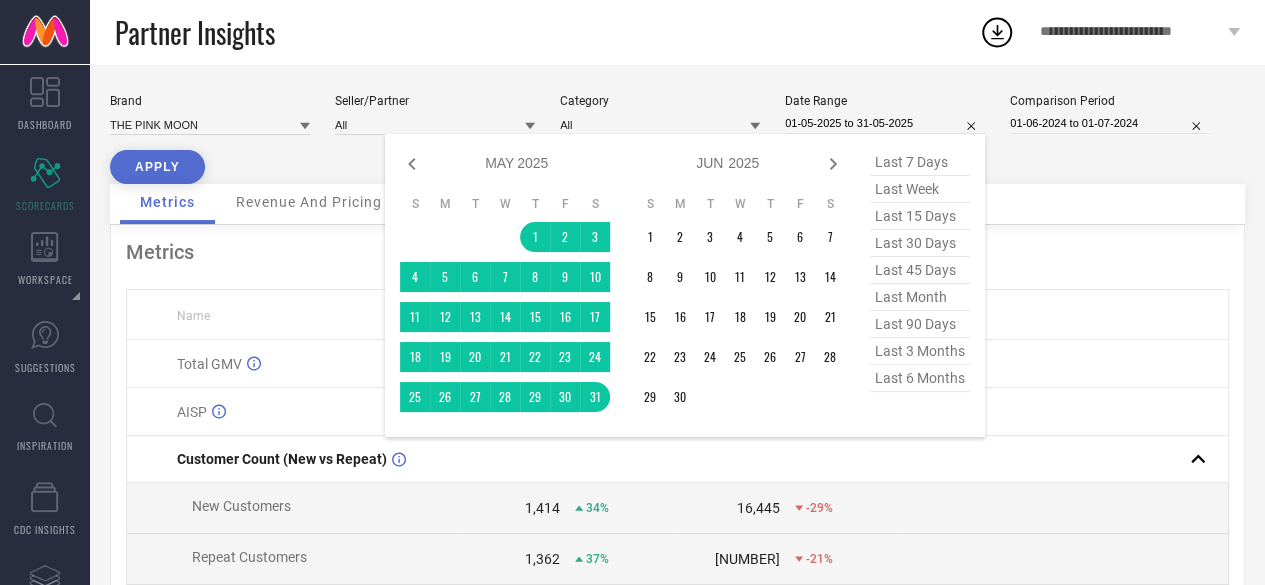 click on "01-05-2025 to 31-05-2025" at bounding box center [885, 123] 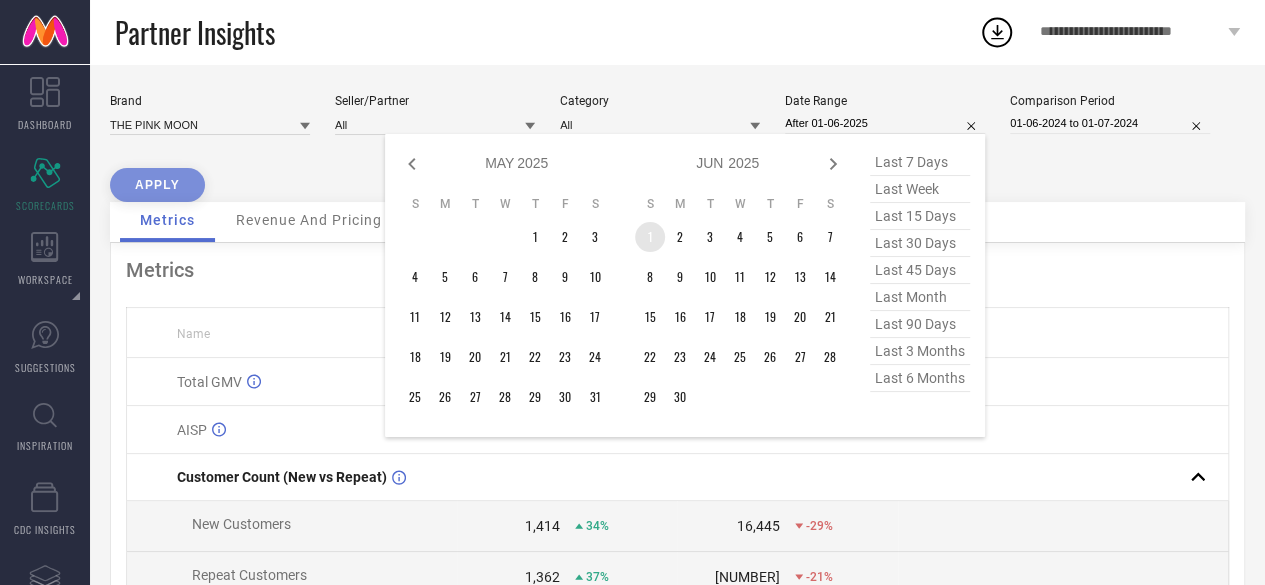 click on "1" at bounding box center (650, 237) 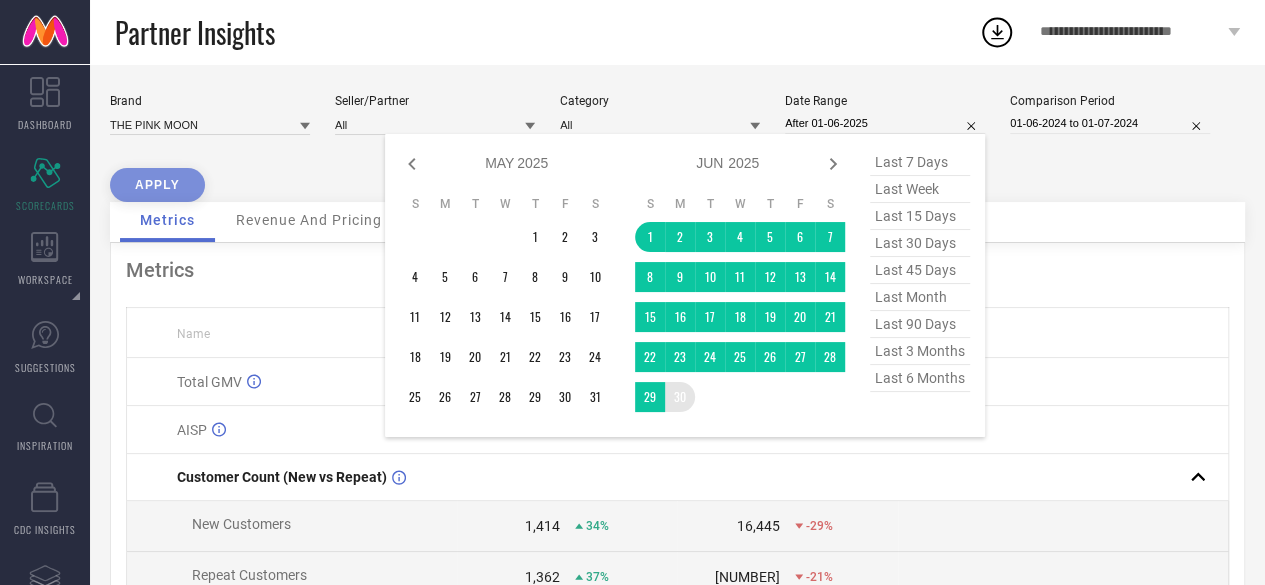type on "01-06-2025 to 30-06-2025" 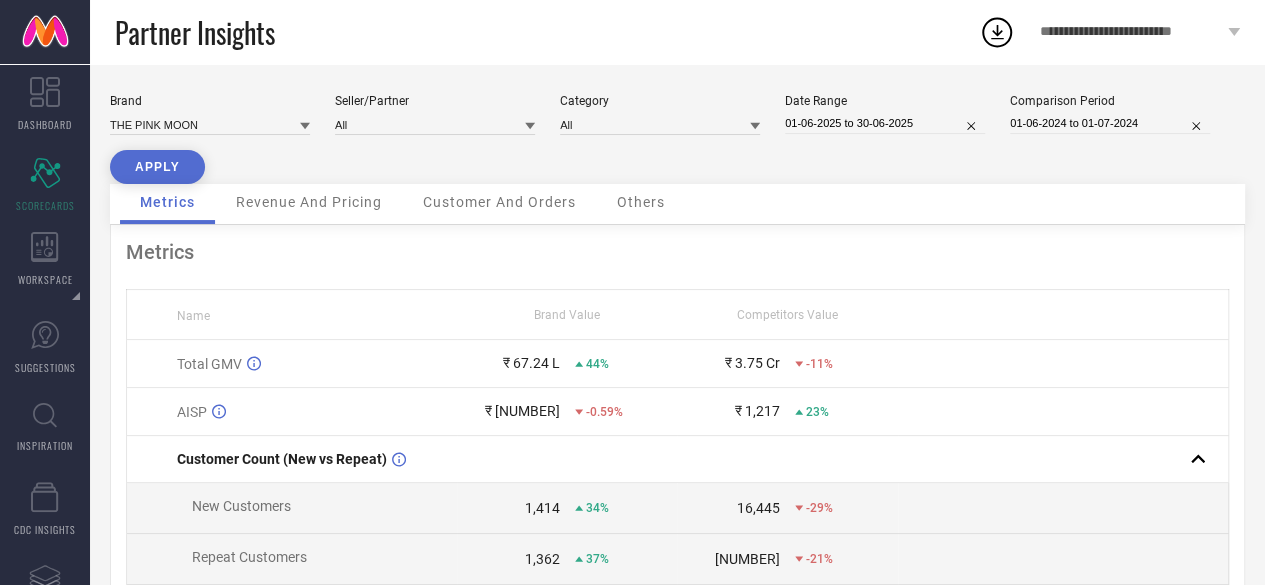 click on "APPLY" at bounding box center (157, 167) 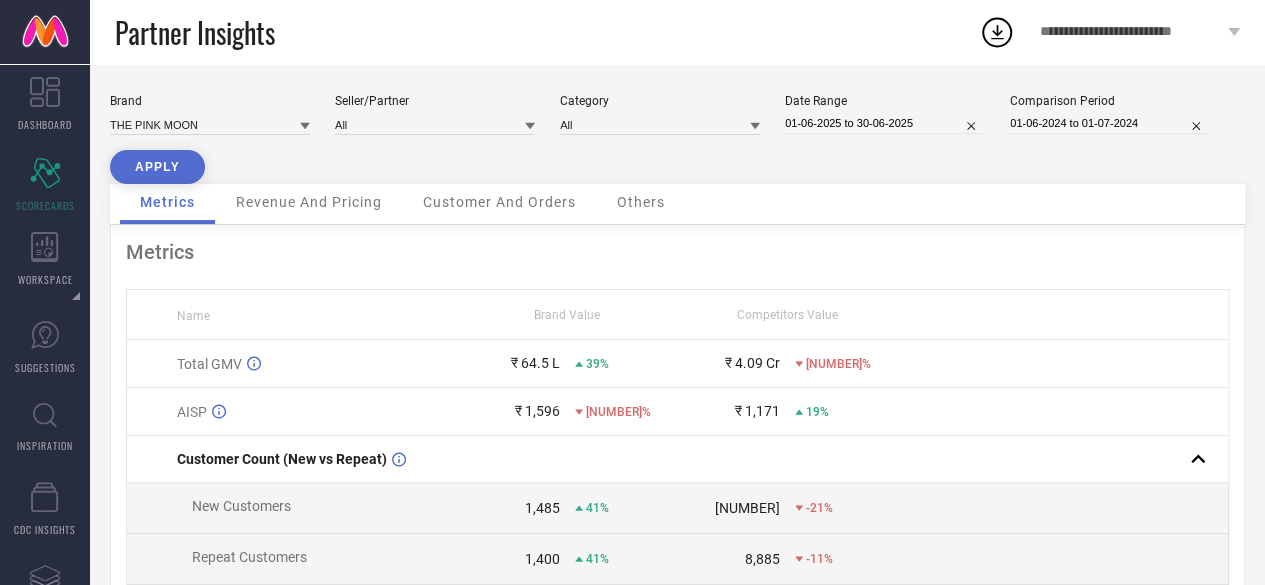 select on "5" 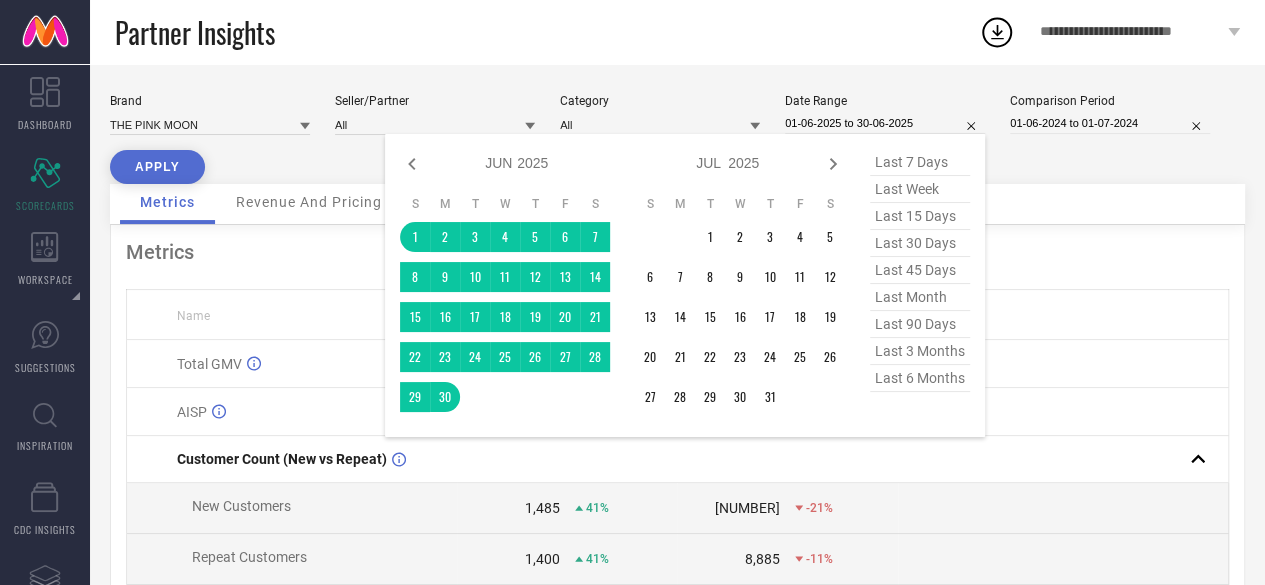 click on "01-06-2025 to 30-06-2025" at bounding box center (885, 123) 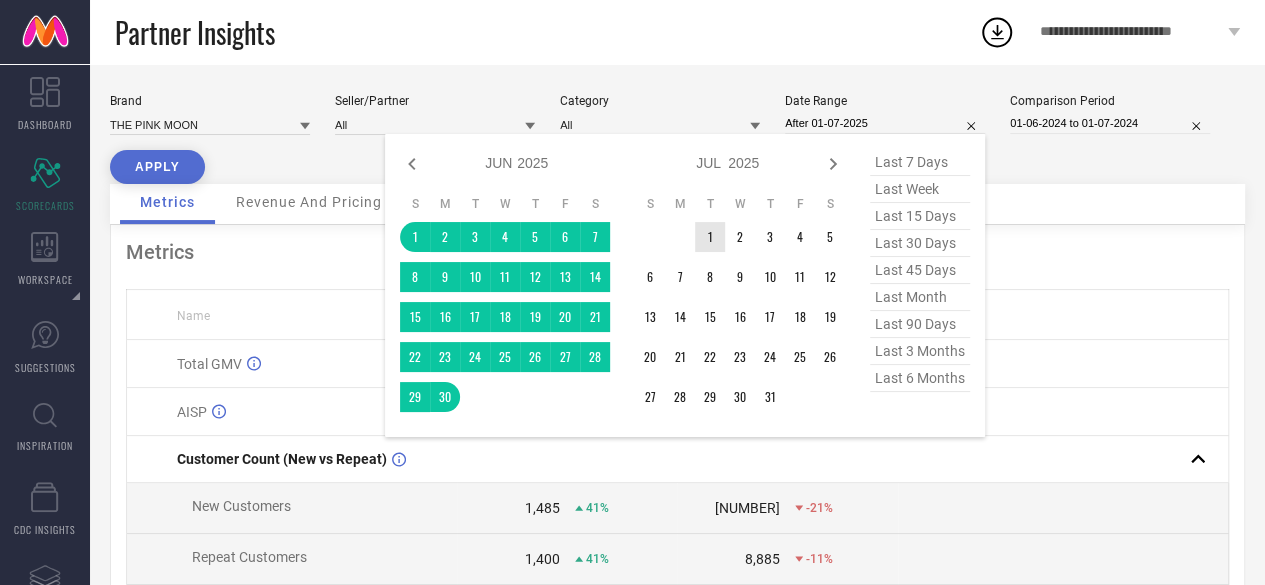 click on "1" at bounding box center (710, 237) 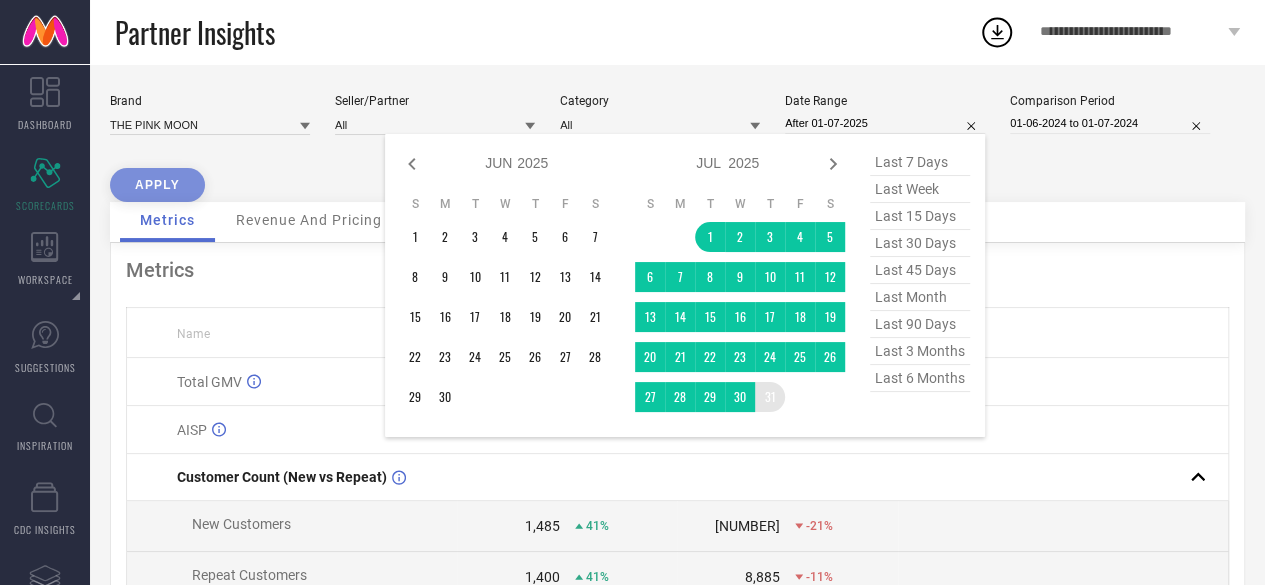 type on "01-07-2025 to 31-07-2025" 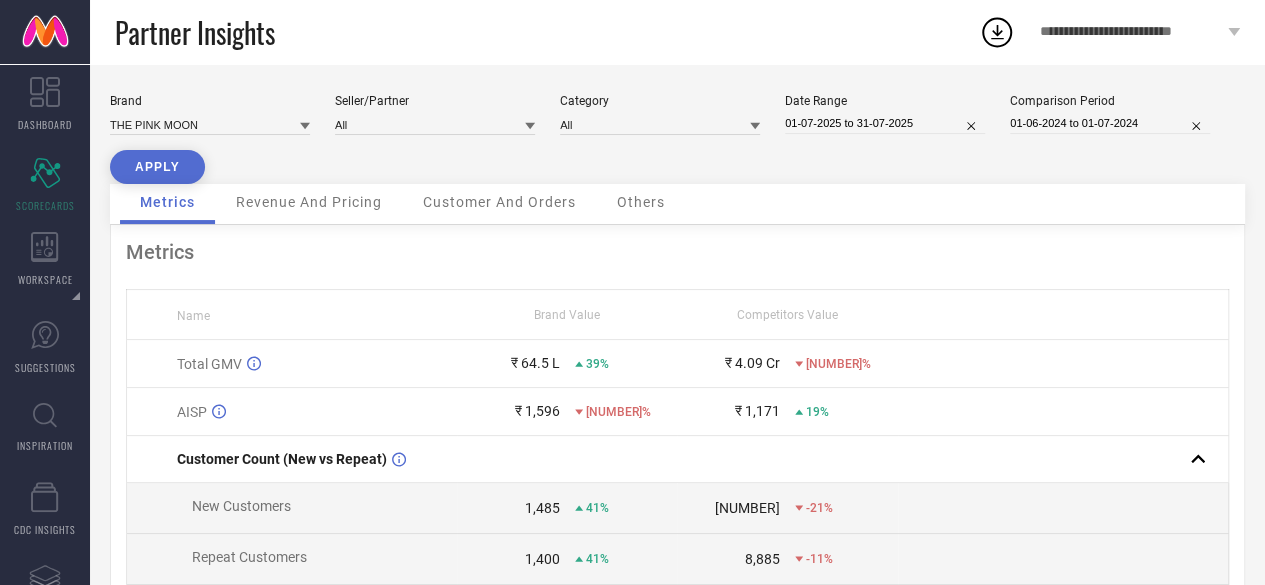 click on "APPLY" at bounding box center (157, 167) 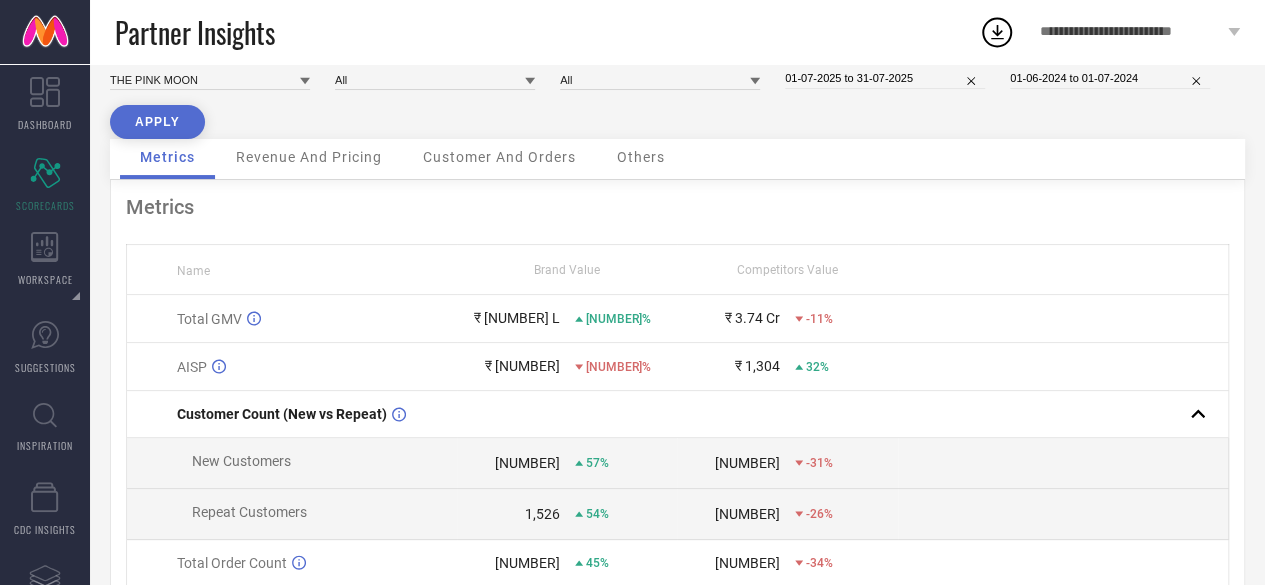 scroll, scrollTop: 0, scrollLeft: 0, axis: both 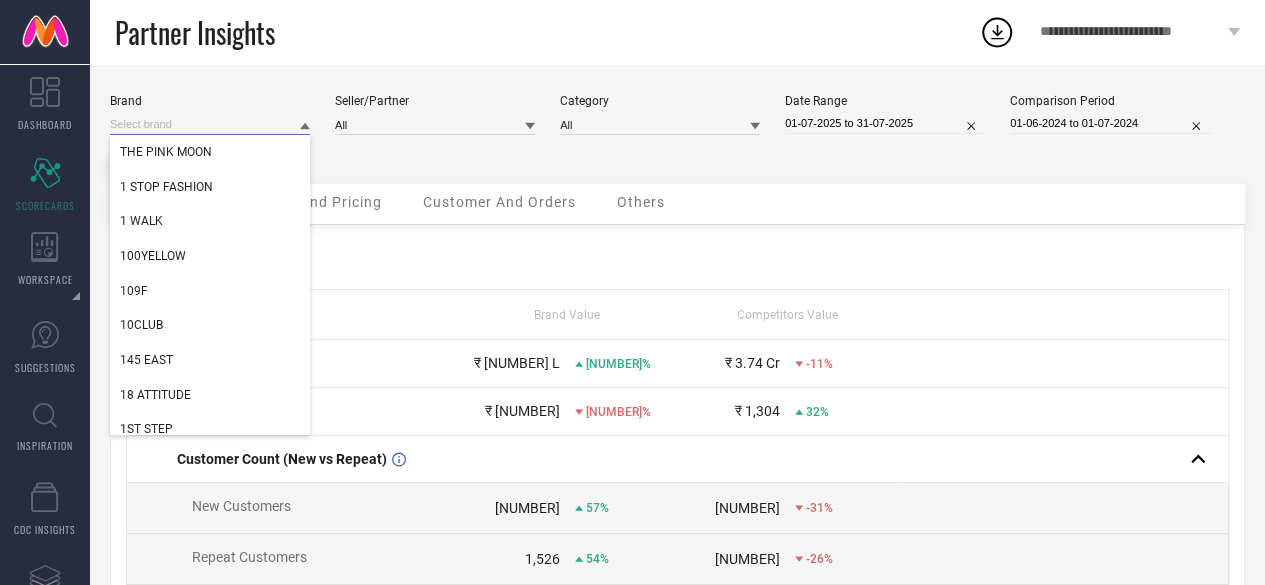 click at bounding box center (210, 124) 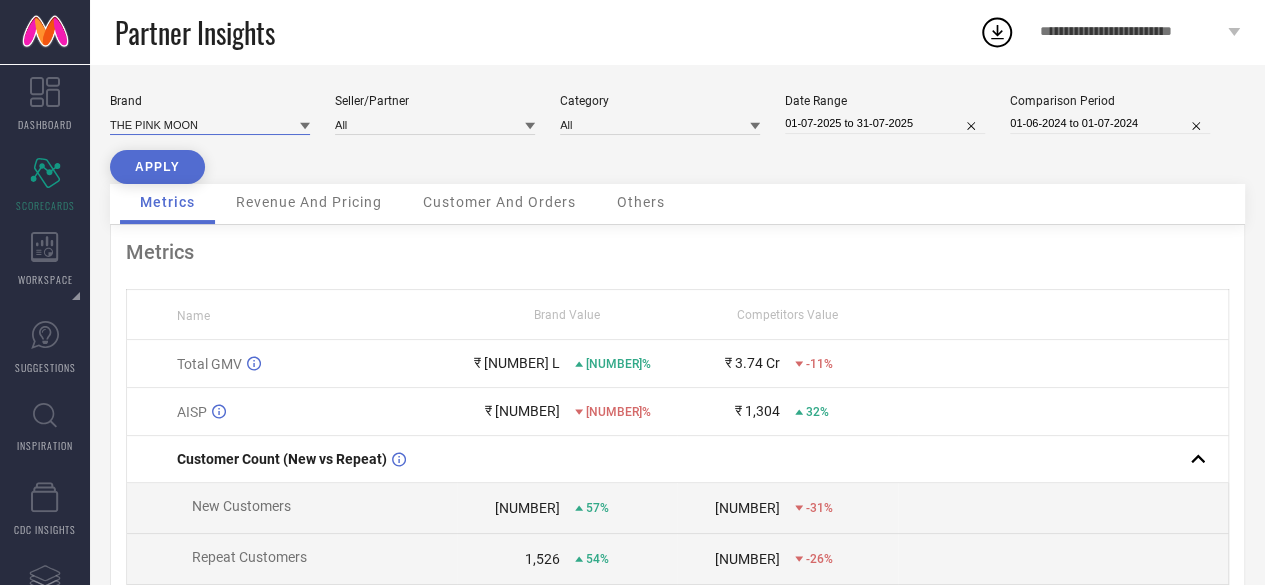 click at bounding box center (210, 124) 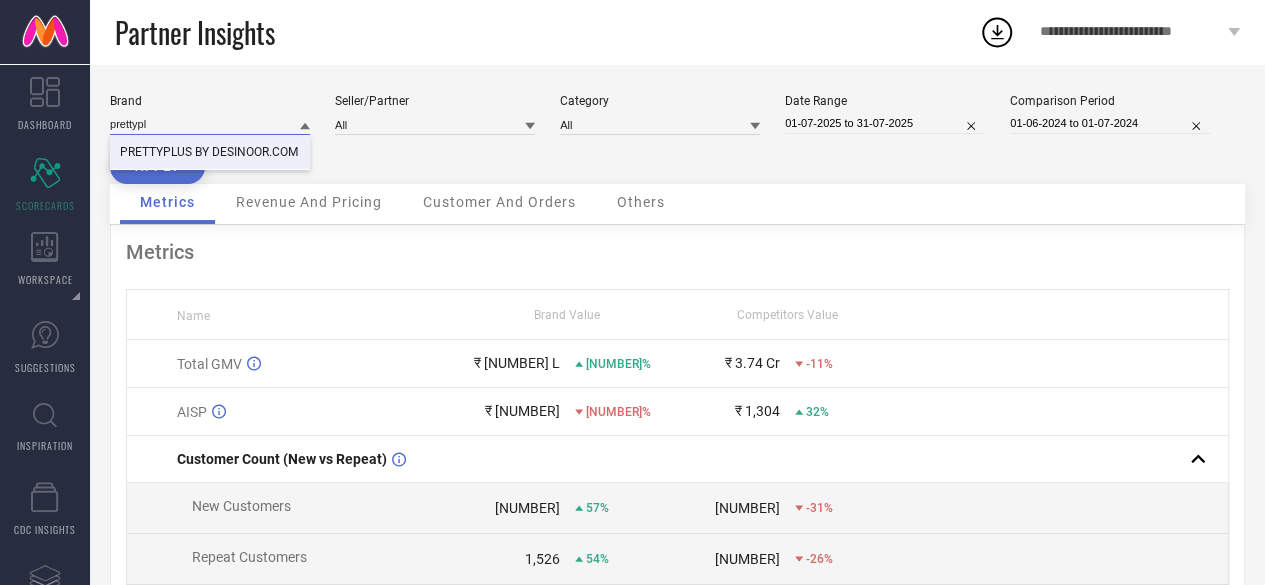 type on "prettypl" 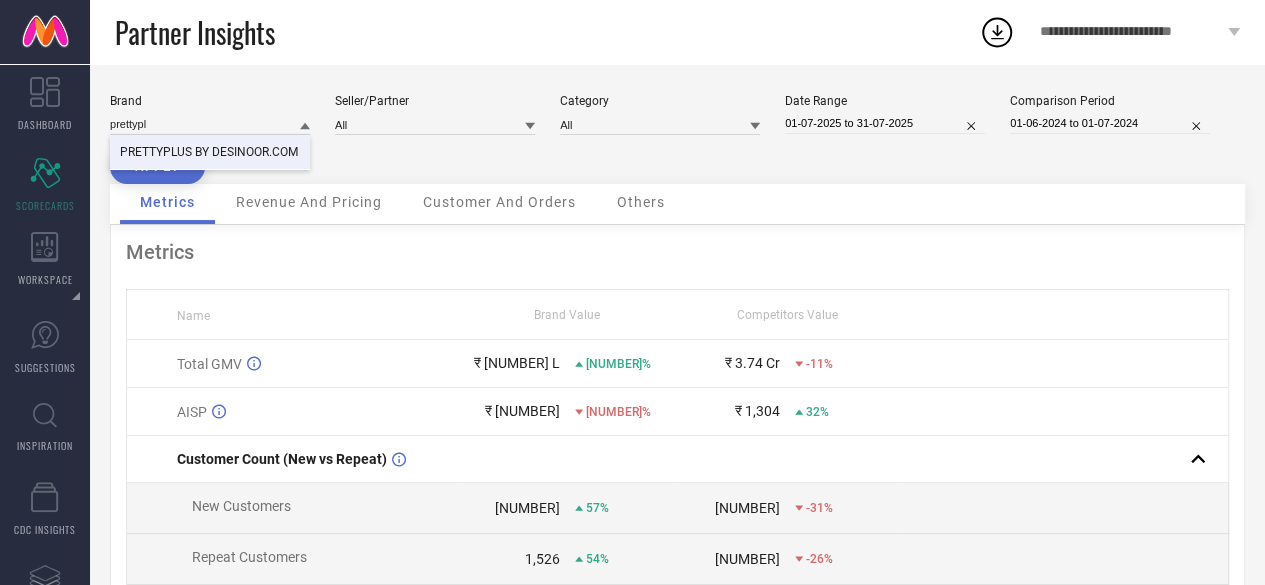click on "PRETTYPLUS BY DESINOOR.COM" at bounding box center [209, 152] 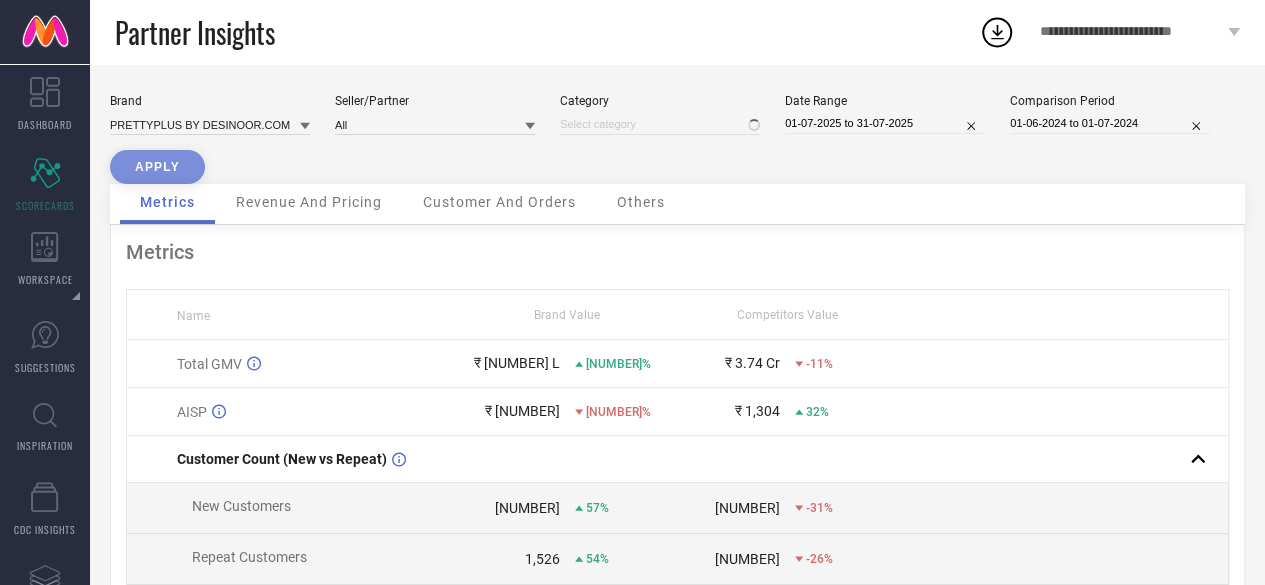 type on "All" 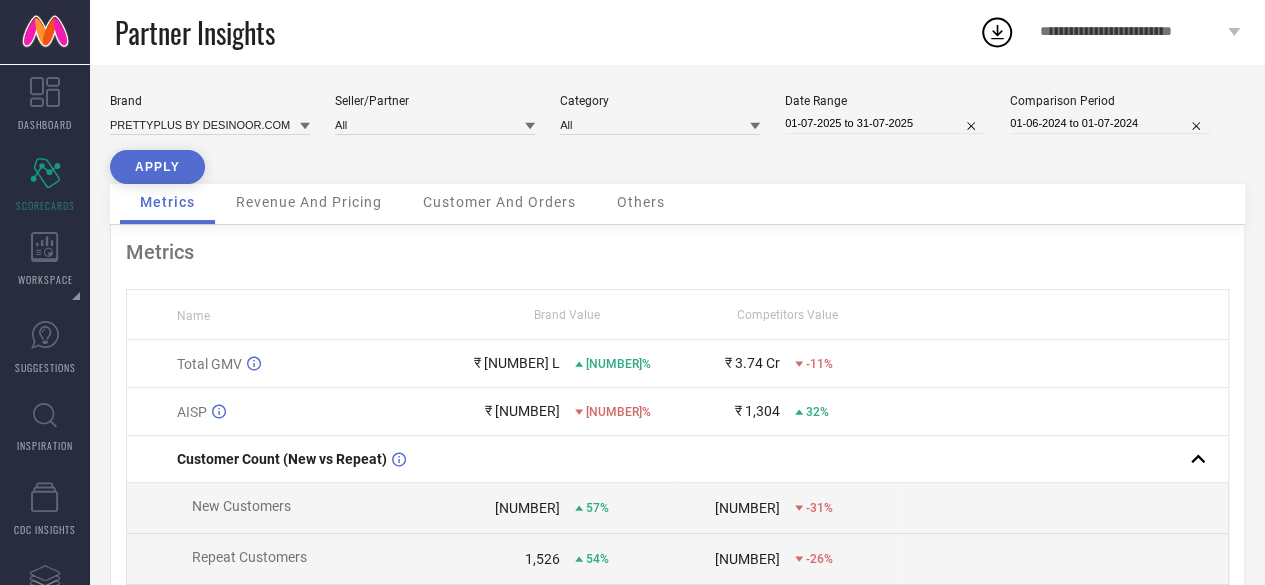 click on "APPLY" at bounding box center [157, 167] 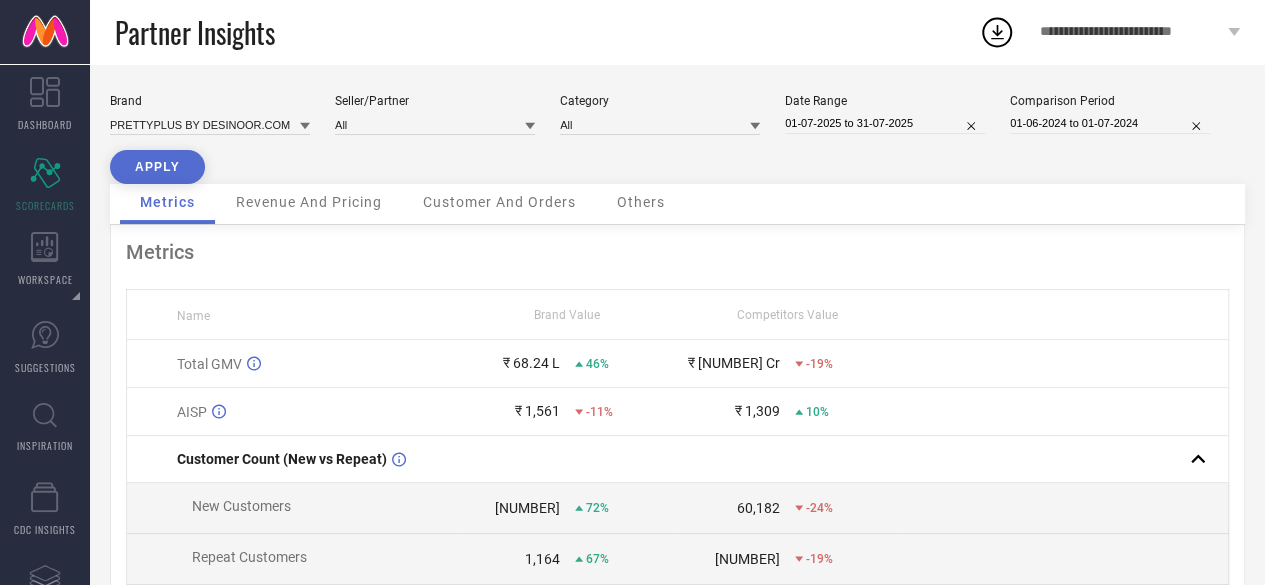 click on "01-07-2025 to 31-07-2025" at bounding box center (885, 123) 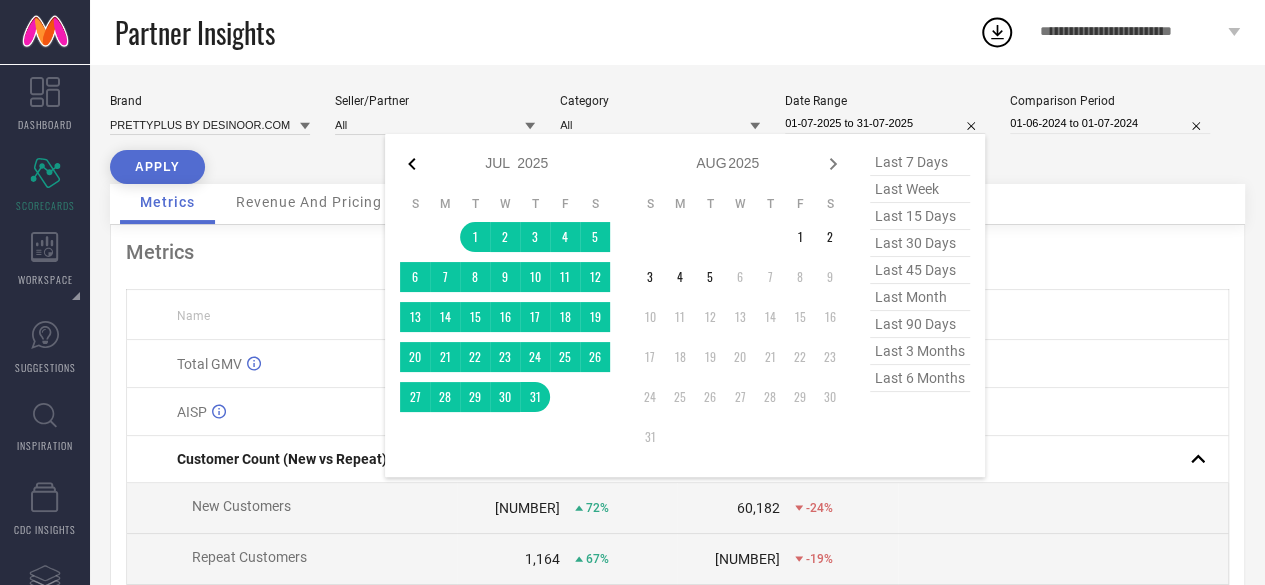 click 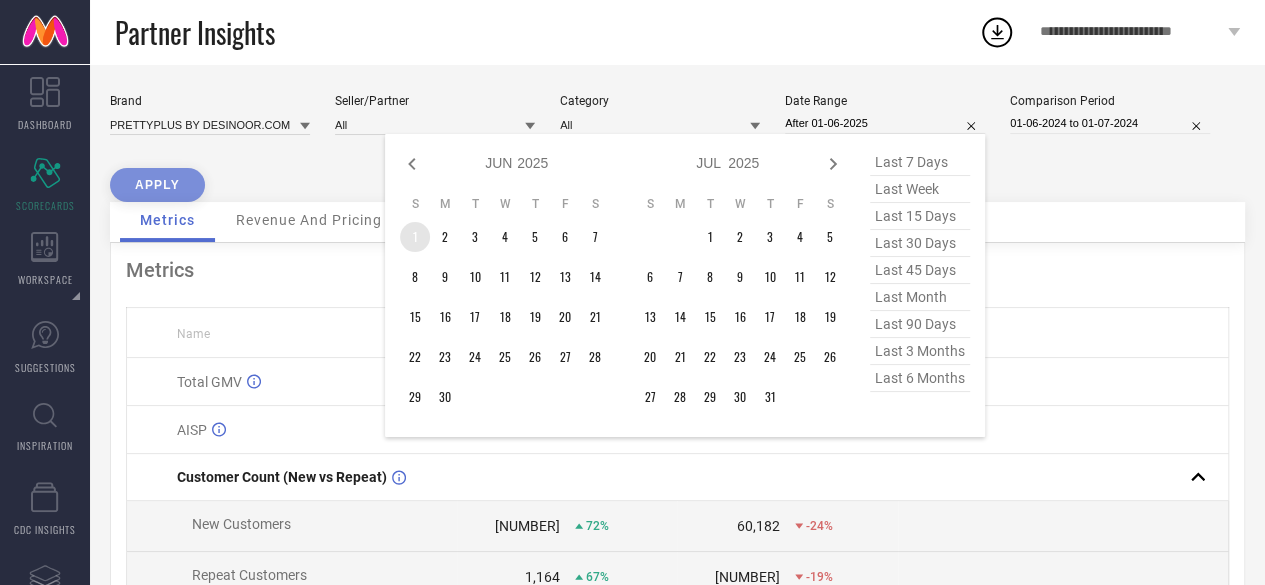 click on "1" at bounding box center (415, 237) 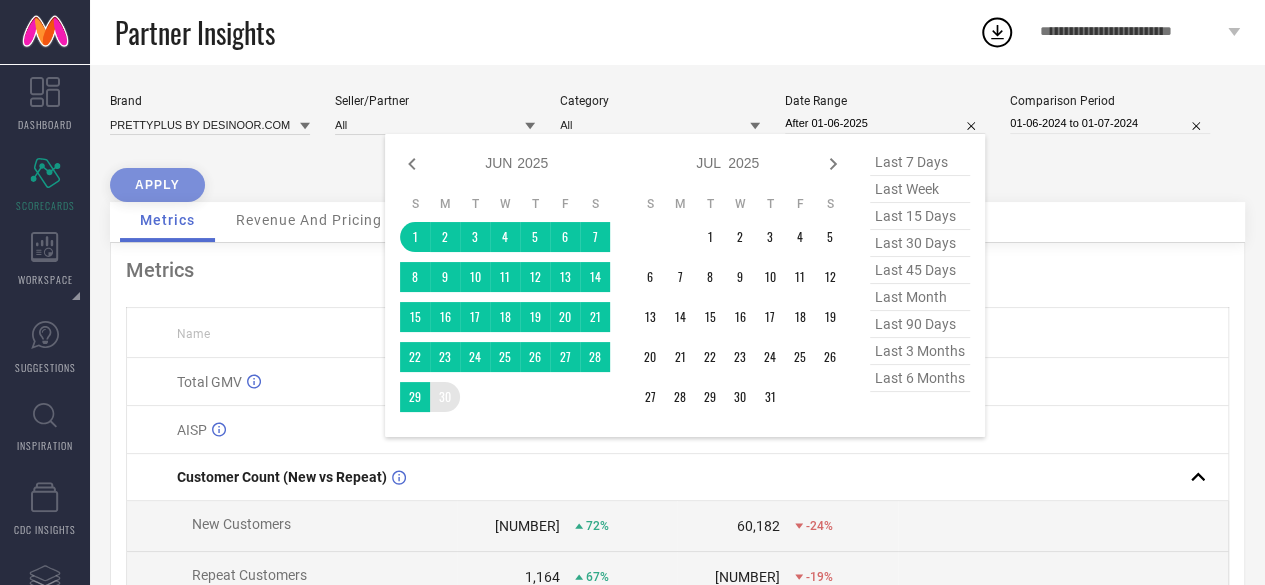 type on "01-06-2025 to 30-06-2025" 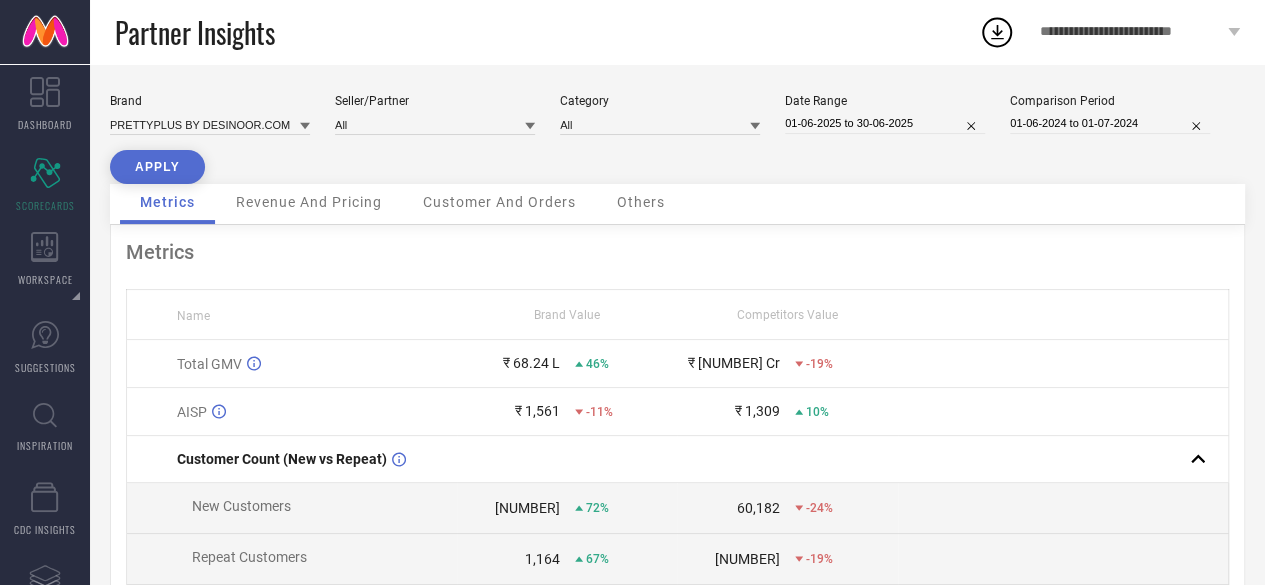 click on "APPLY" at bounding box center [157, 167] 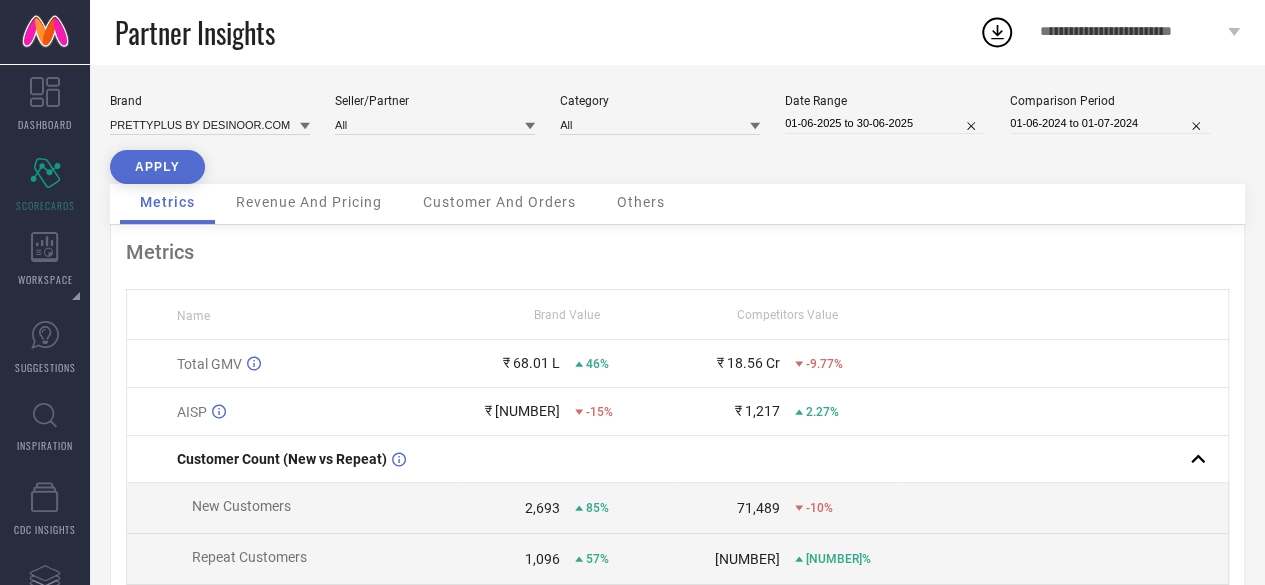 select on "5" 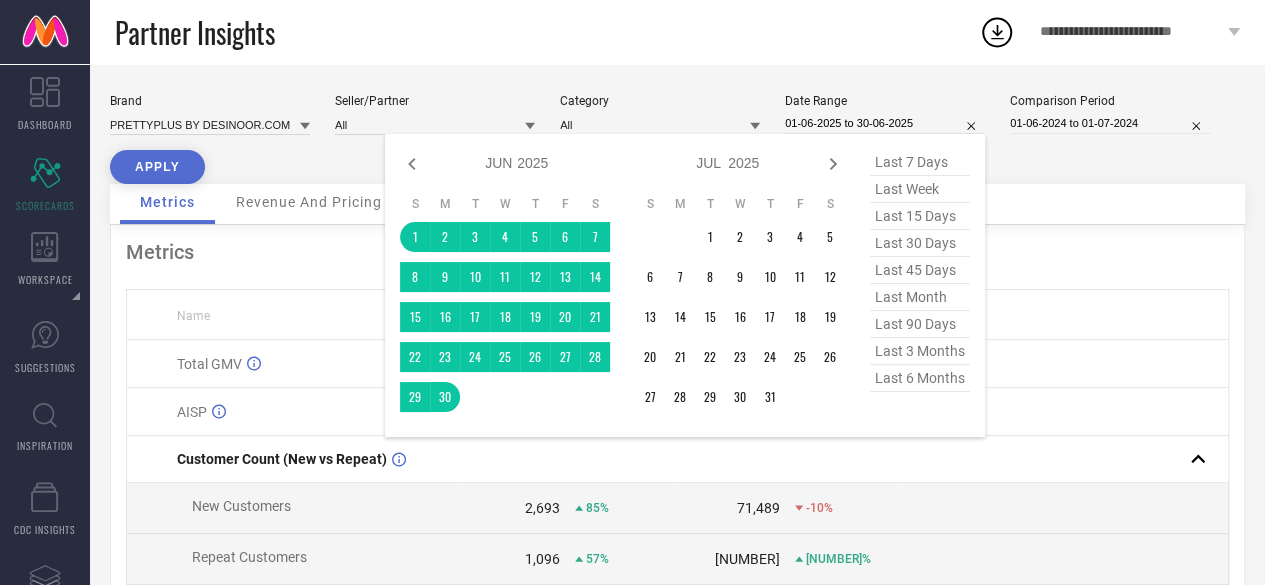 click on "01-06-2025 to 30-06-2025" at bounding box center [885, 123] 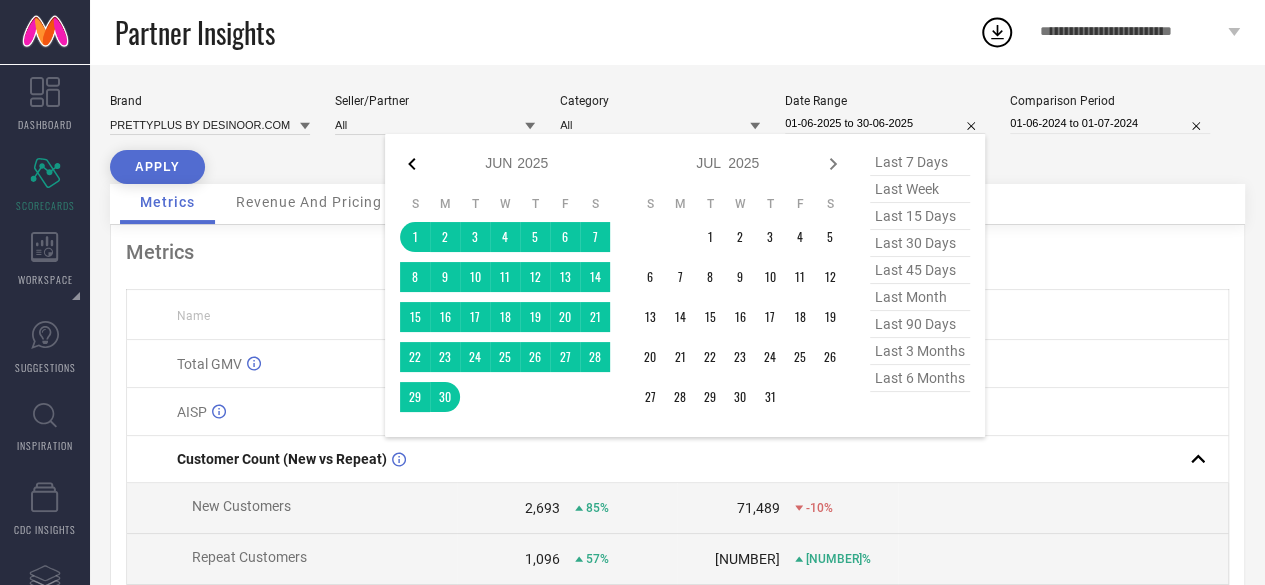 click 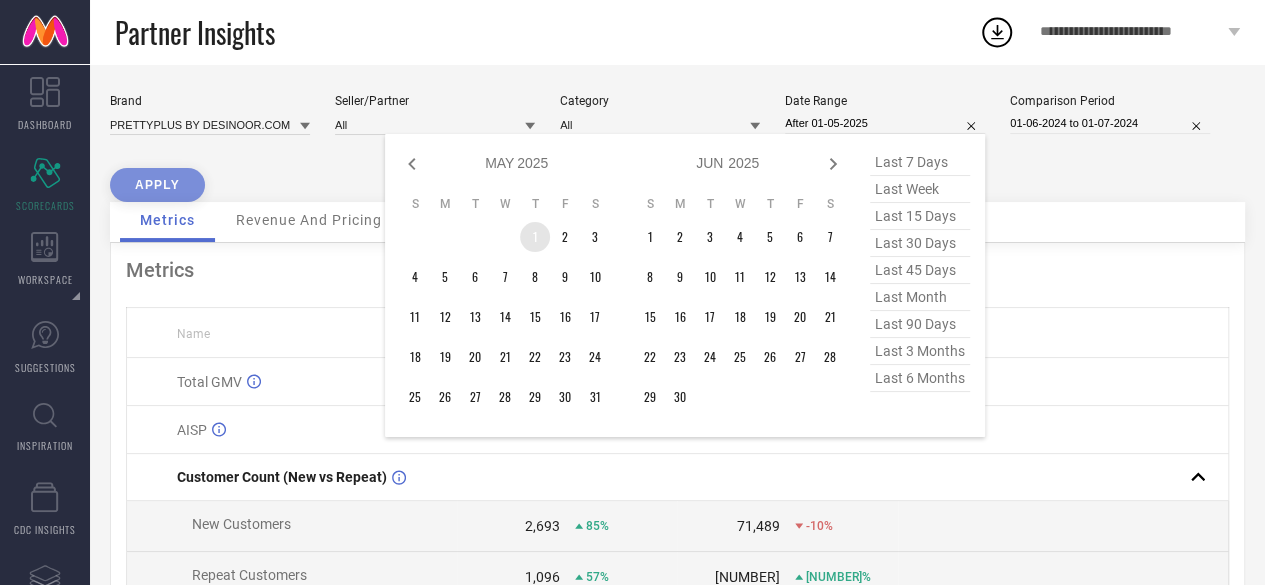 click on "1" at bounding box center [535, 237] 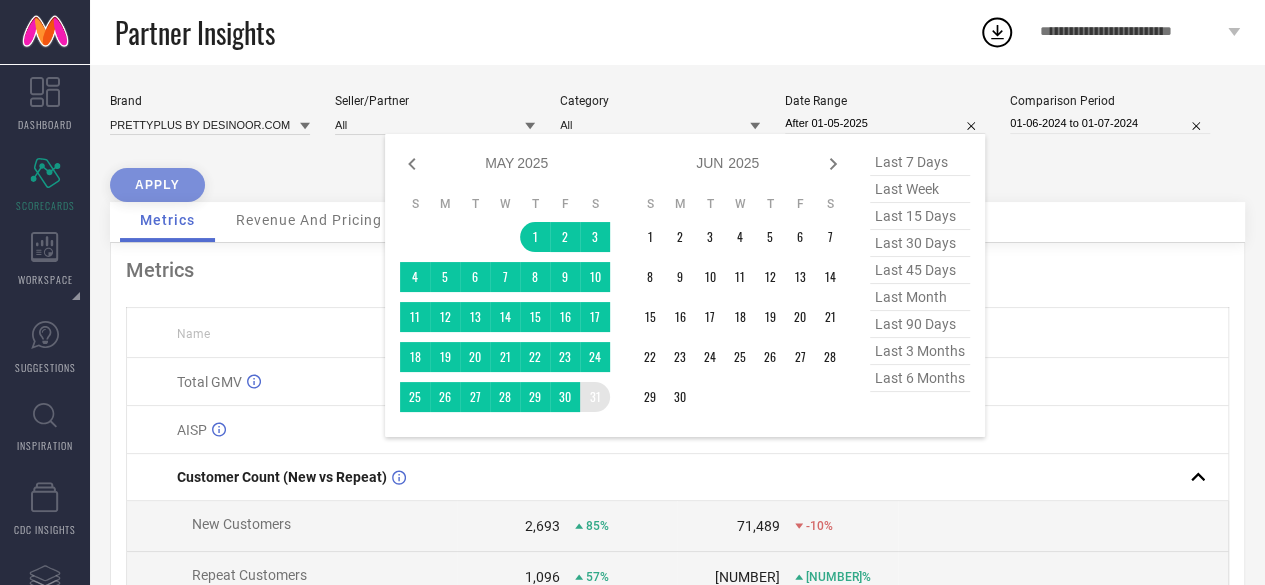 type on "01-05-2025 to 31-05-2025" 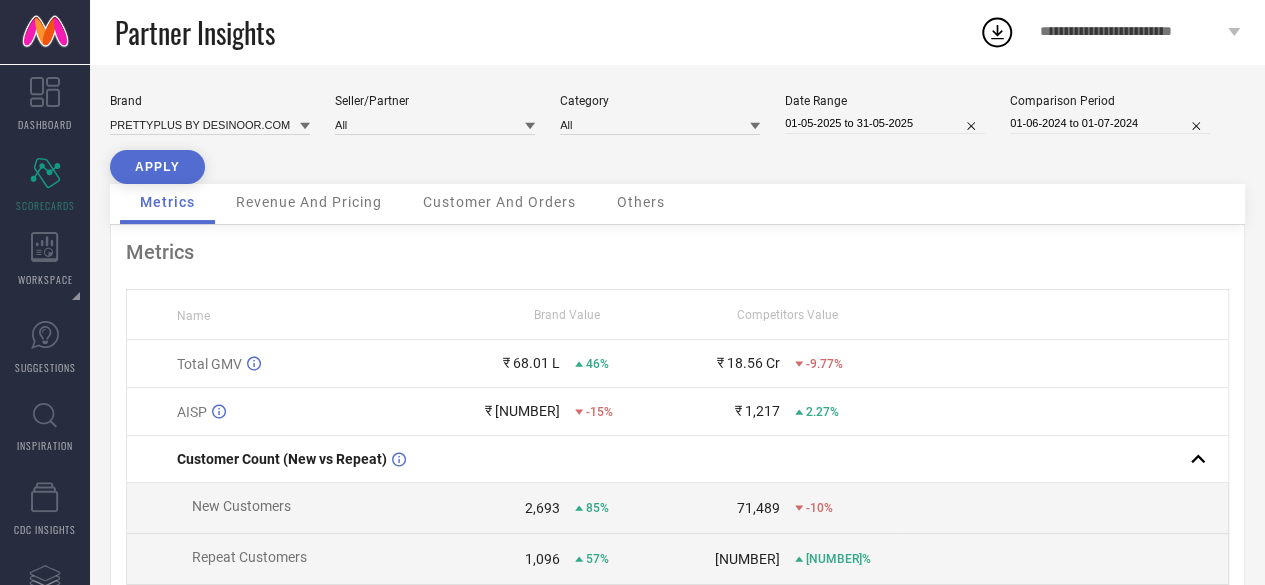 click on "APPLY" at bounding box center [157, 167] 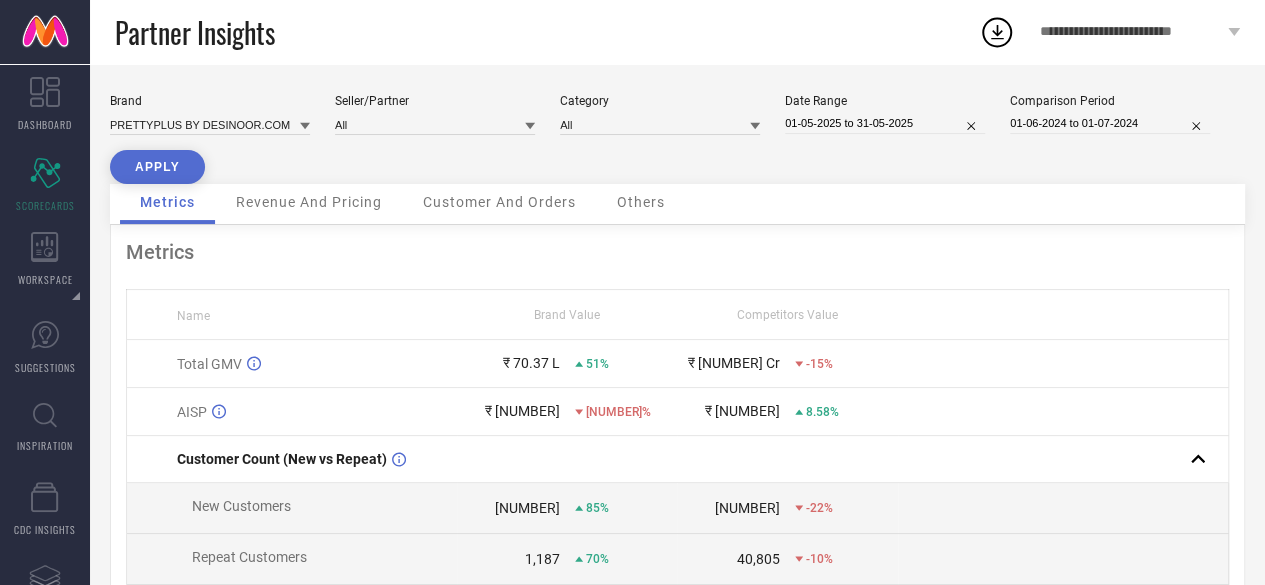select on "4" 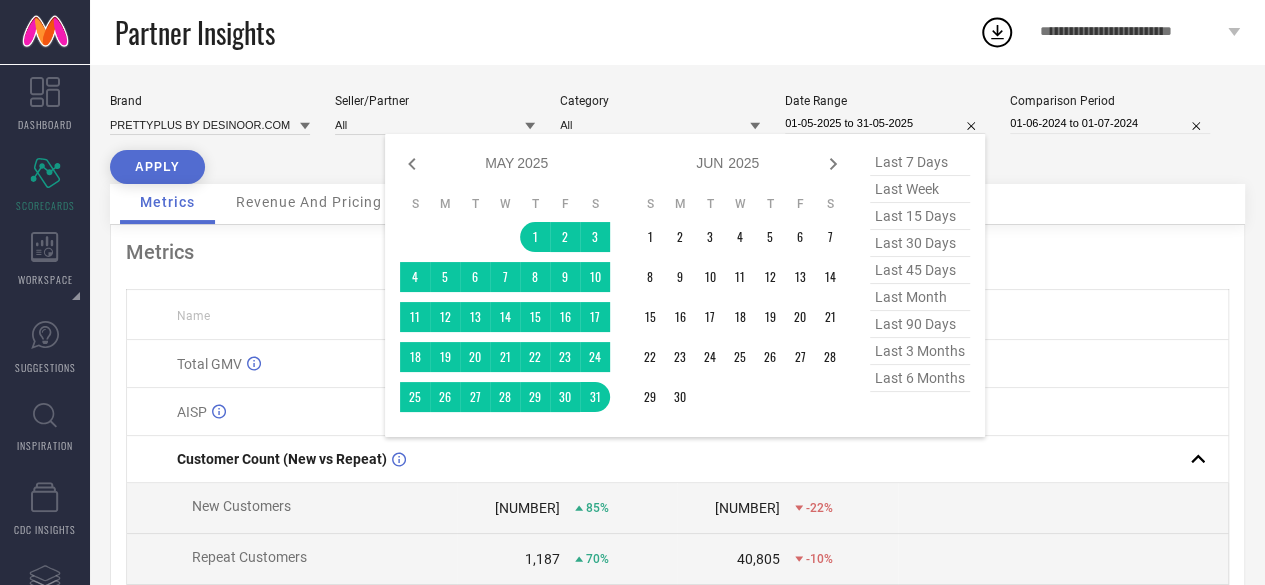 click on "01-05-2025 to 31-05-2025" at bounding box center (885, 123) 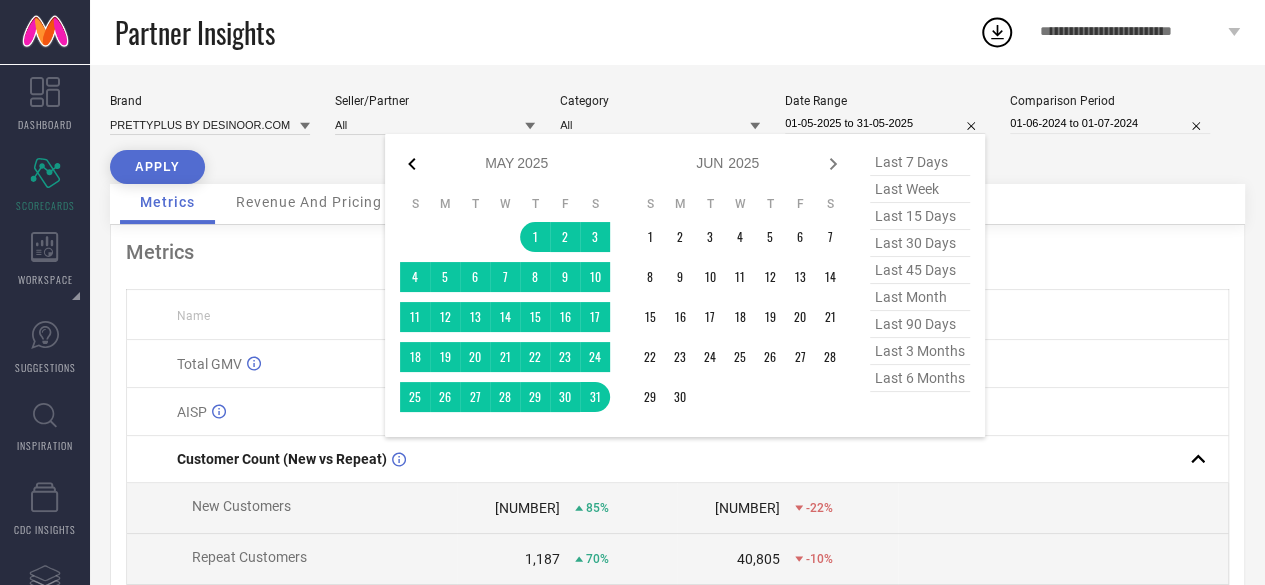 click 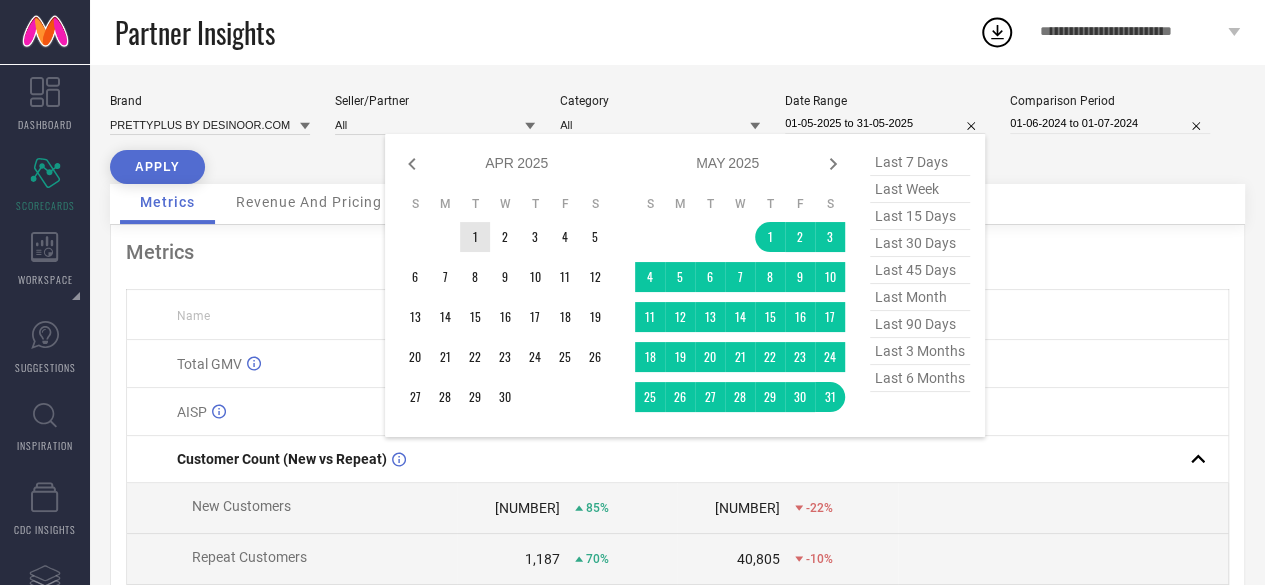click on "S M T W T F S 1 2 3 4 5 6 7 8 9 10 11 12 13 14 15 16 17 18 19 20 21 22 23 24 25 26 27 28 29 30" at bounding box center (505, 304) 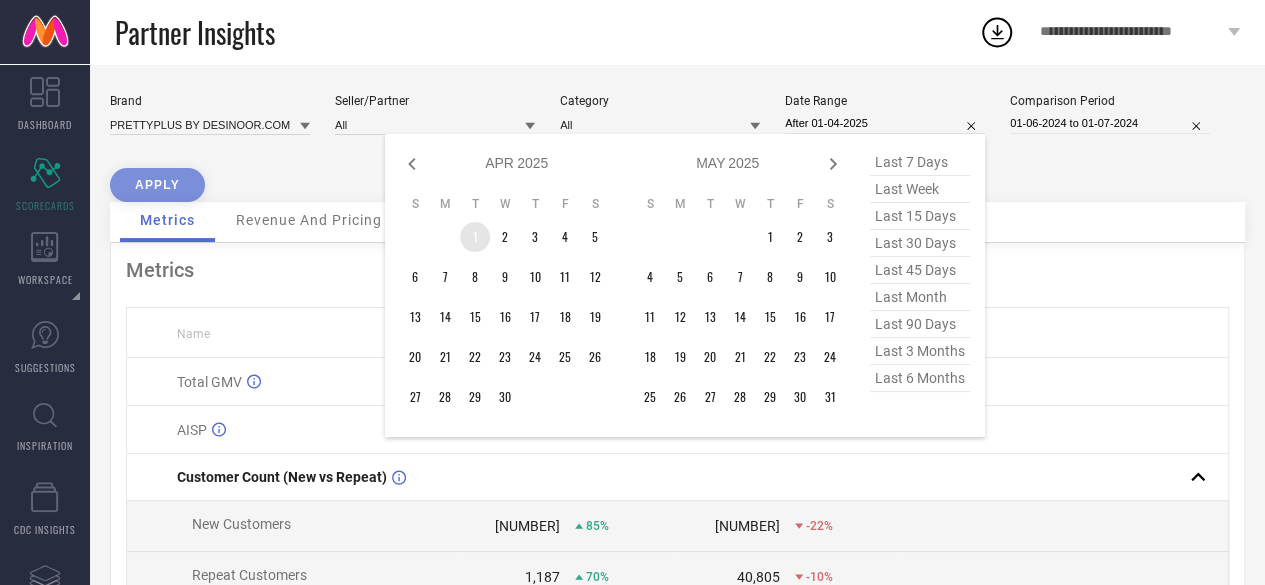 click on "1" at bounding box center (475, 237) 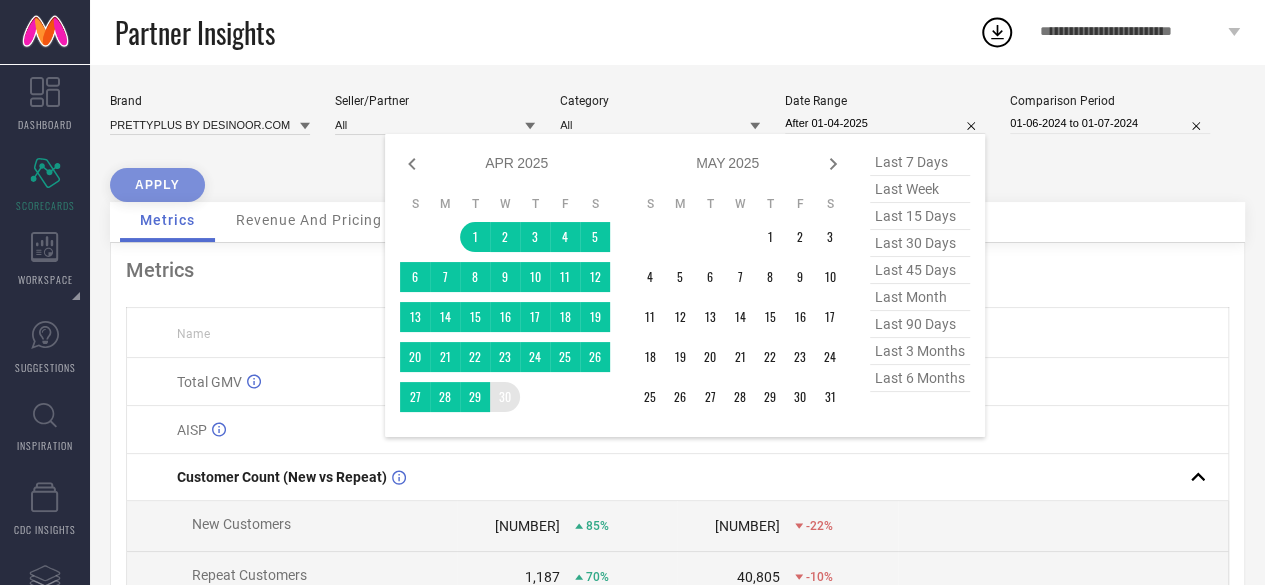 type on "01-04-2025 to 30-04-2025" 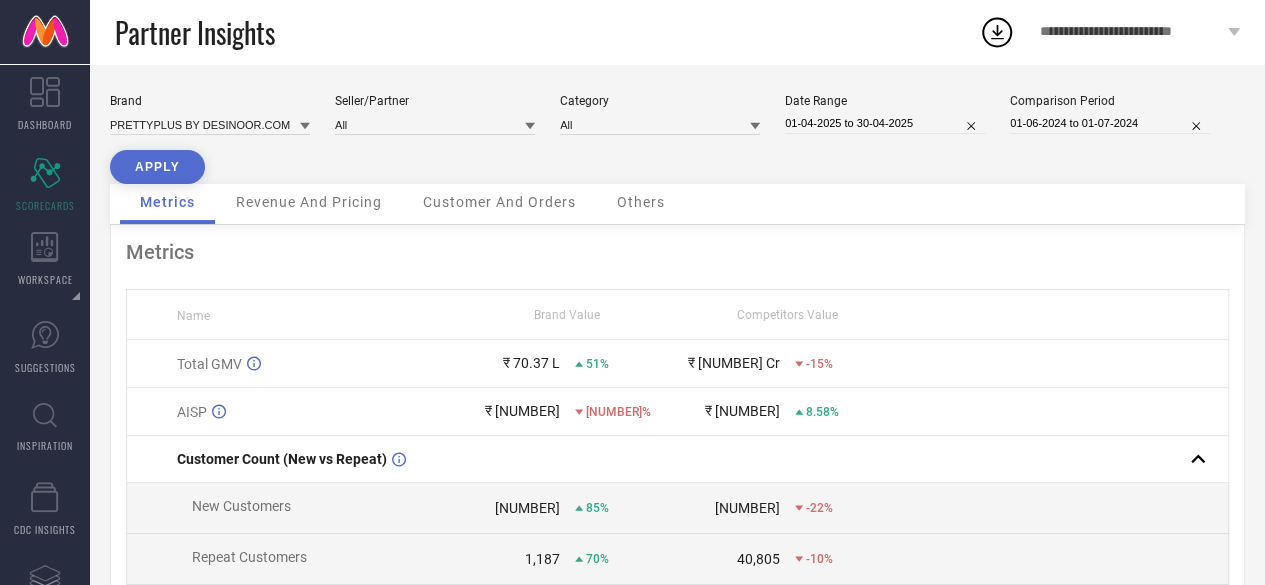 click on "APPLY" at bounding box center [157, 167] 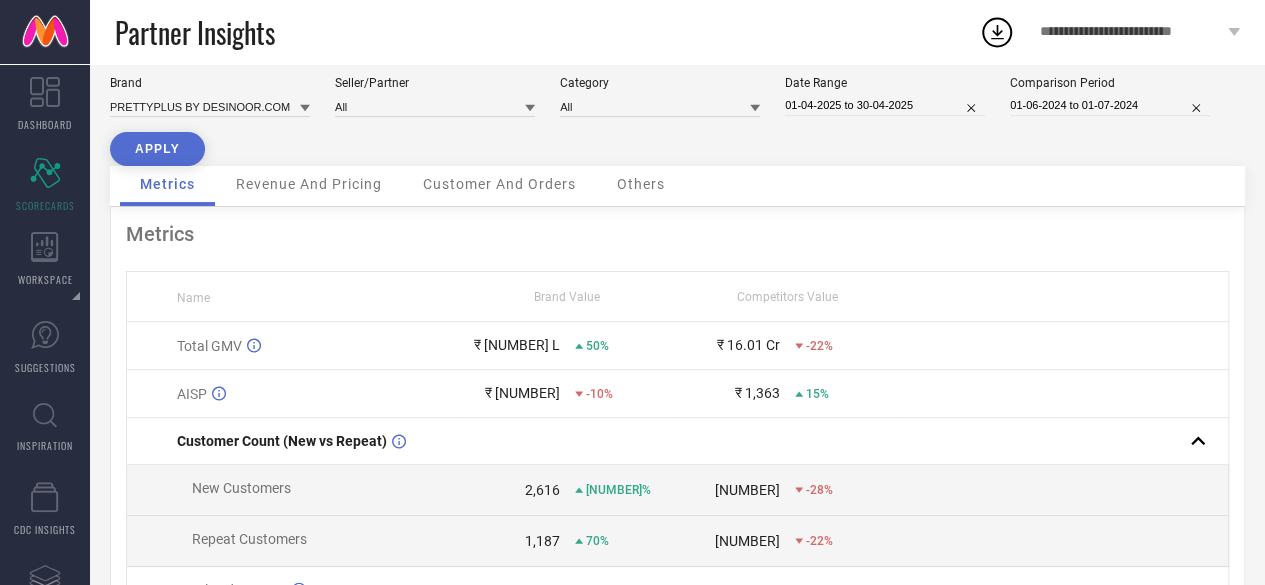 scroll, scrollTop: 0, scrollLeft: 0, axis: both 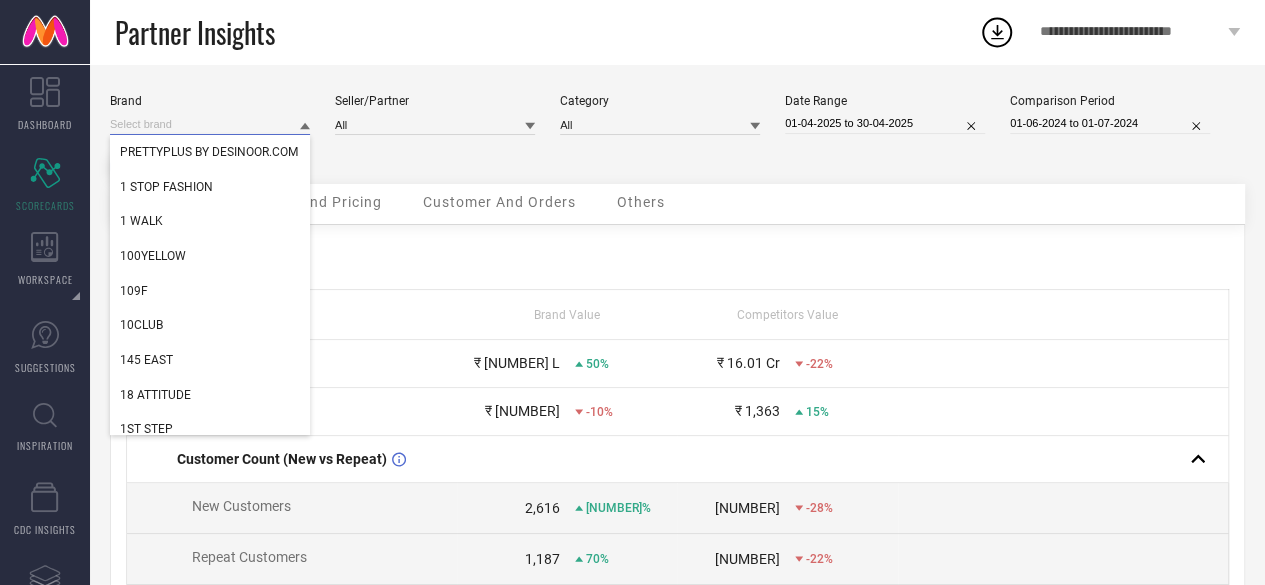 click at bounding box center [210, 124] 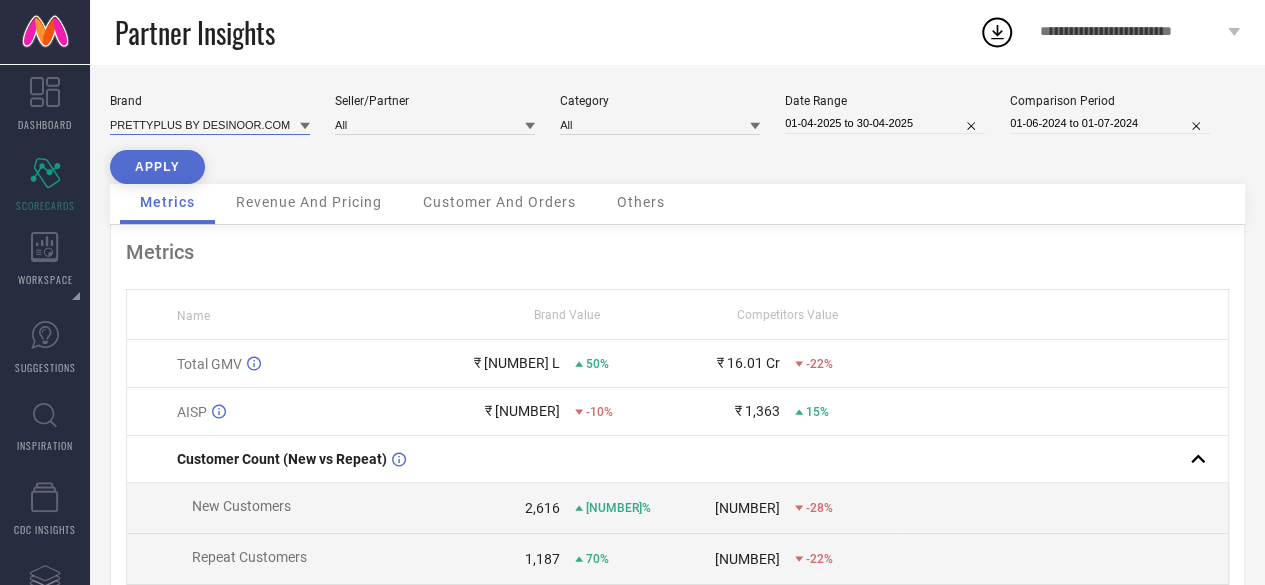 click at bounding box center [210, 124] 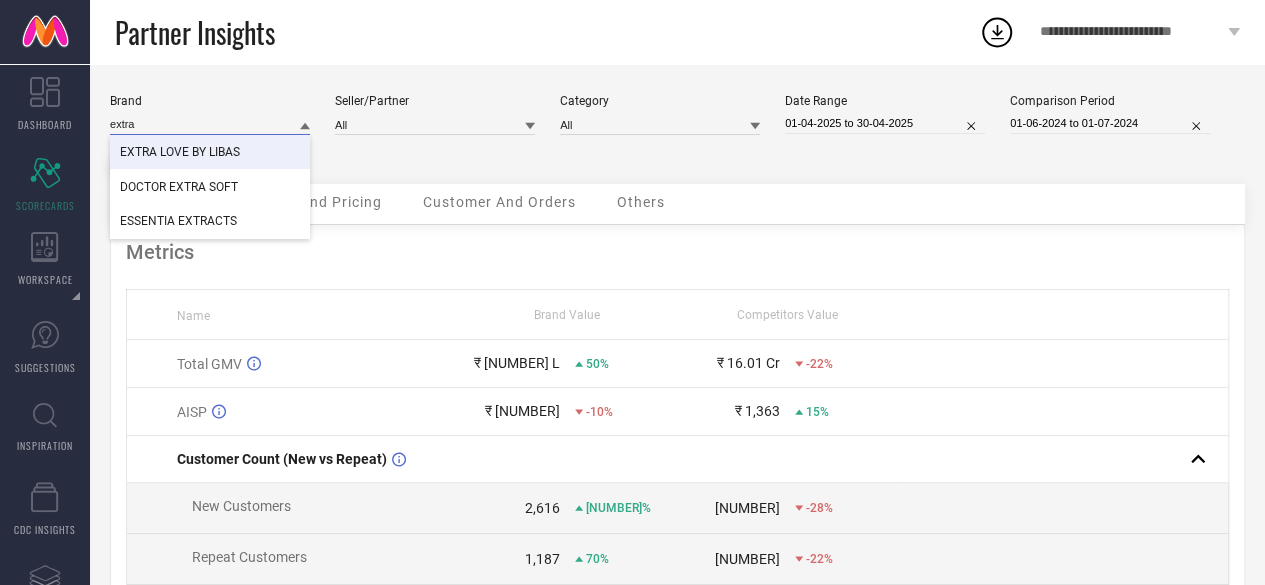 type on "extra" 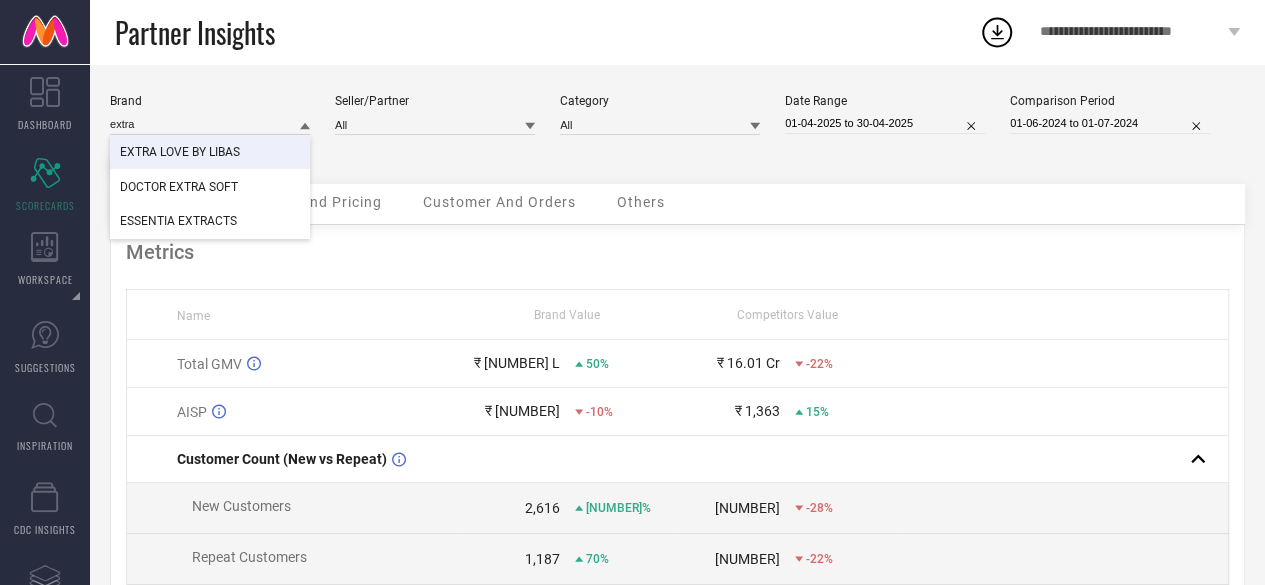 click on "EXTRA LOVE BY LIBAS" at bounding box center [180, 152] 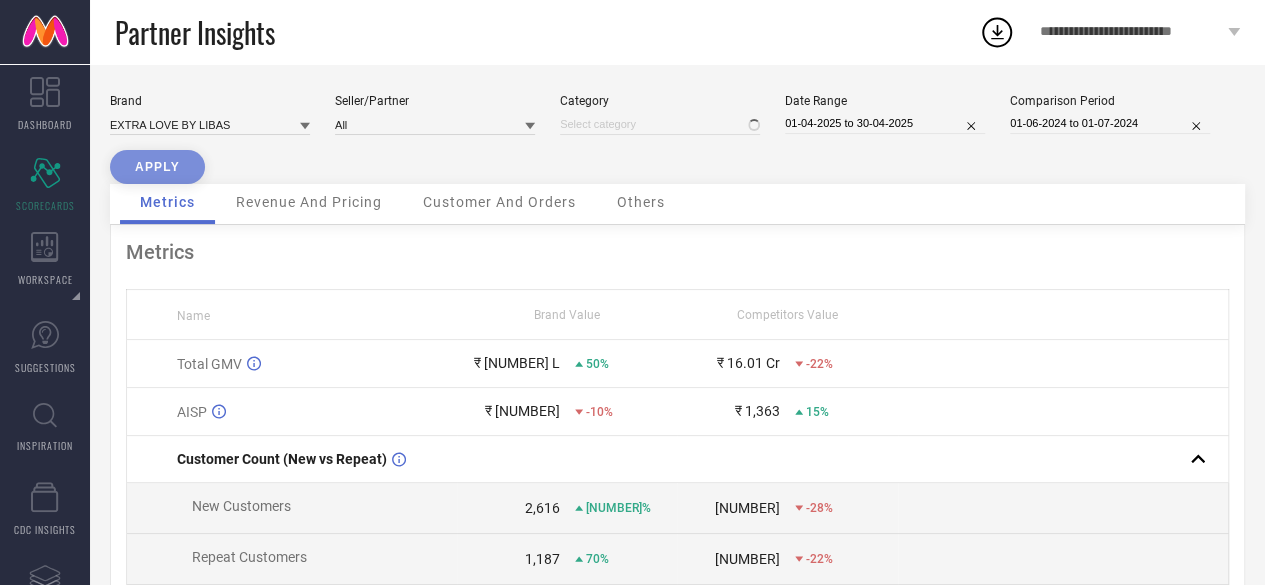 type on "All" 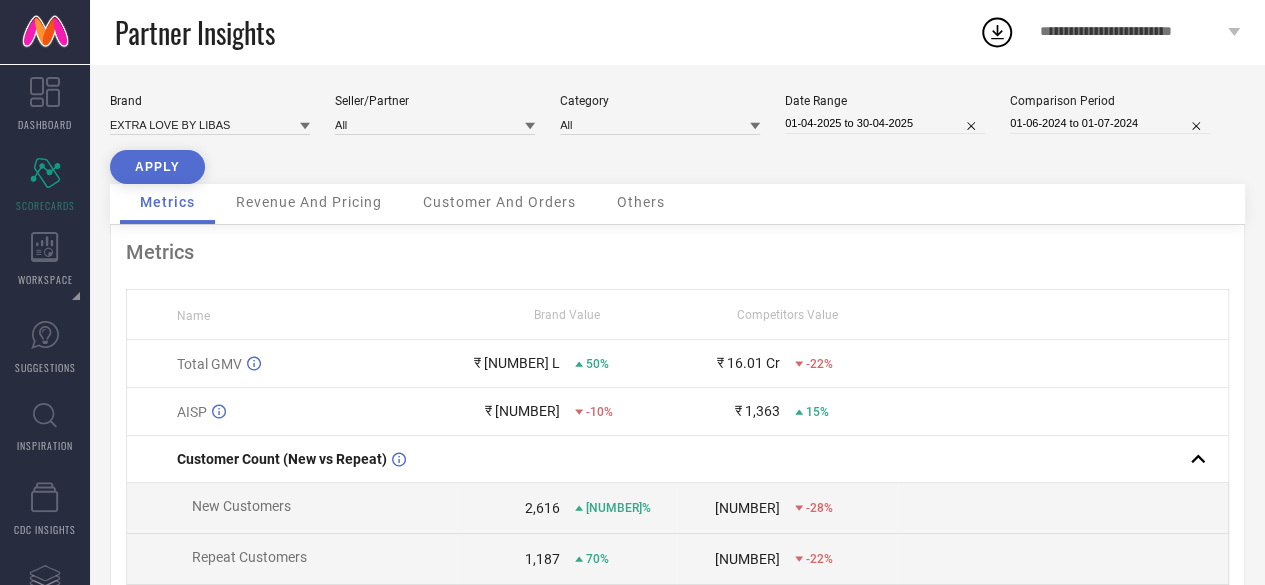 click on "APPLY" at bounding box center [157, 167] 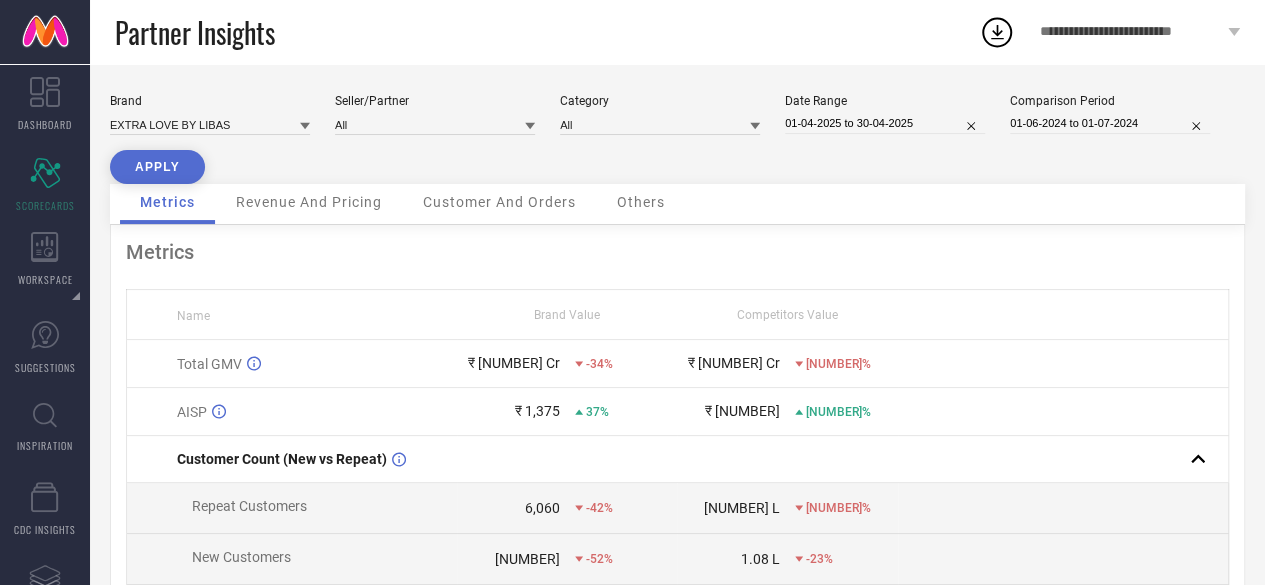 select on "3" 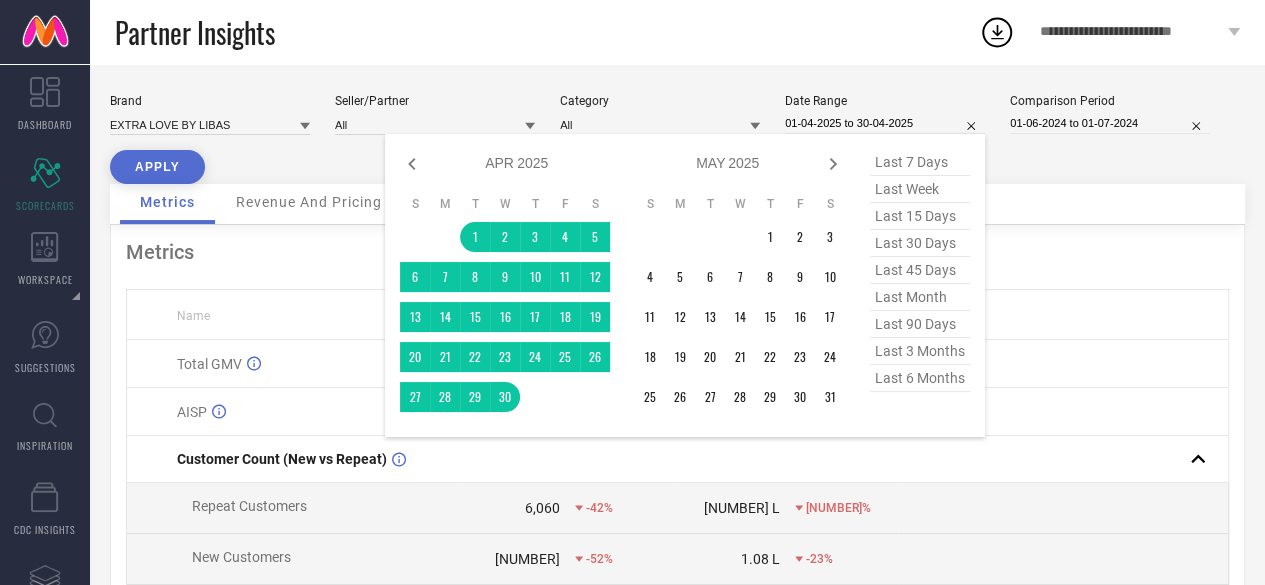click on "01-04-2025 to 30-04-2025" at bounding box center [885, 123] 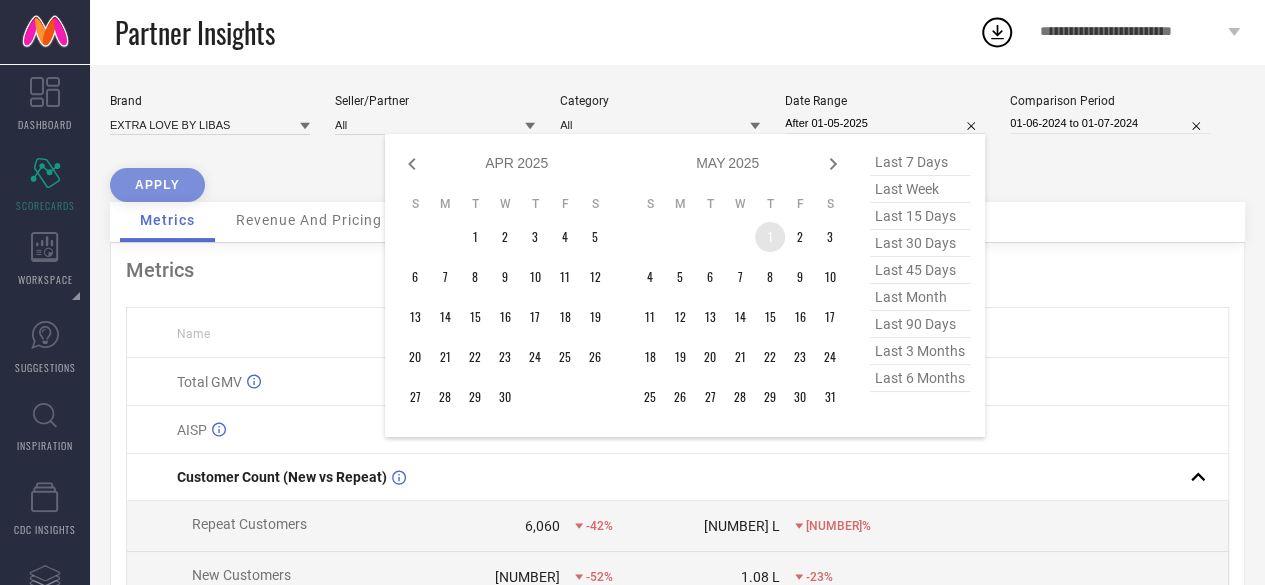 click on "1" at bounding box center [770, 237] 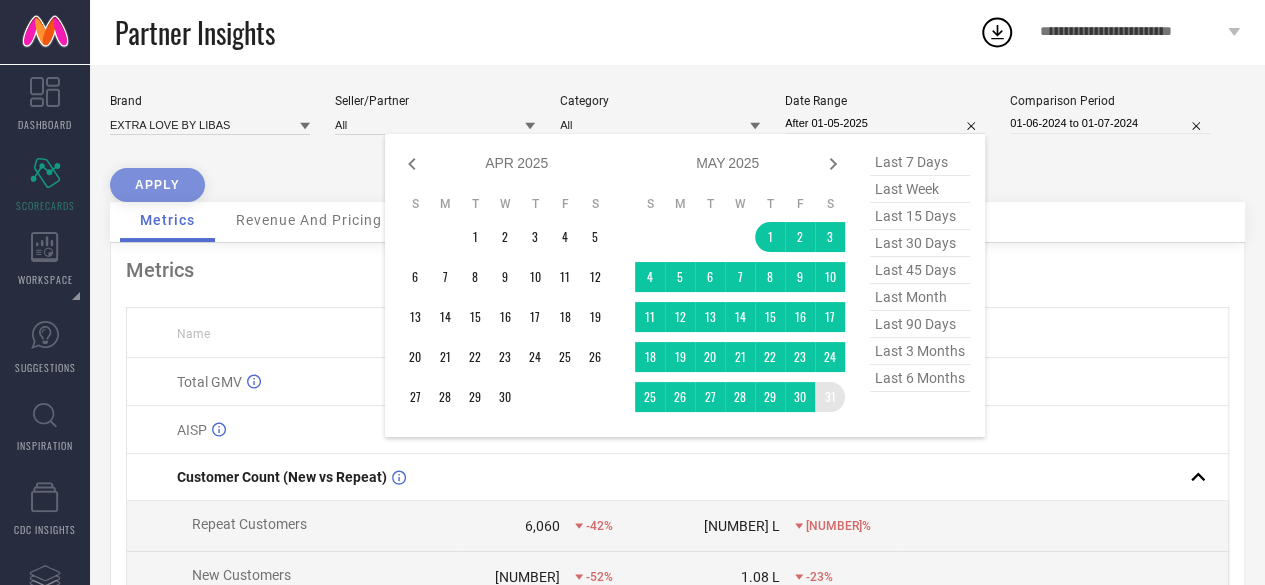 type on "01-05-2025 to 31-05-2025" 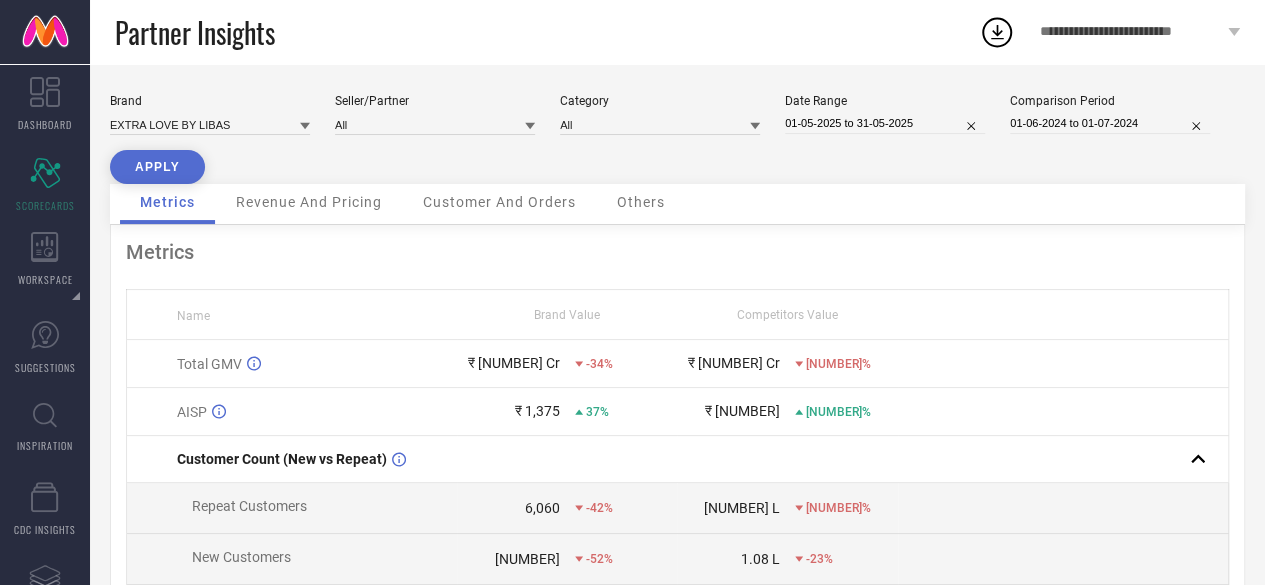 click on "APPLY" at bounding box center (157, 167) 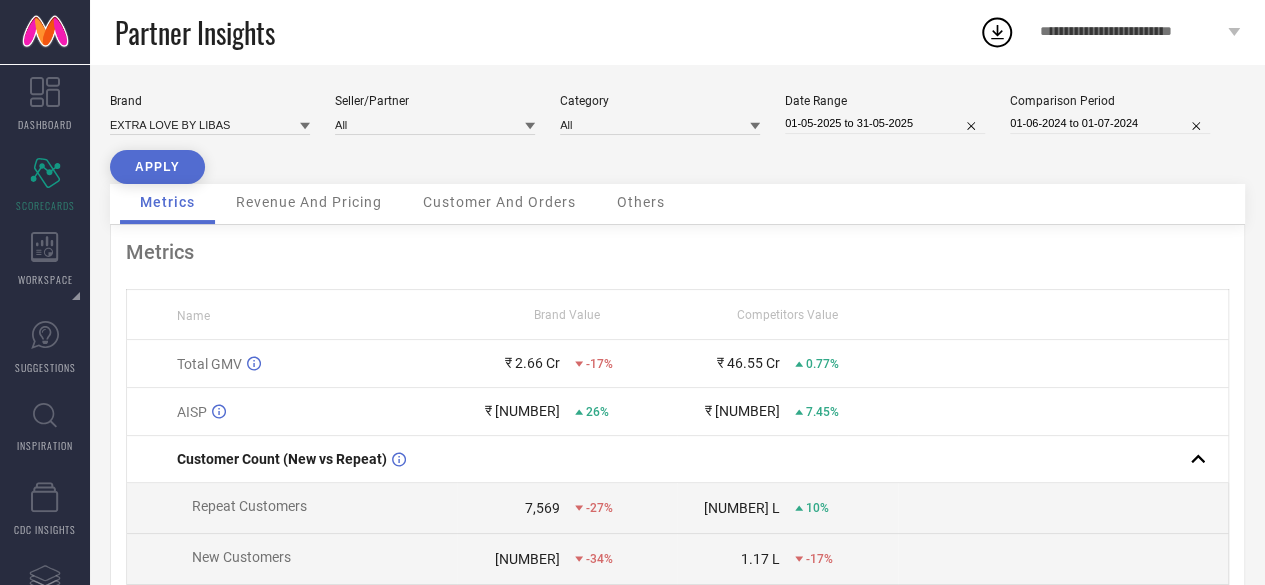 select on "4" 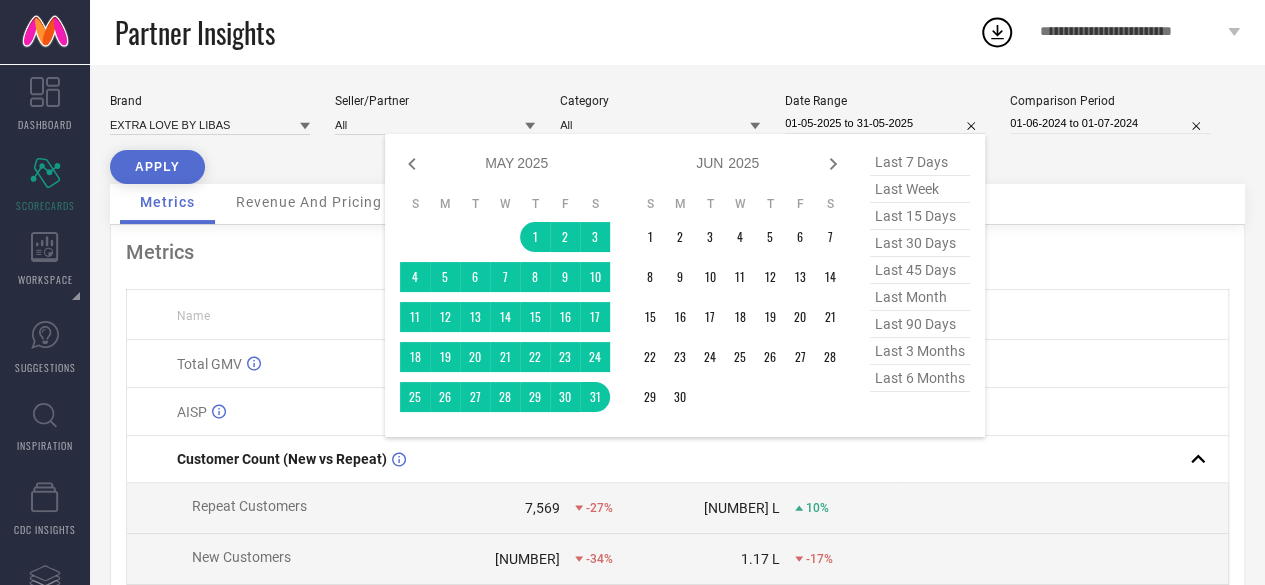 click on "01-05-2025 to 31-05-2025" at bounding box center (885, 123) 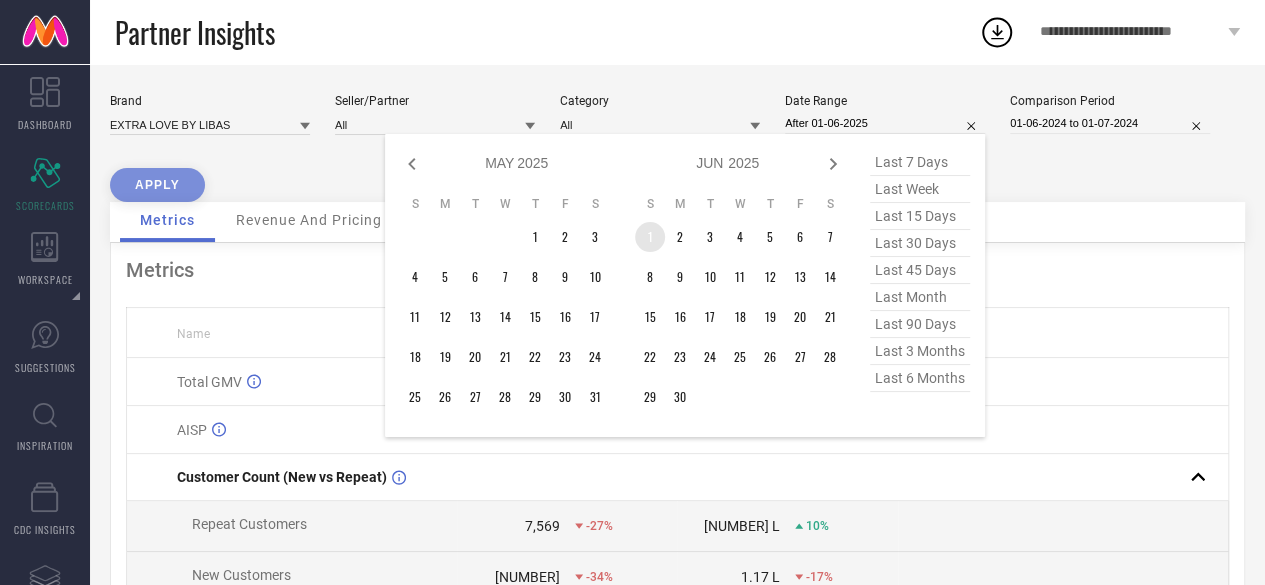 click on "1" at bounding box center (650, 237) 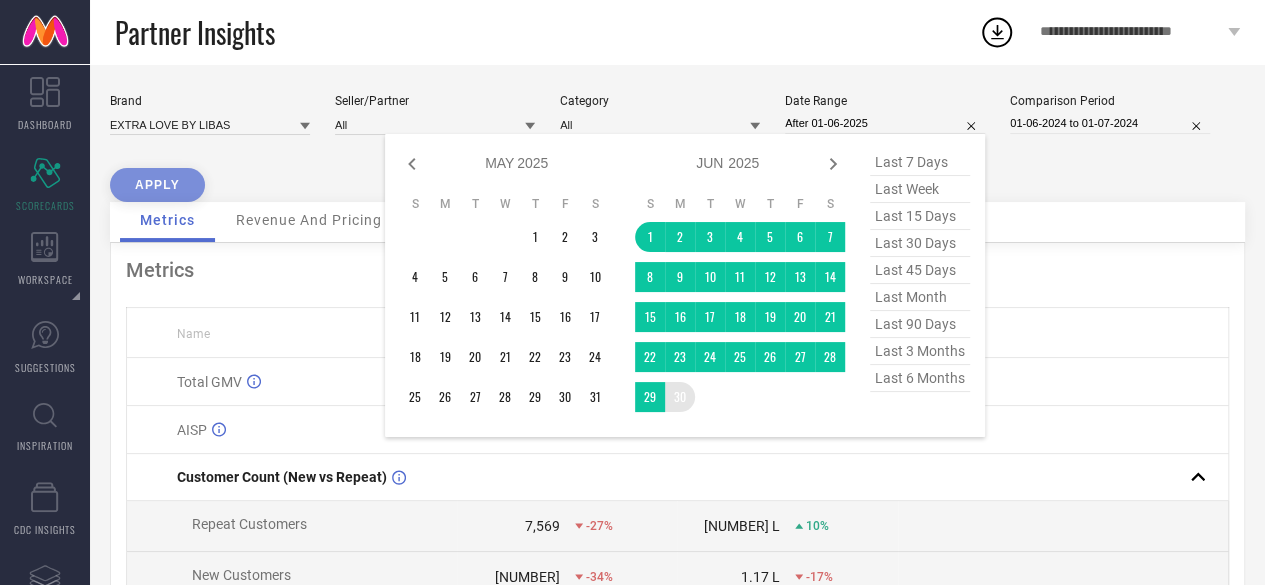 type on "01-06-2025 to 30-06-2025" 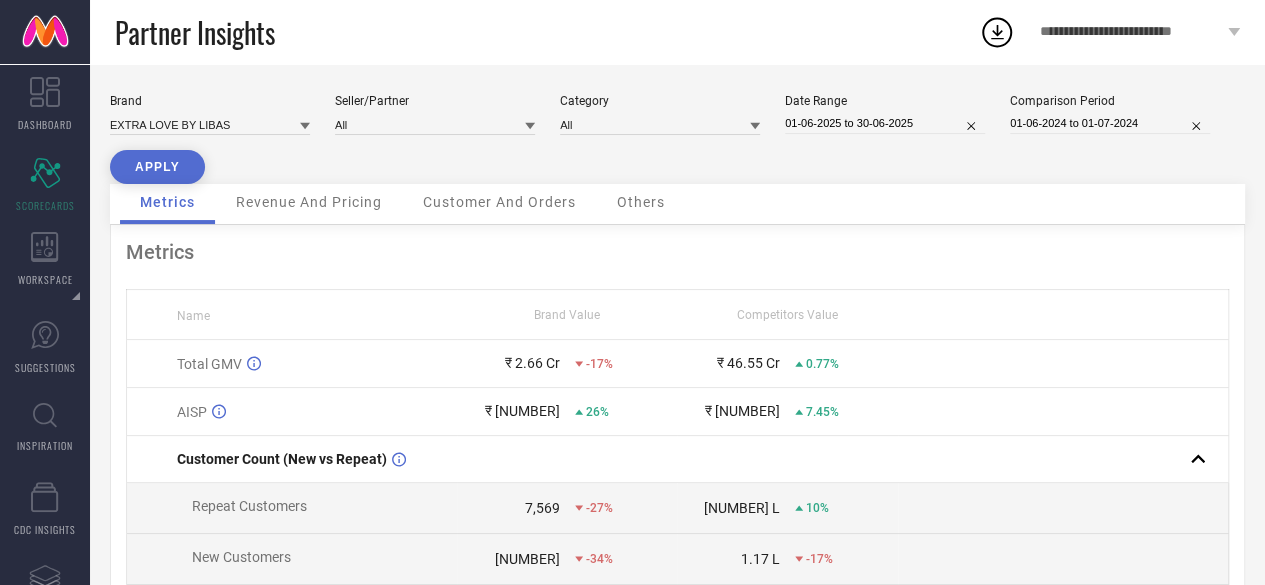 click on "APPLY" at bounding box center (157, 167) 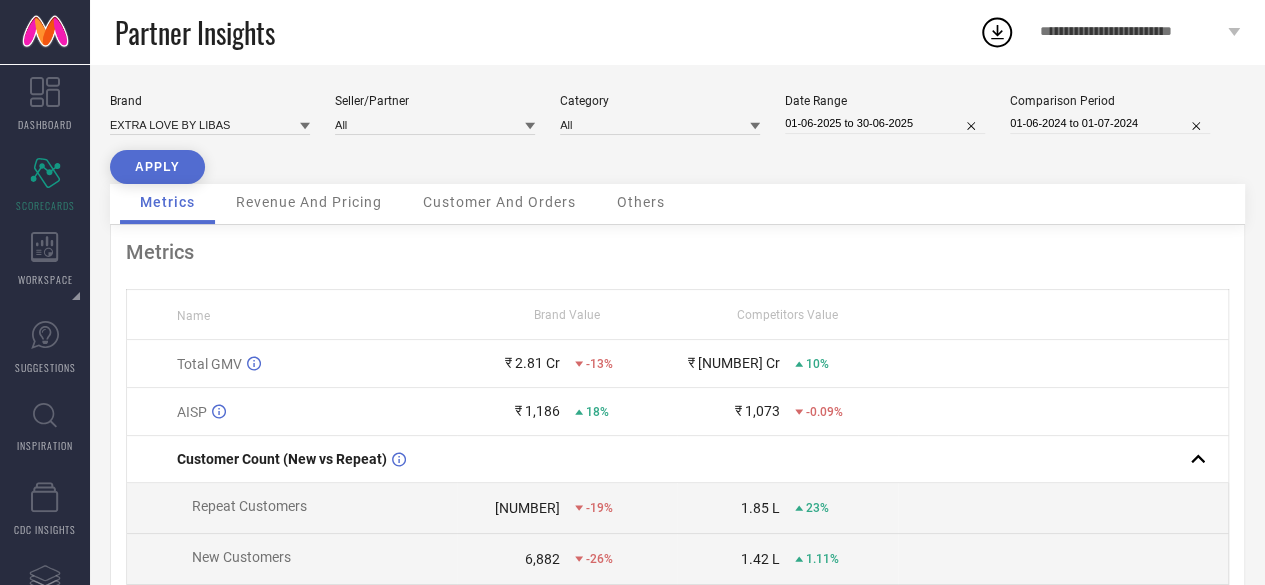 select on "5" 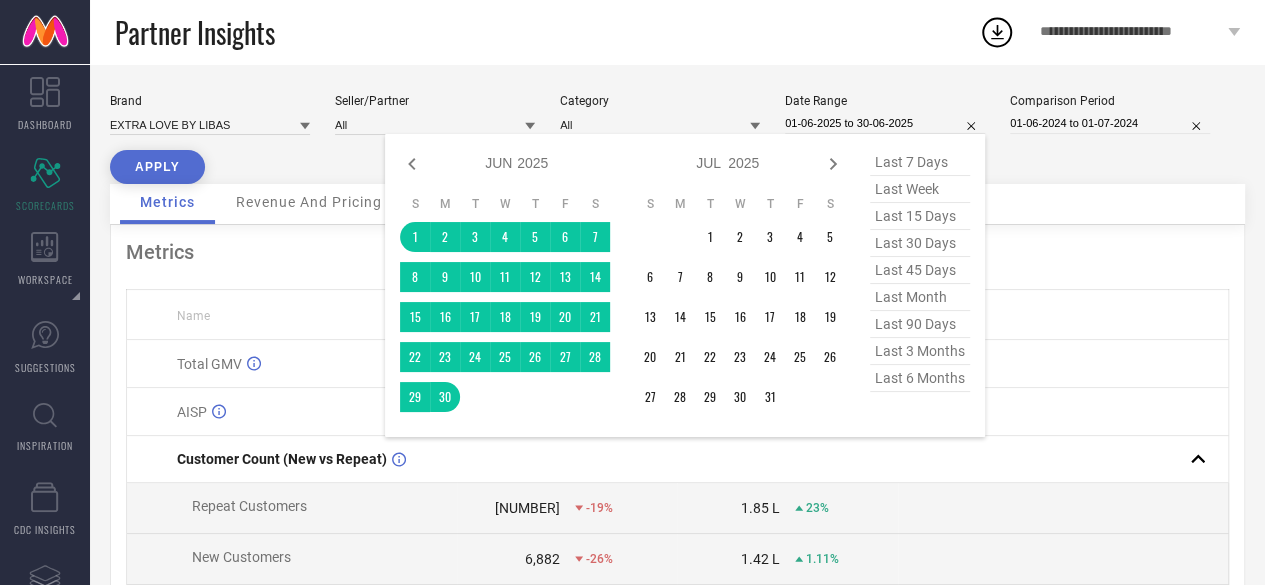 click on "01-06-2025 to 30-06-2025" at bounding box center [885, 123] 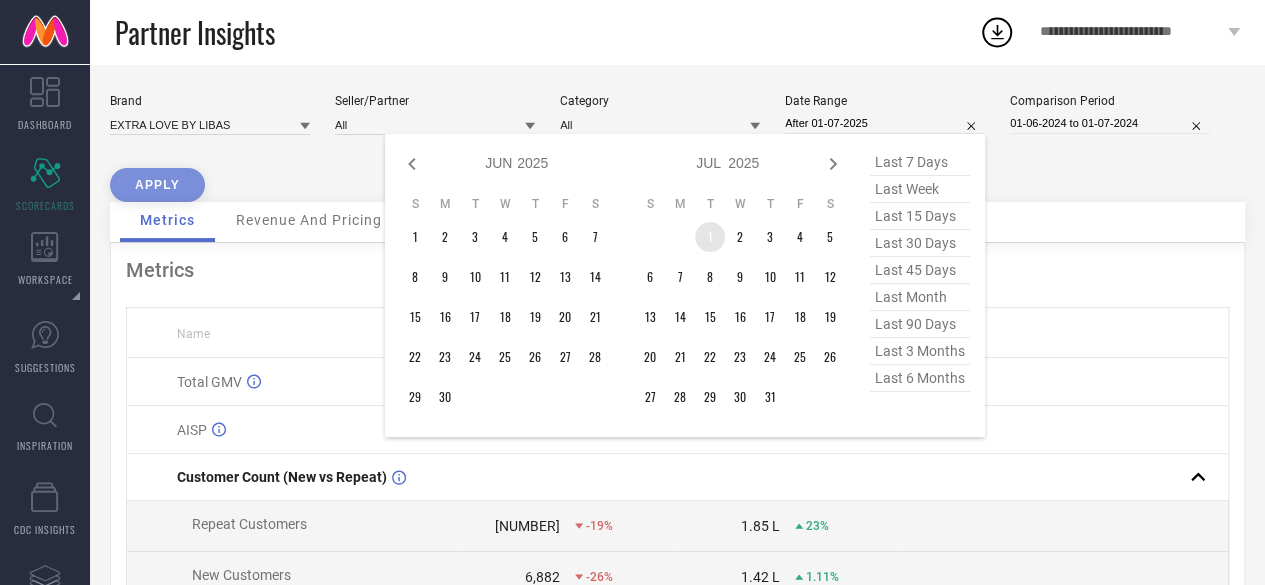 click on "1" at bounding box center (710, 237) 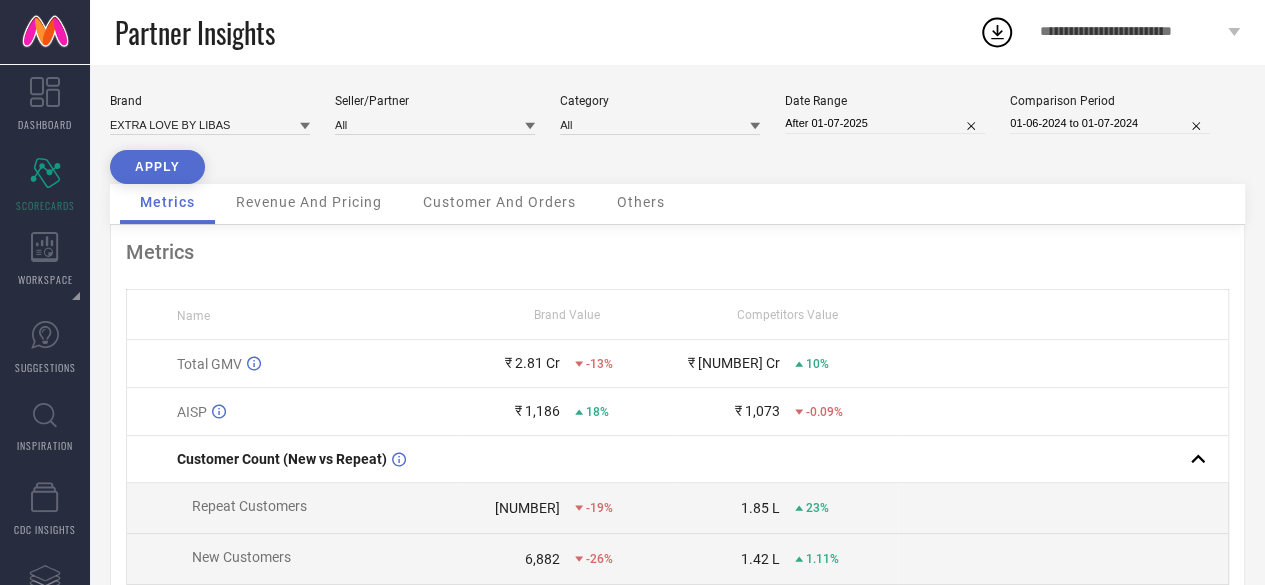 type on "01-07-2025 to 31-07-2025" 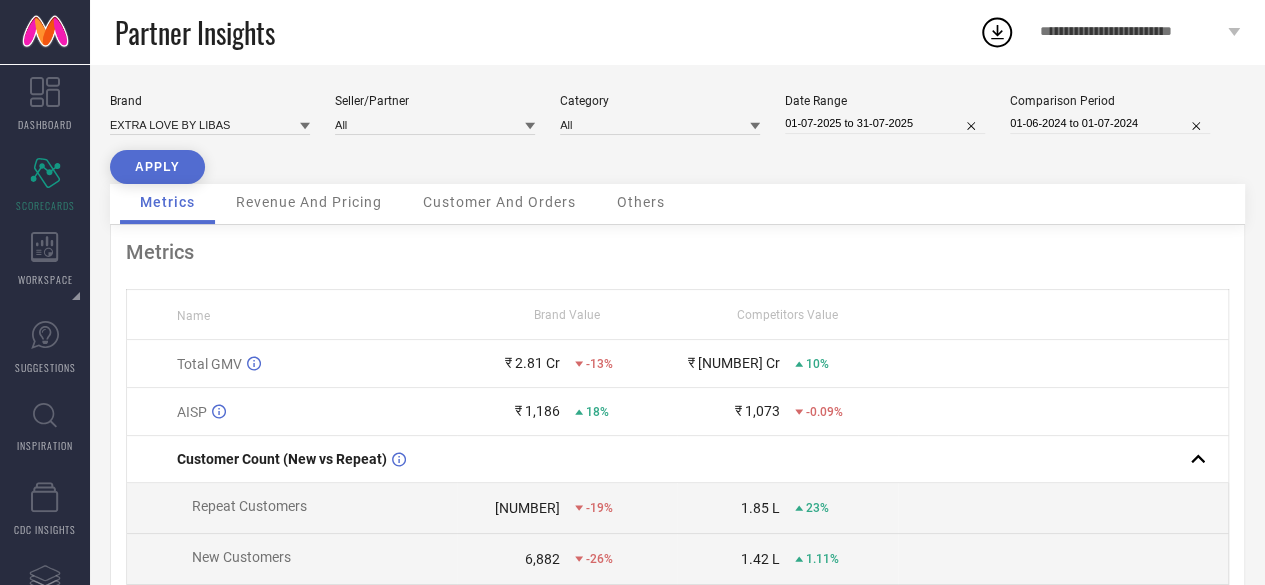 click on "APPLY" at bounding box center [157, 167] 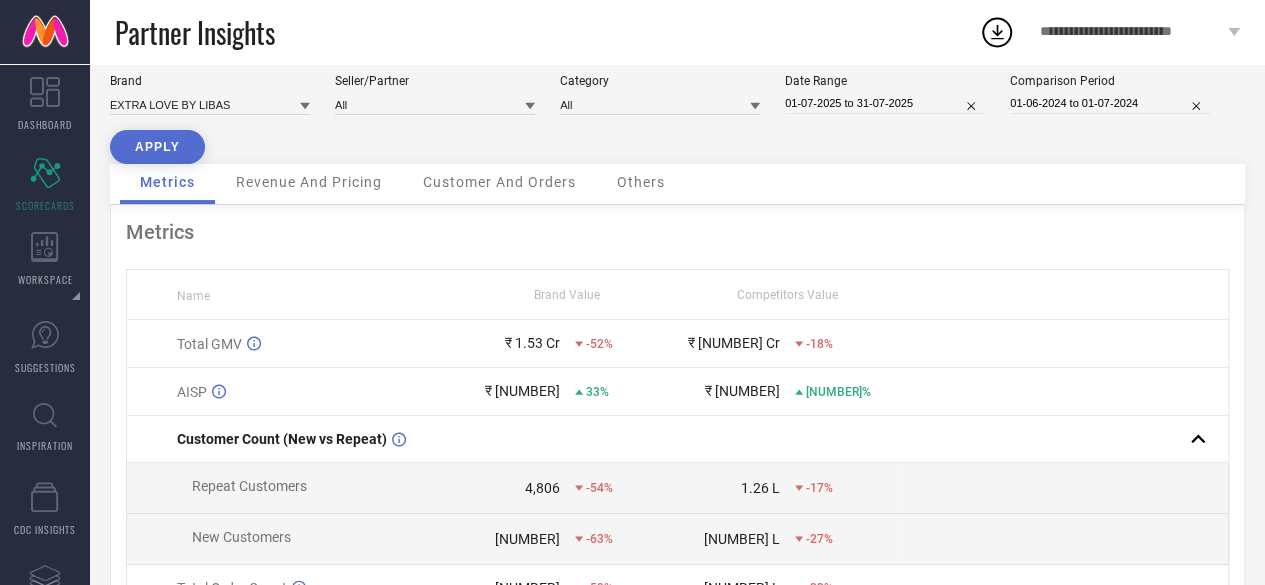 scroll, scrollTop: 0, scrollLeft: 0, axis: both 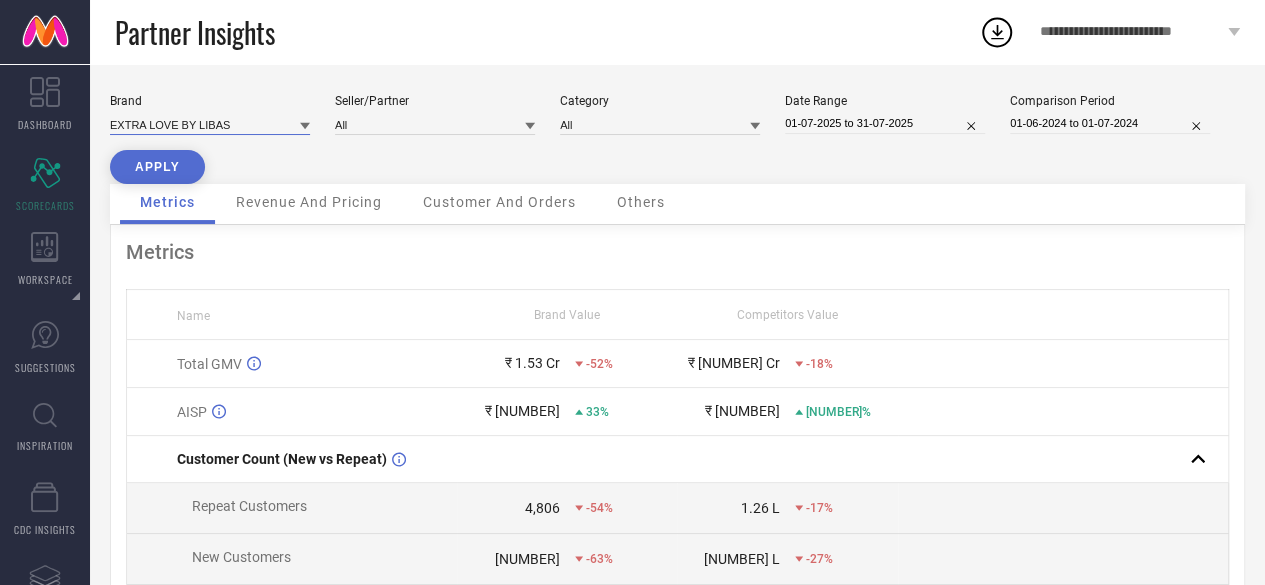 click at bounding box center (210, 124) 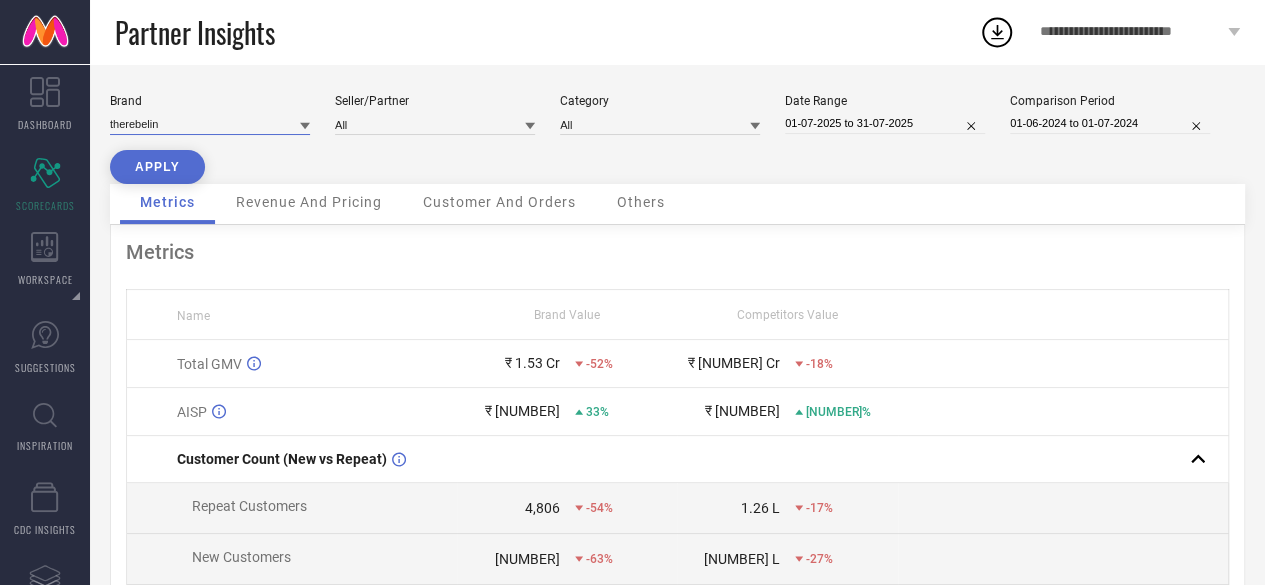 type on "the rebelin" 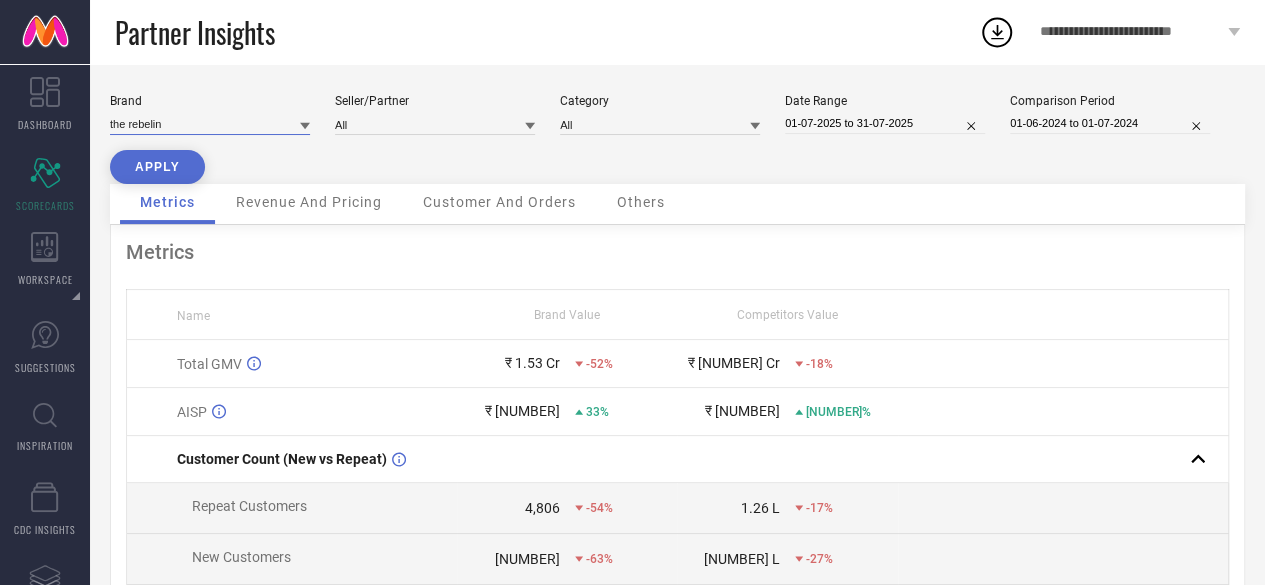 click on "the rebelin" at bounding box center [210, 124] 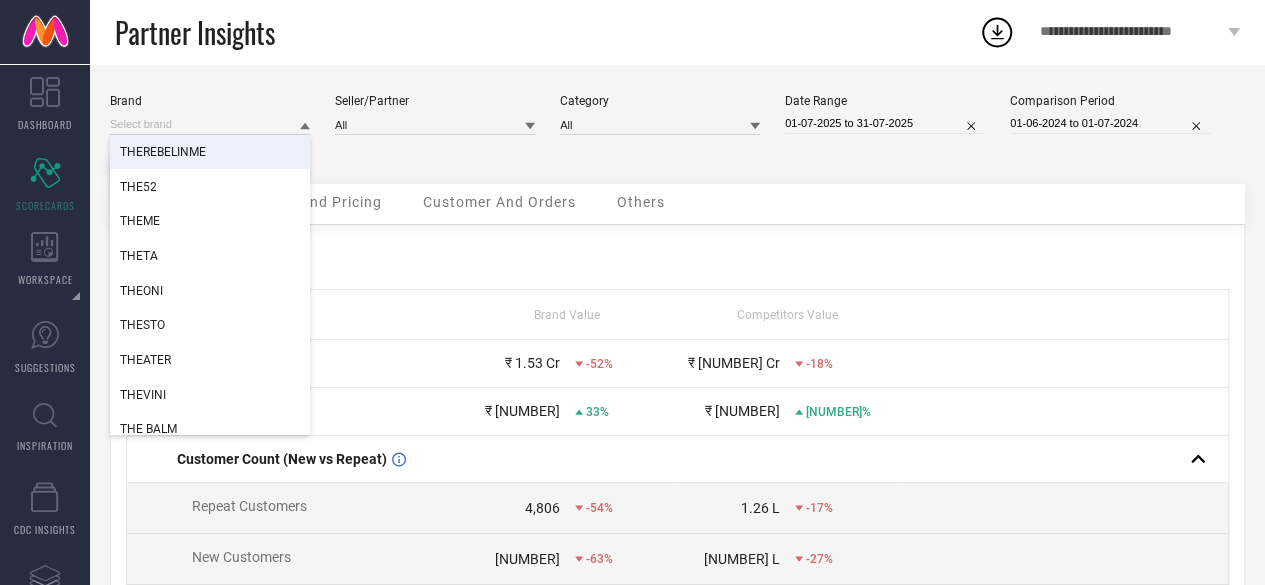 click on "THEREBELINME" at bounding box center [163, 152] 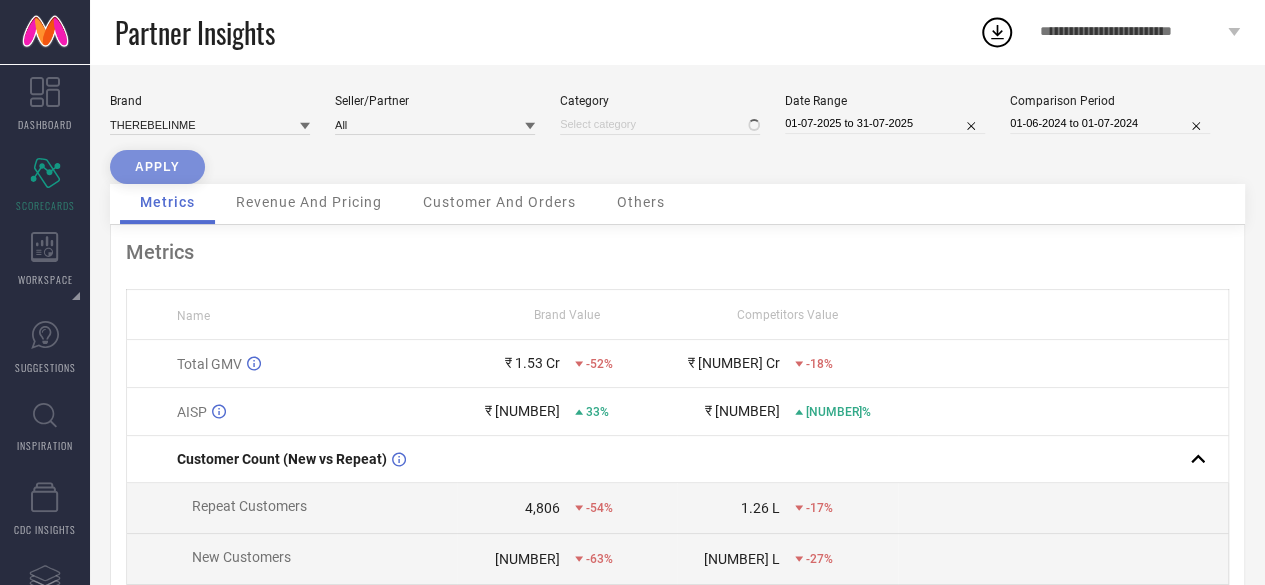 type on "All" 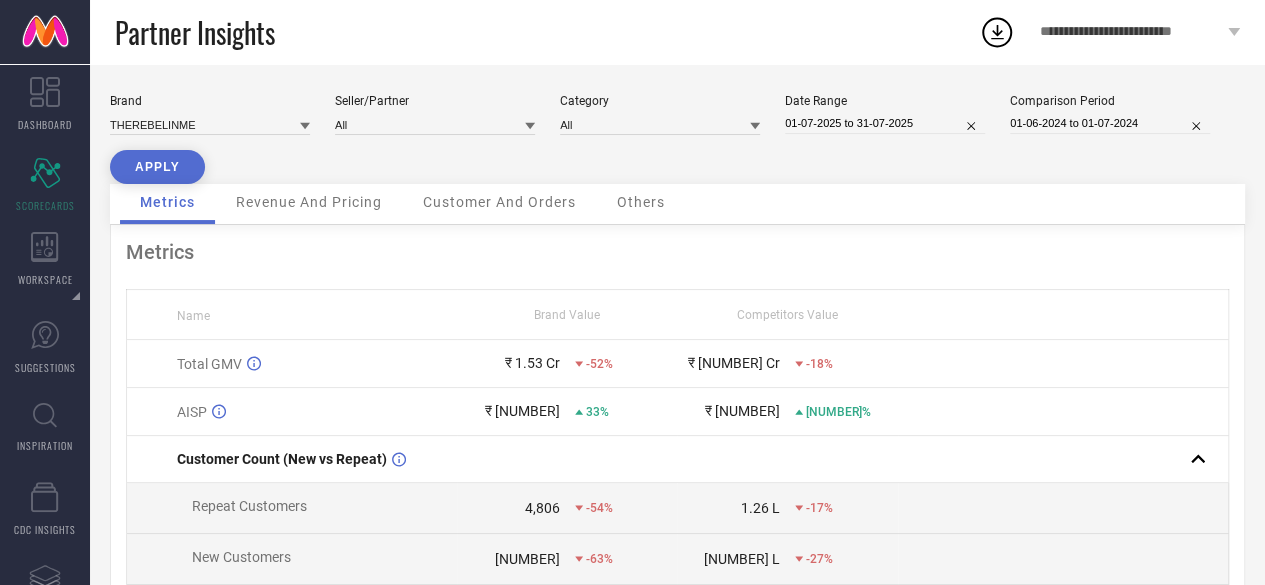 click on "APPLY" at bounding box center (157, 167) 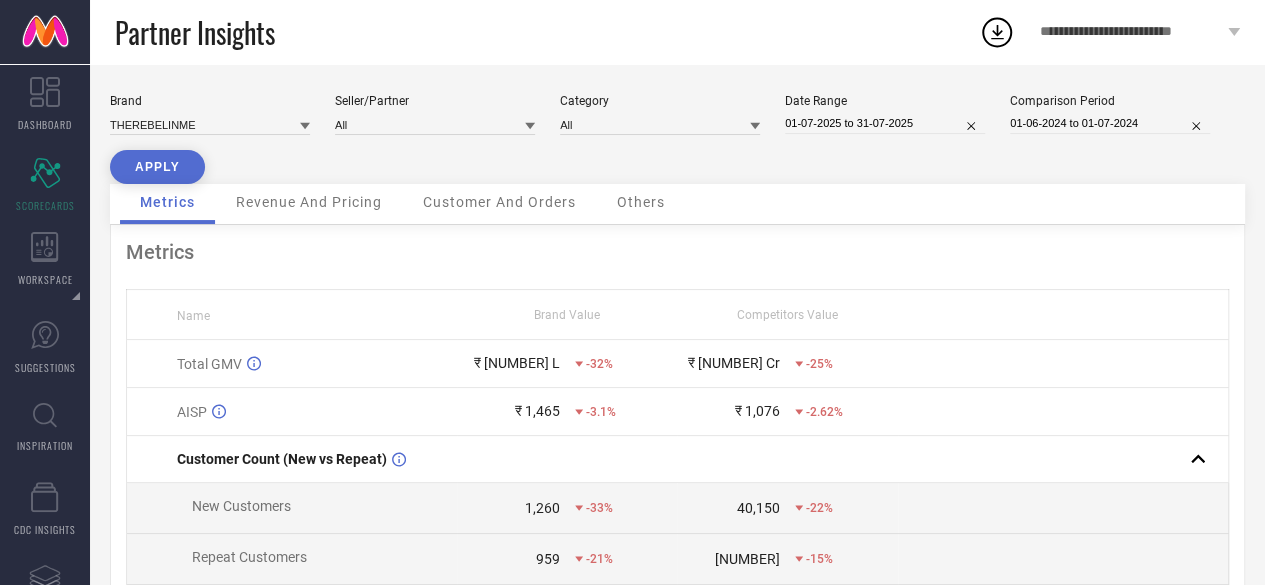 select on "6" 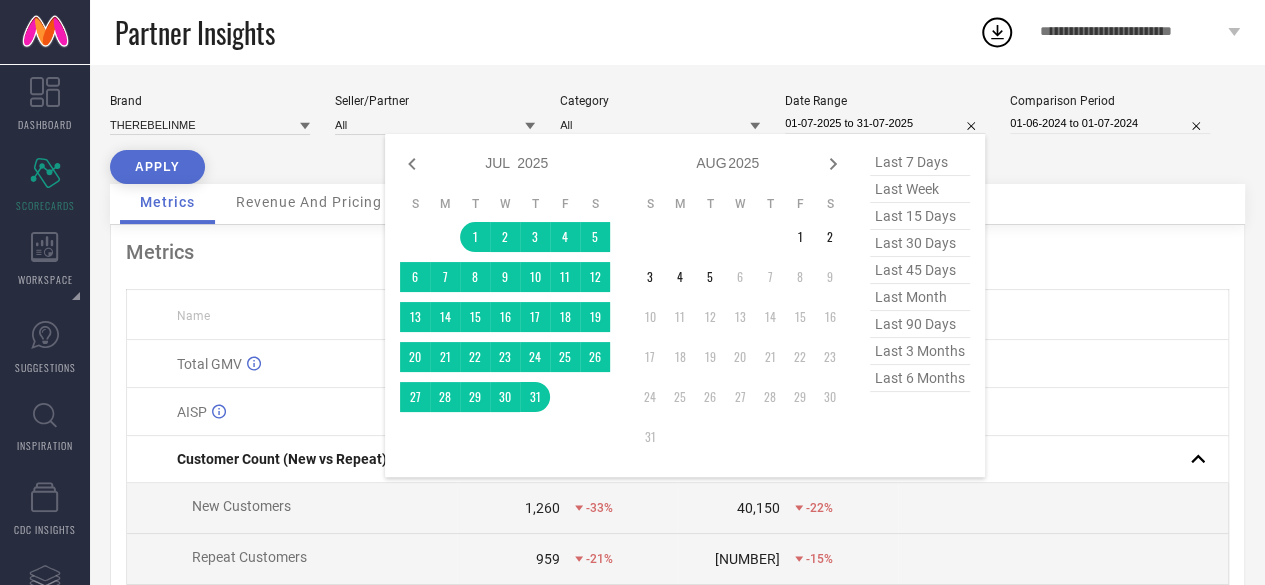 click on "01-07-2025 to 31-07-2025" at bounding box center [885, 123] 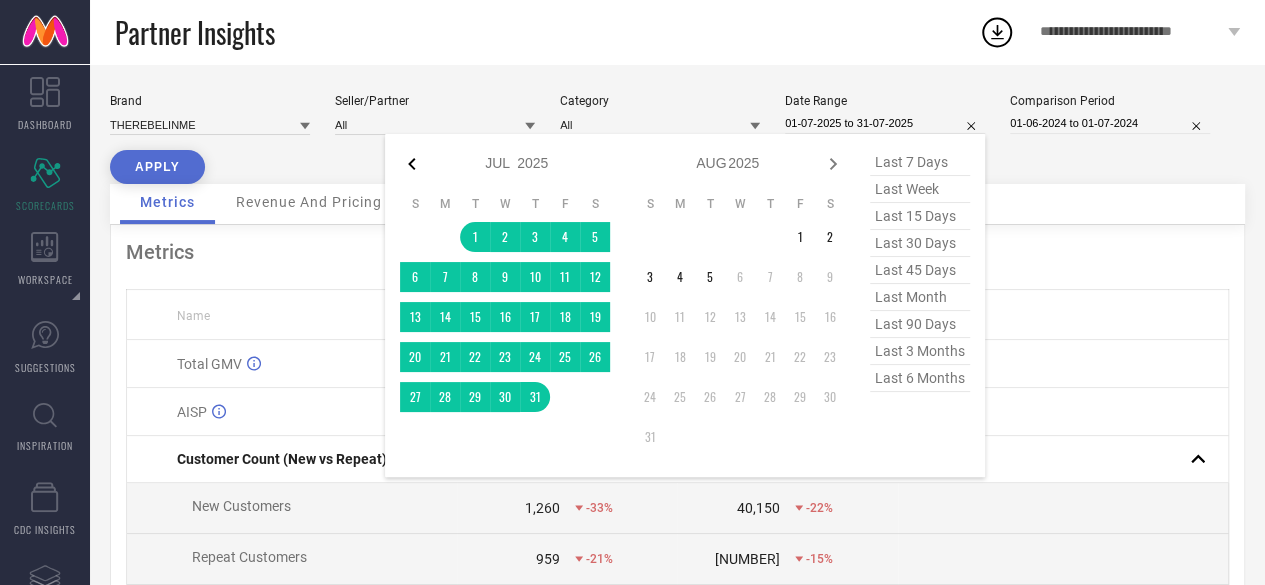 click 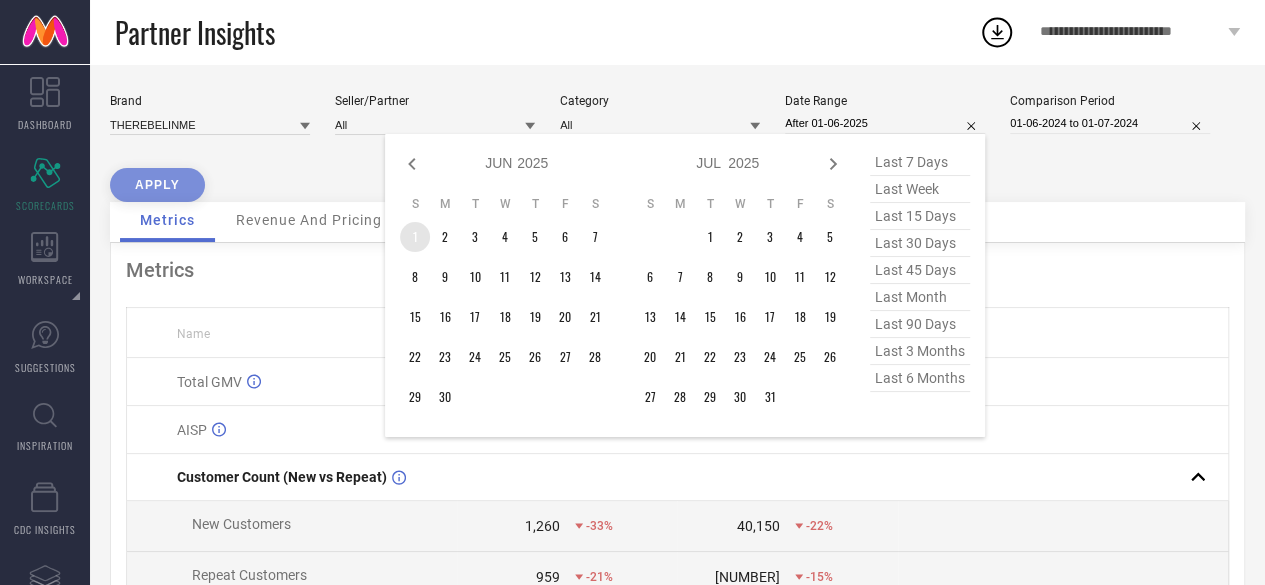 click on "1" at bounding box center [415, 237] 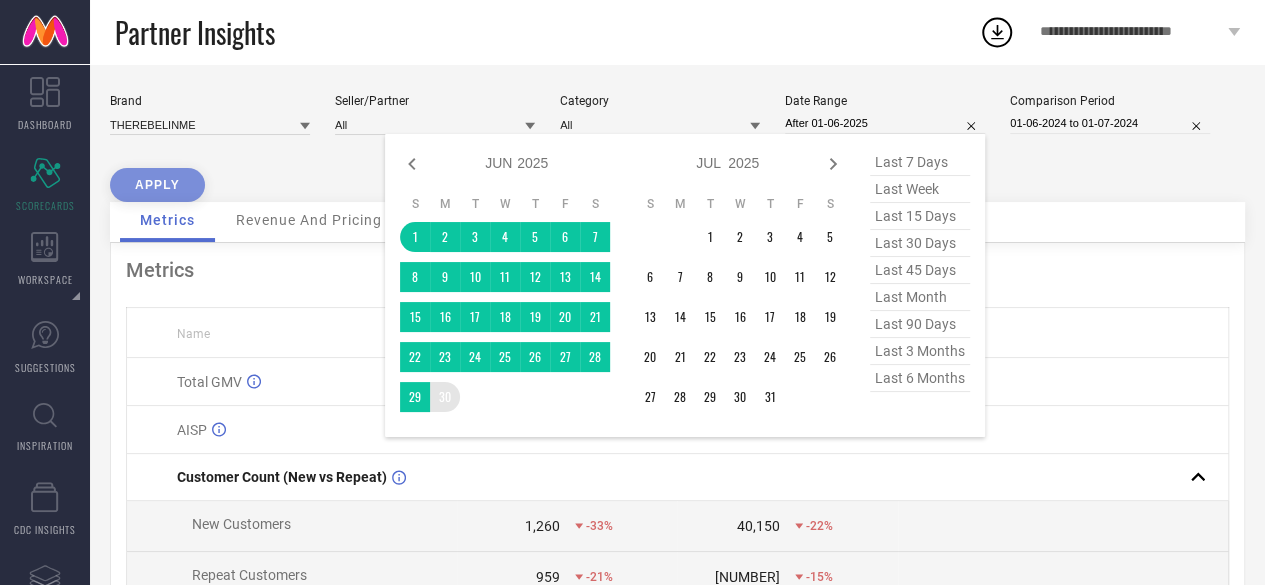 type on "01-06-2025 to 30-06-2025" 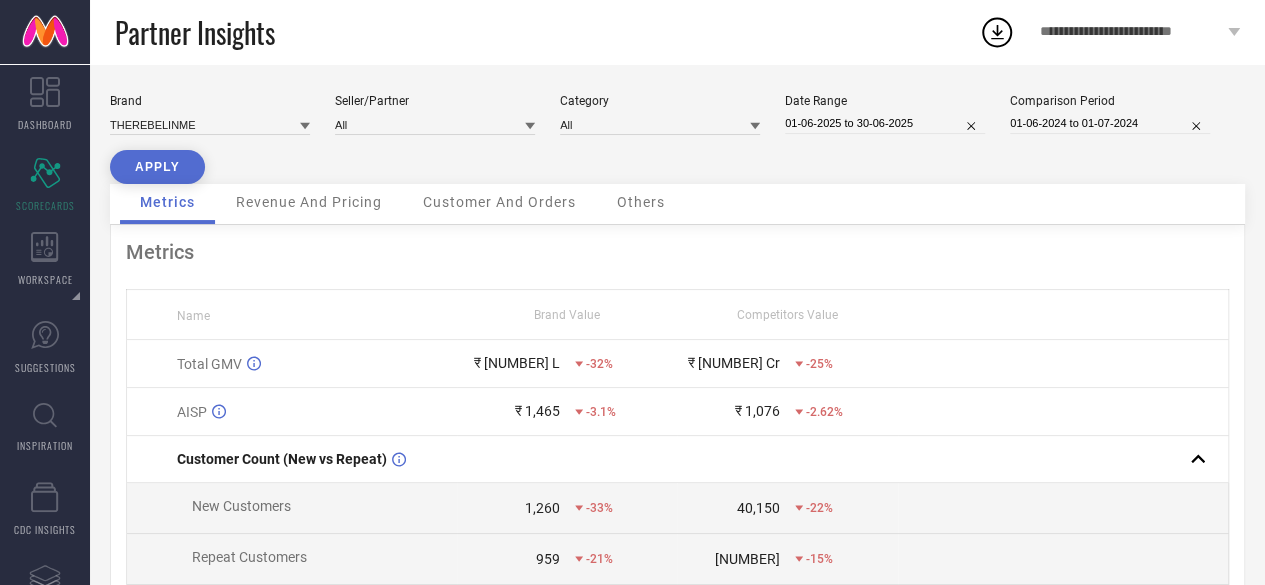 click on "APPLY" at bounding box center (157, 167) 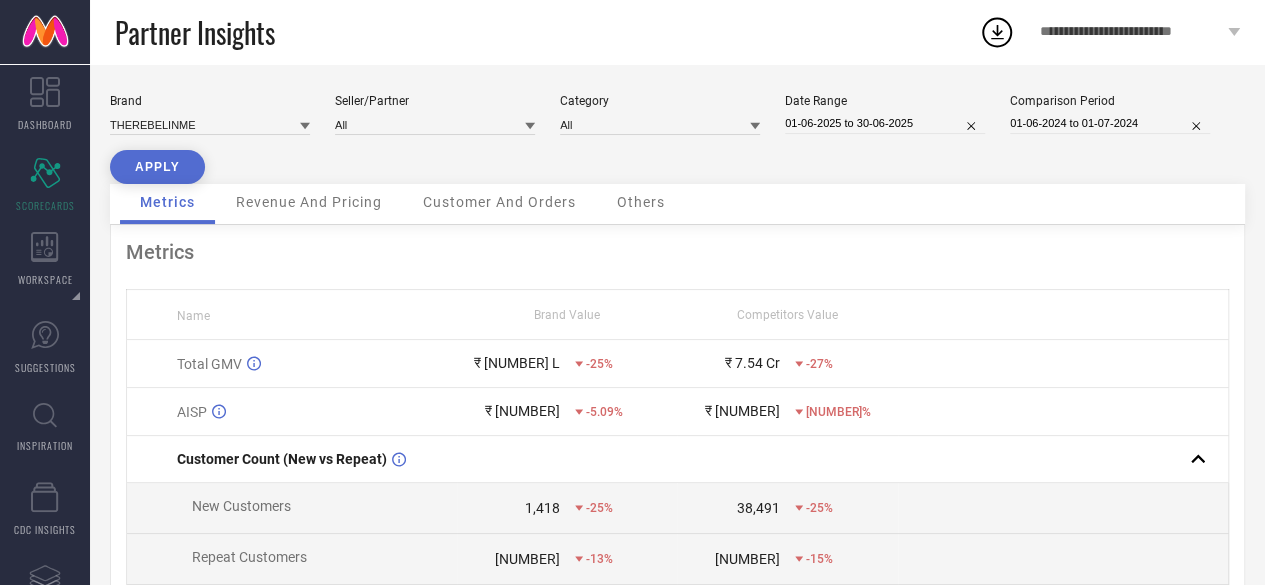 select on "5" 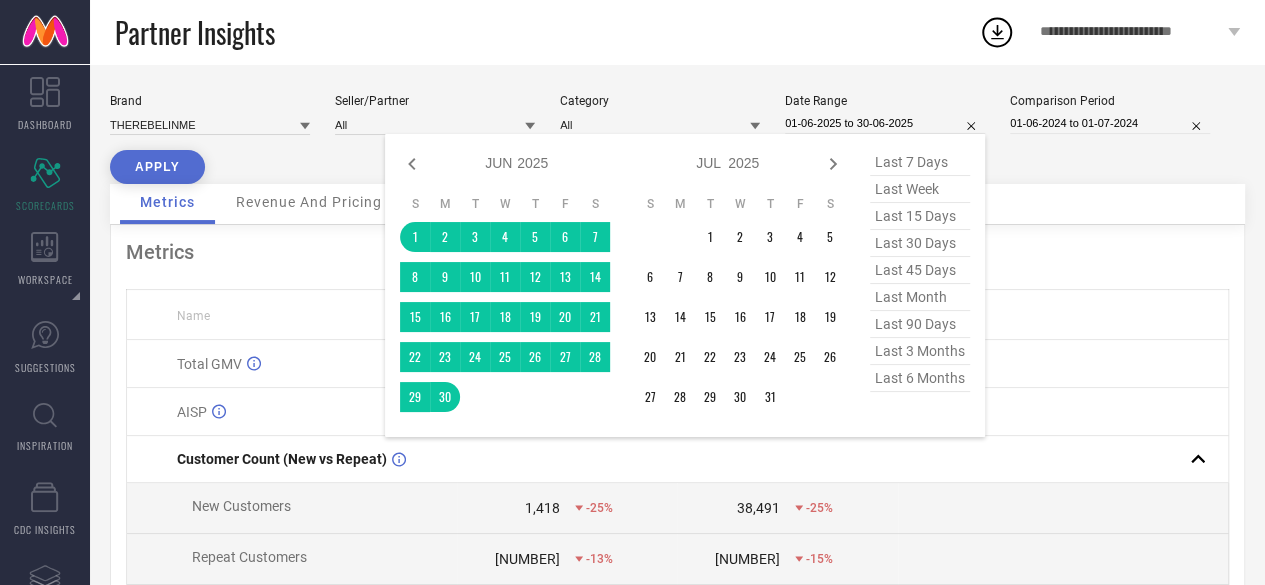 click on "01-06-2025 to 30-06-2025" at bounding box center (885, 123) 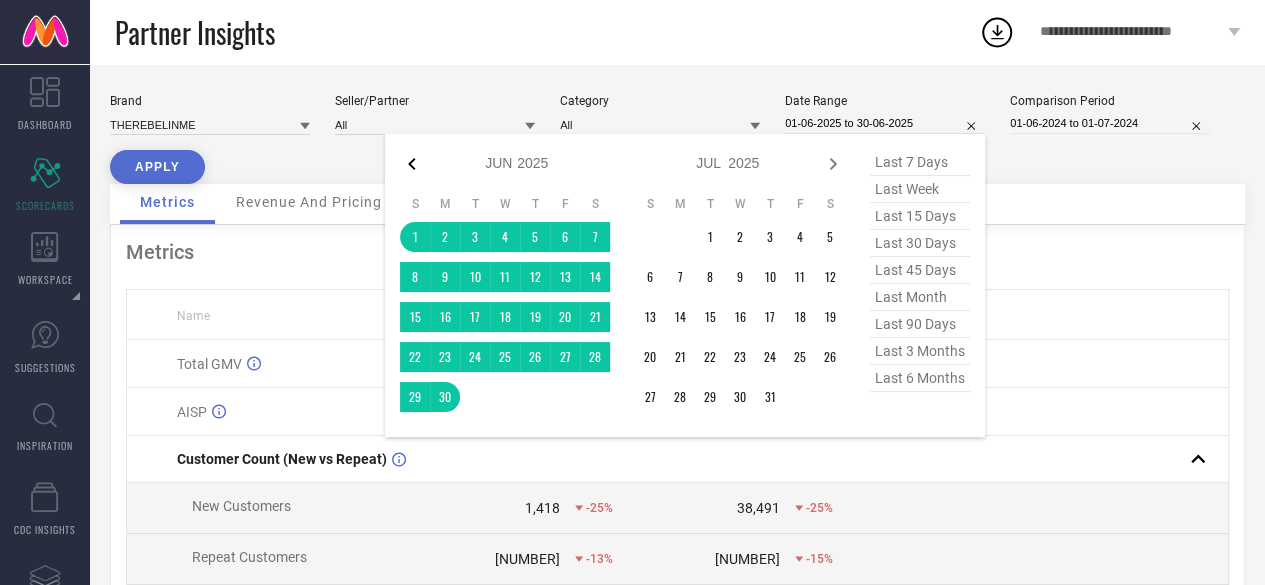 click 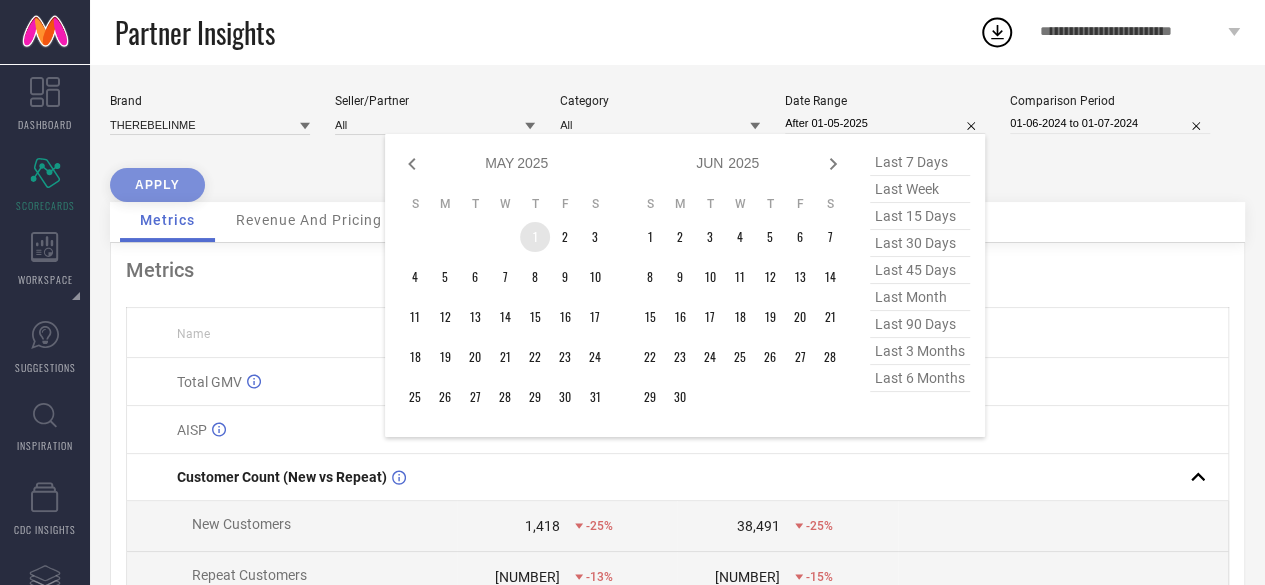 click on "1" at bounding box center (535, 237) 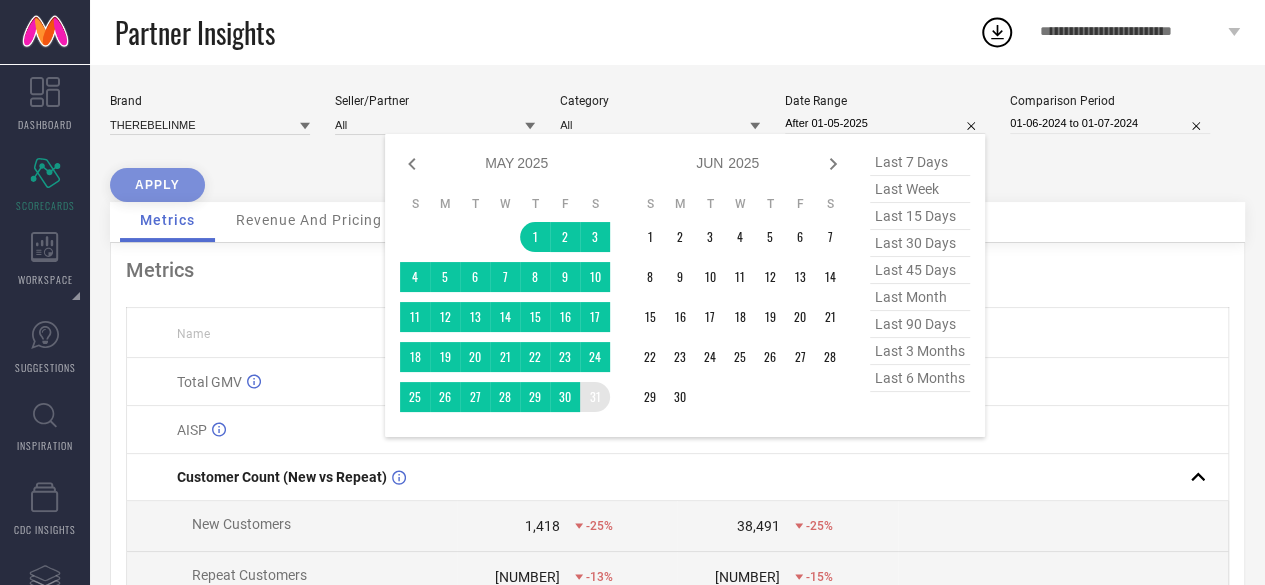 type on "01-05-2025 to 31-05-2025" 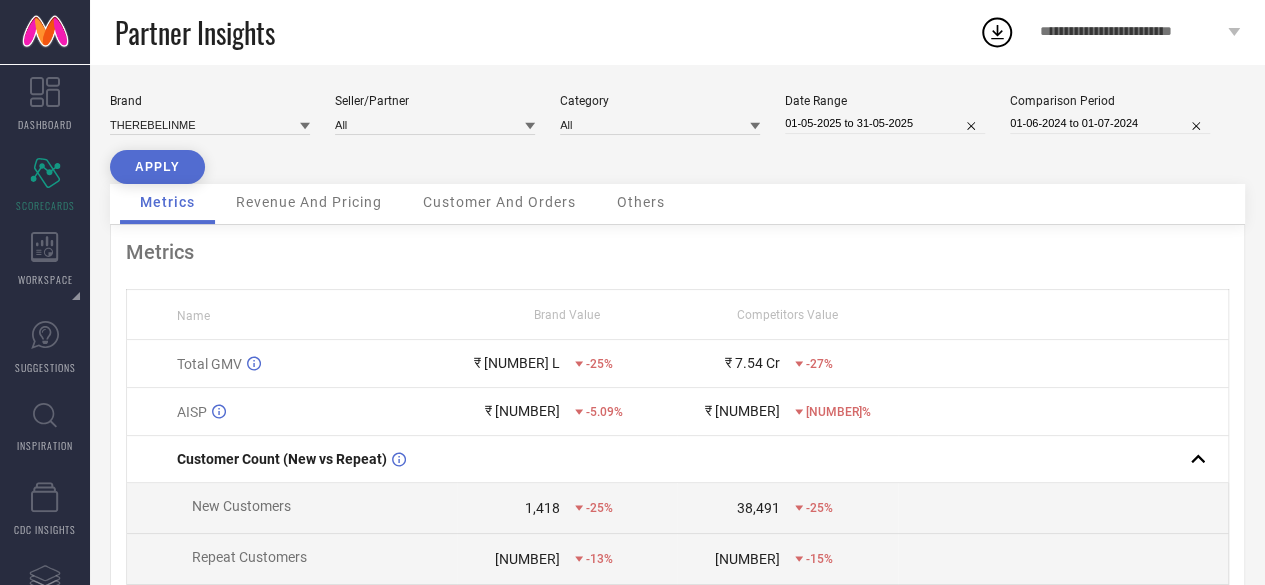 click on "APPLY" at bounding box center (157, 167) 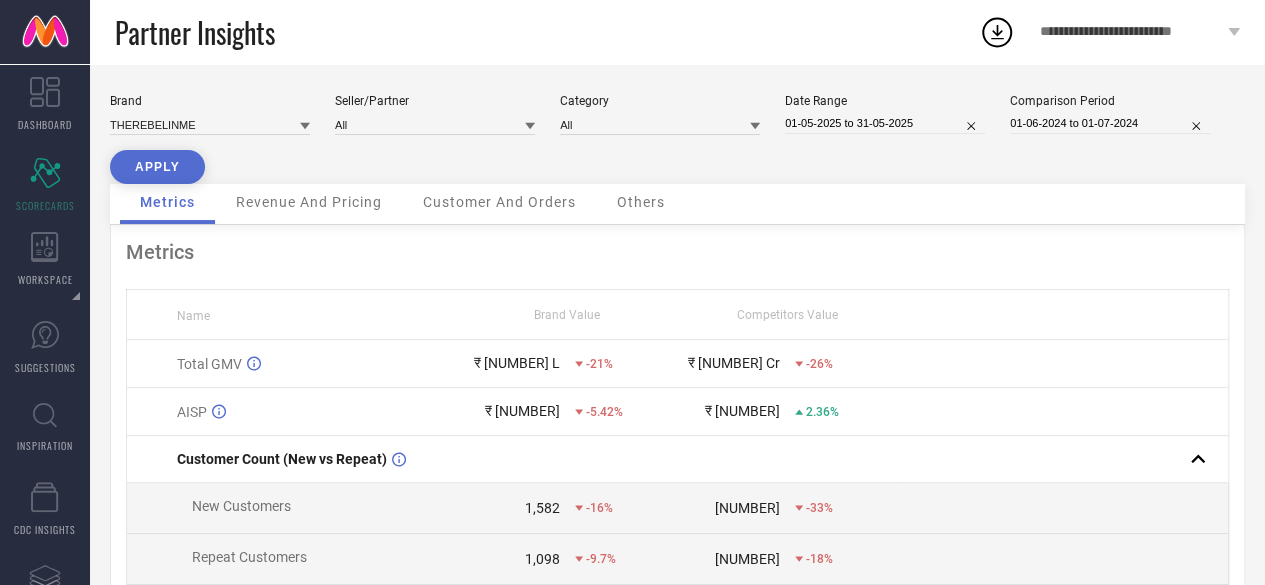 select on "4" 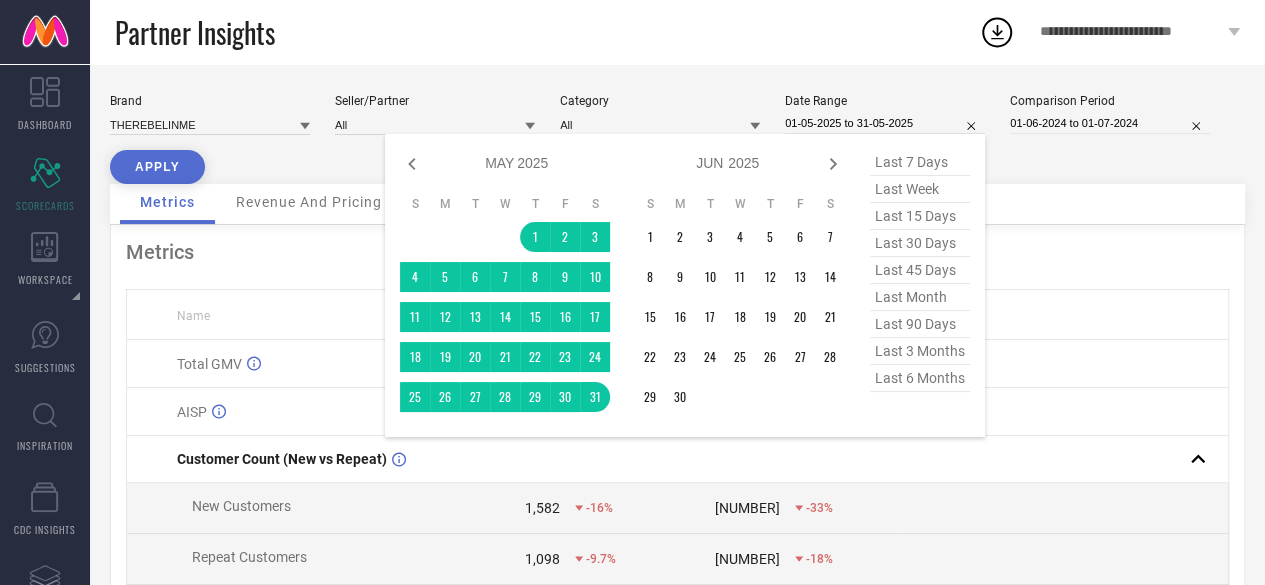 click on "01-05-2025 to 31-05-2025" at bounding box center (885, 123) 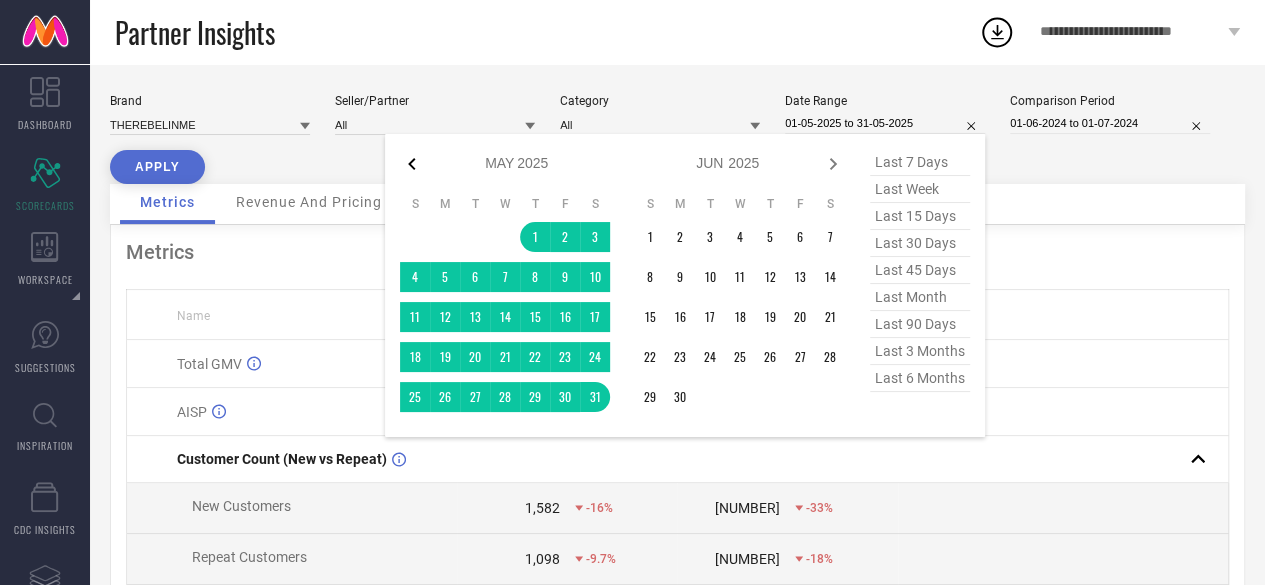 click 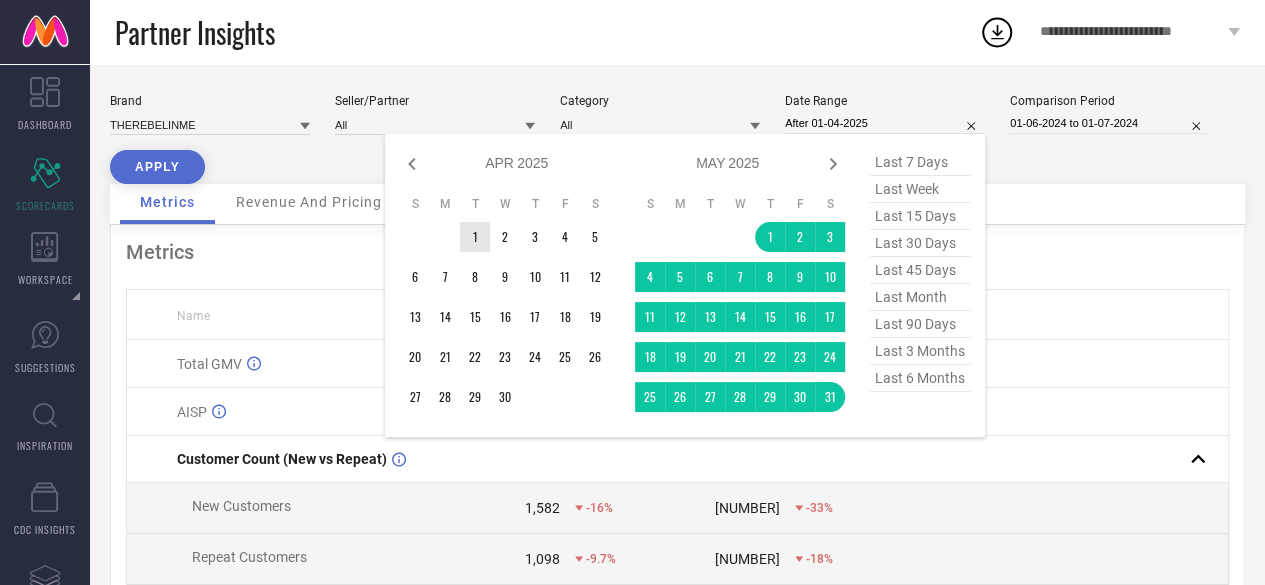 click on "1" at bounding box center [475, 237] 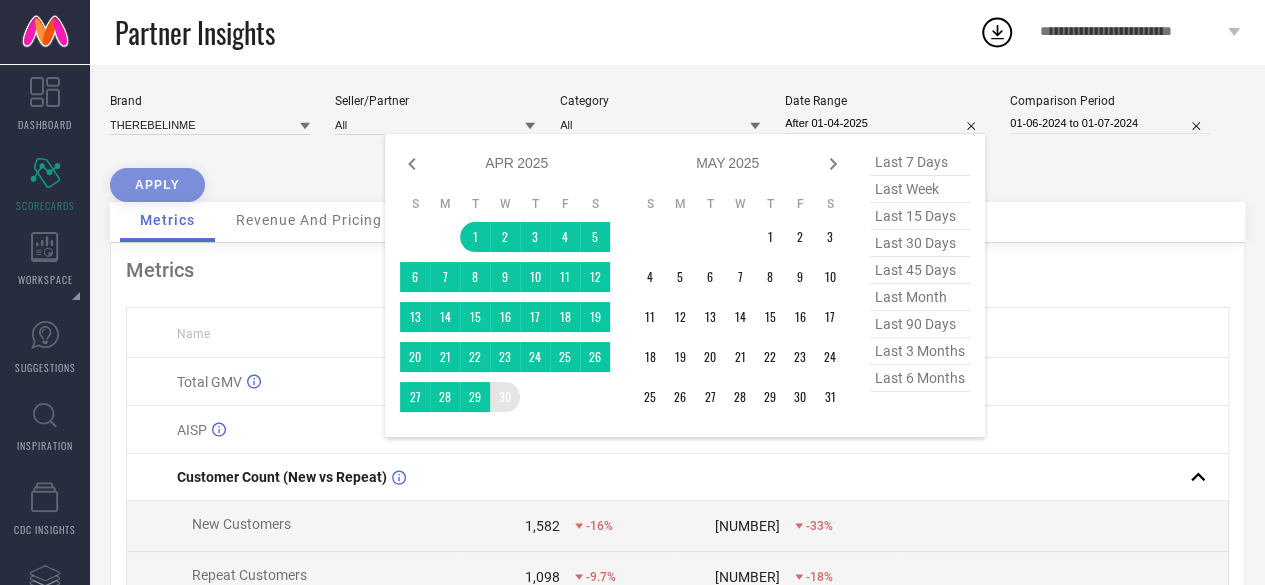 type on "01-04-2025 to 30-04-2025" 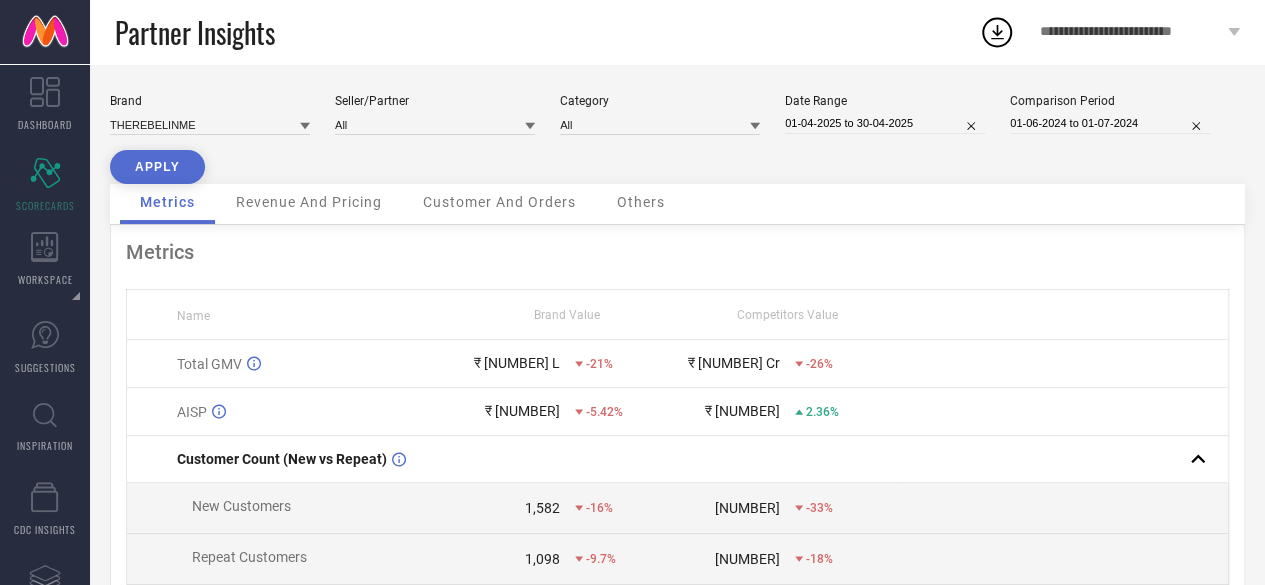 click on "APPLY" at bounding box center [157, 167] 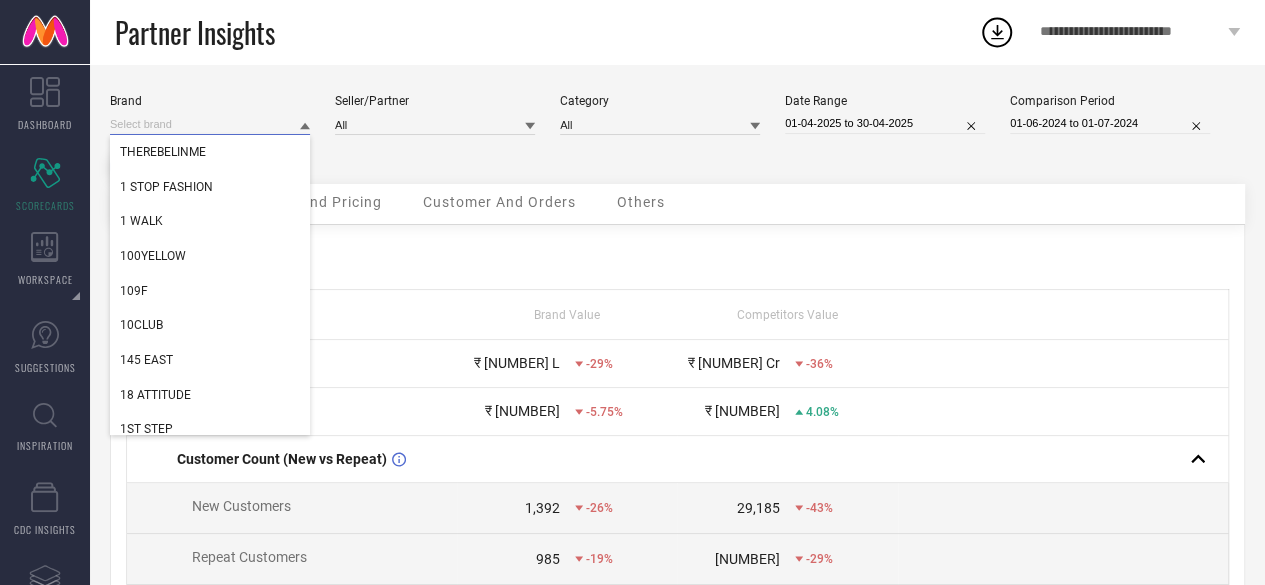 click at bounding box center (210, 124) 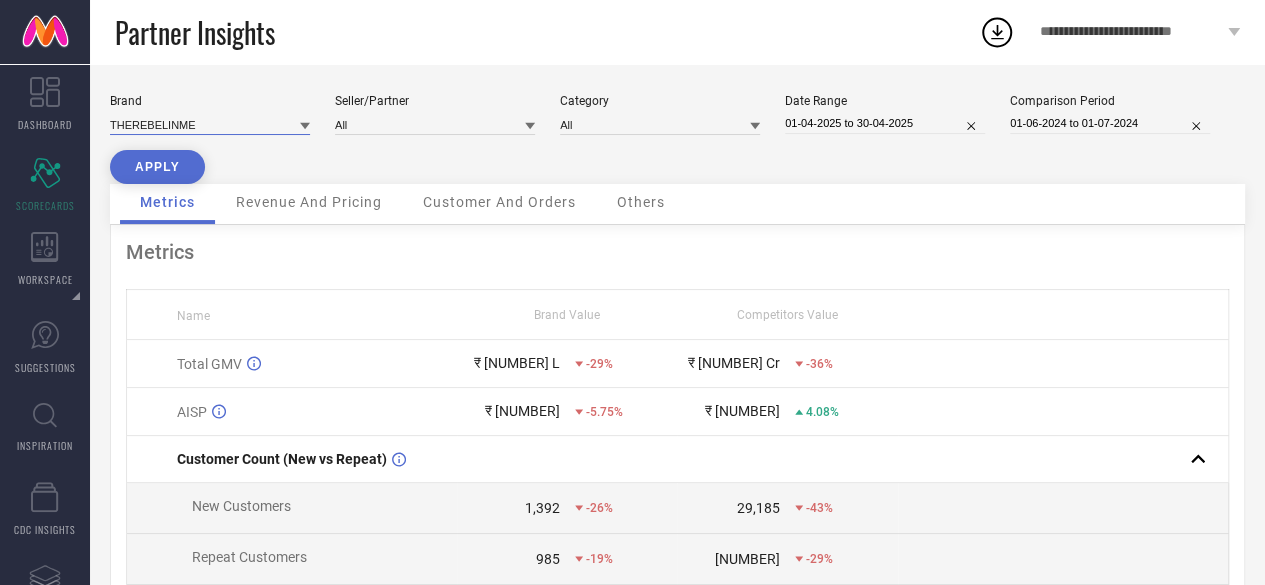 click at bounding box center [210, 124] 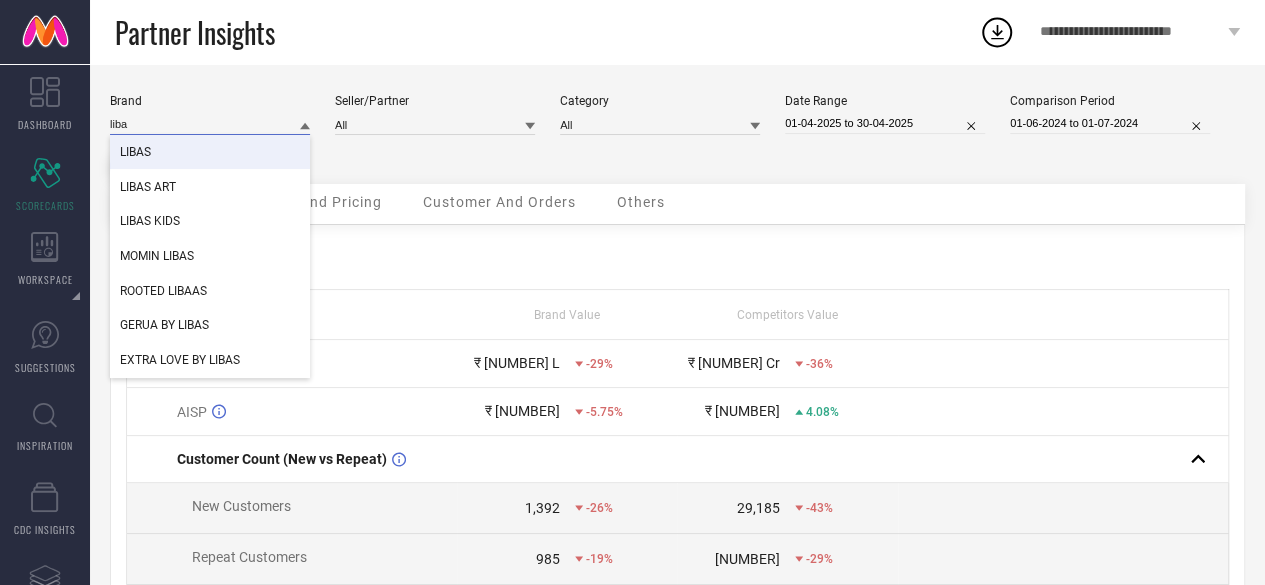 type on "liba" 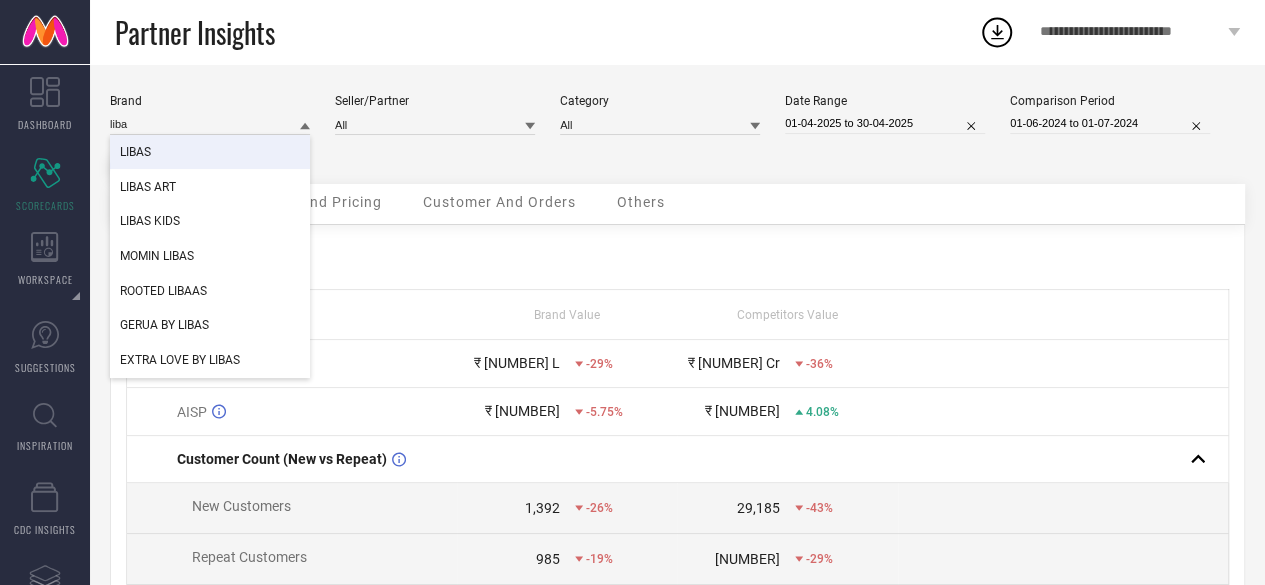 click on "LIBAS" at bounding box center [210, 152] 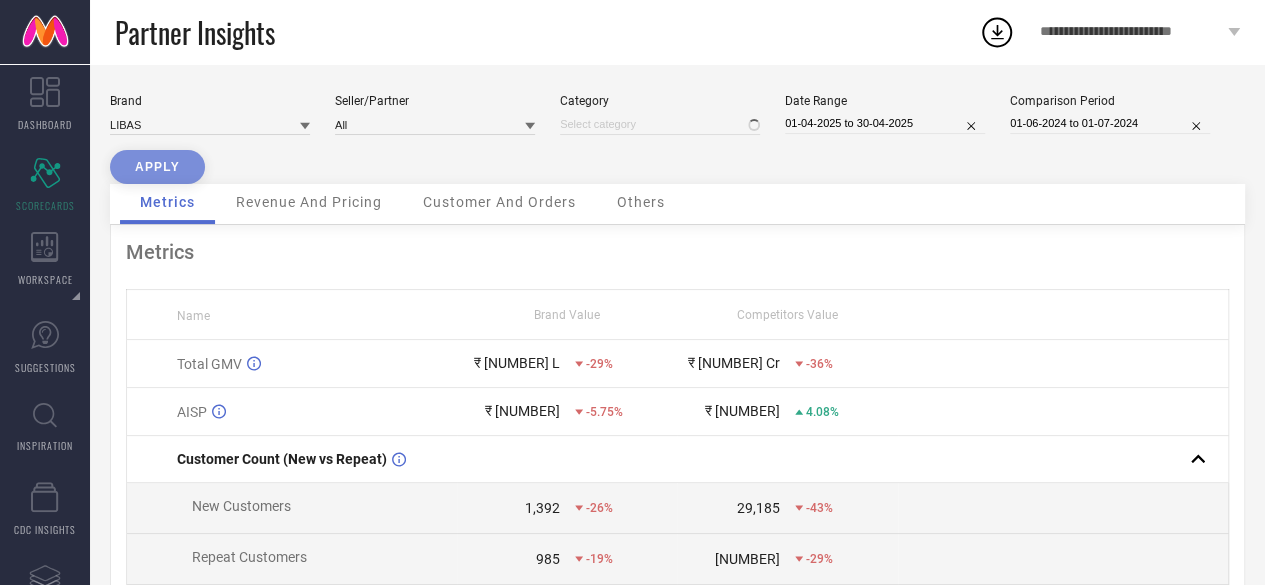 type on "All" 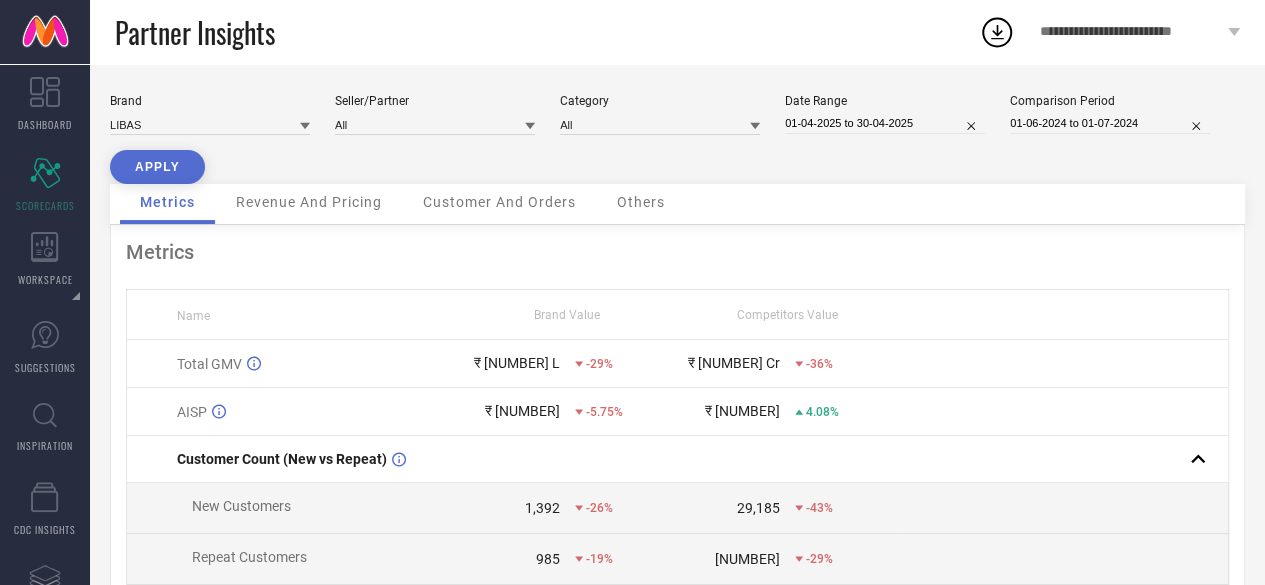click on "APPLY" at bounding box center [157, 167] 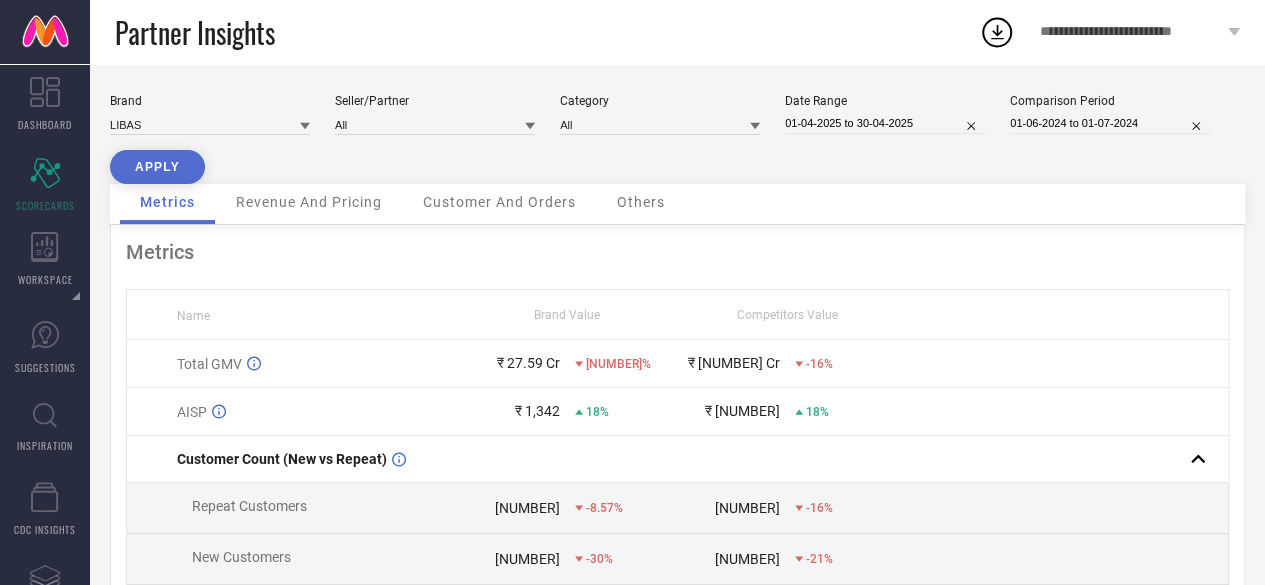 select on "3" 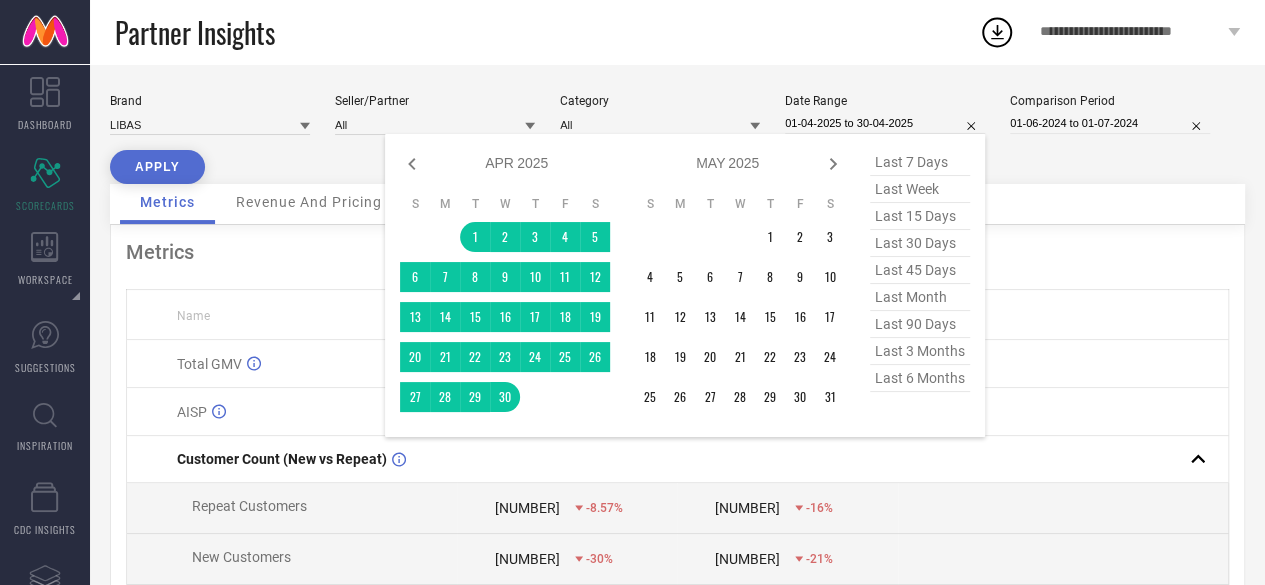 click on "01-04-2025 to 30-04-2025" at bounding box center [885, 123] 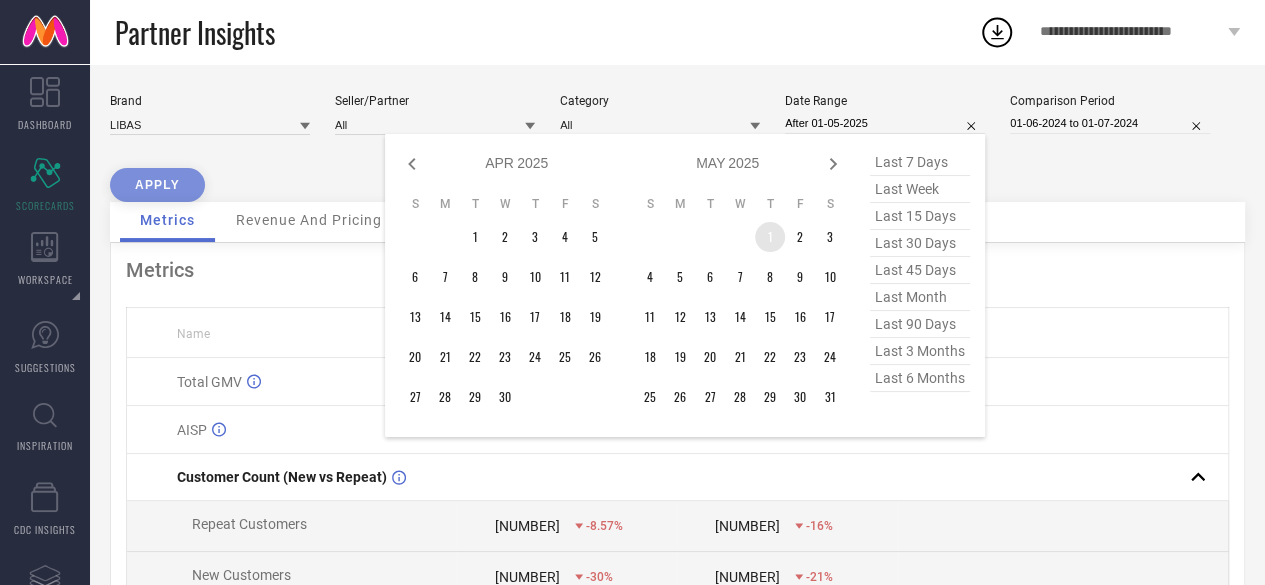 click on "1" at bounding box center (770, 237) 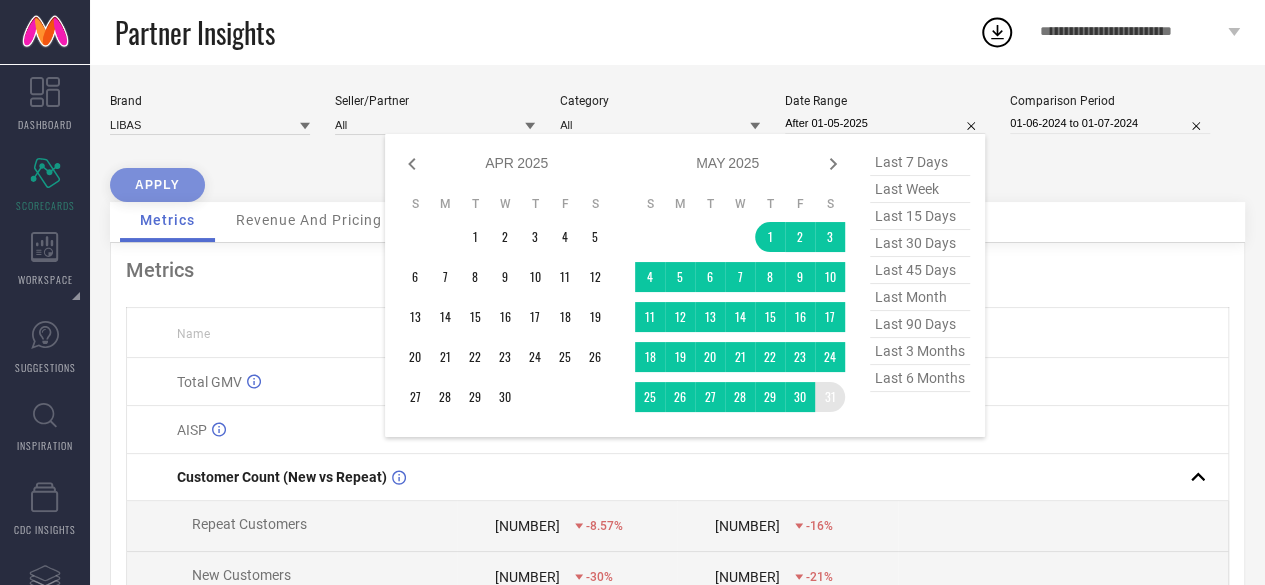type on "01-05-2025 to 31-05-2025" 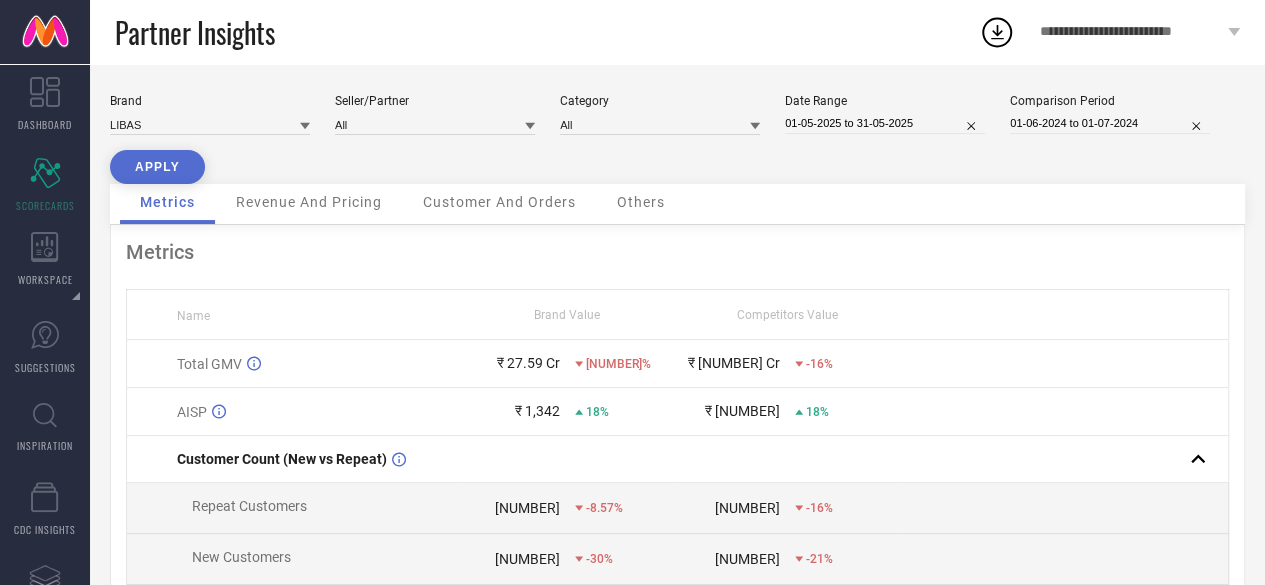 click on "APPLY" at bounding box center [157, 167] 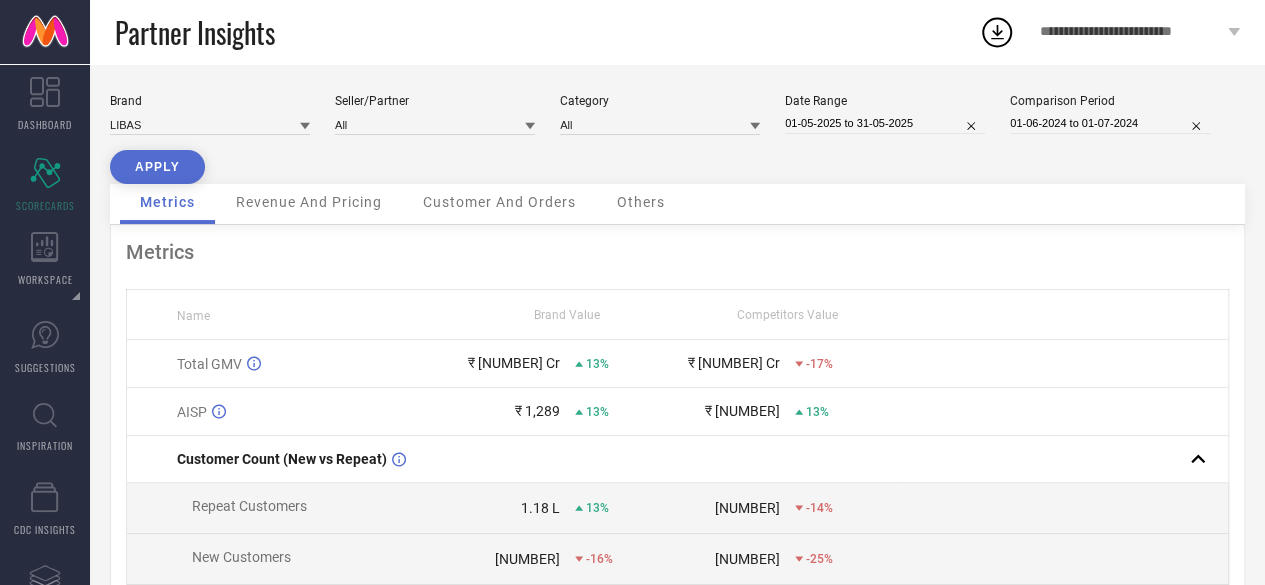 select on "4" 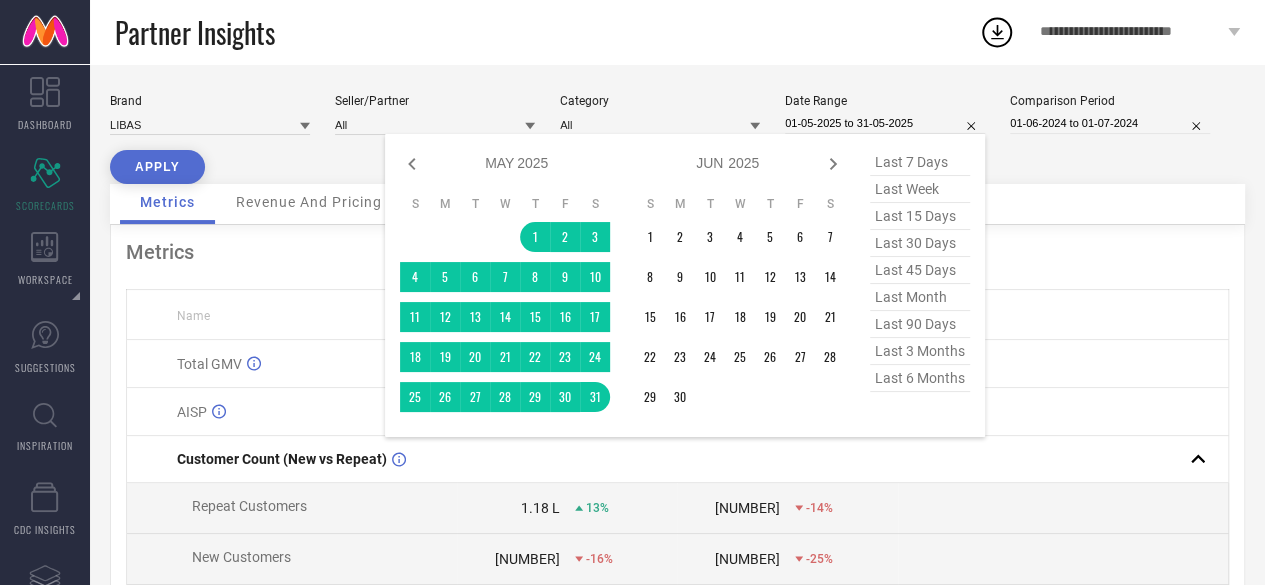 click on "01-05-2025 to 31-05-2025" at bounding box center (885, 123) 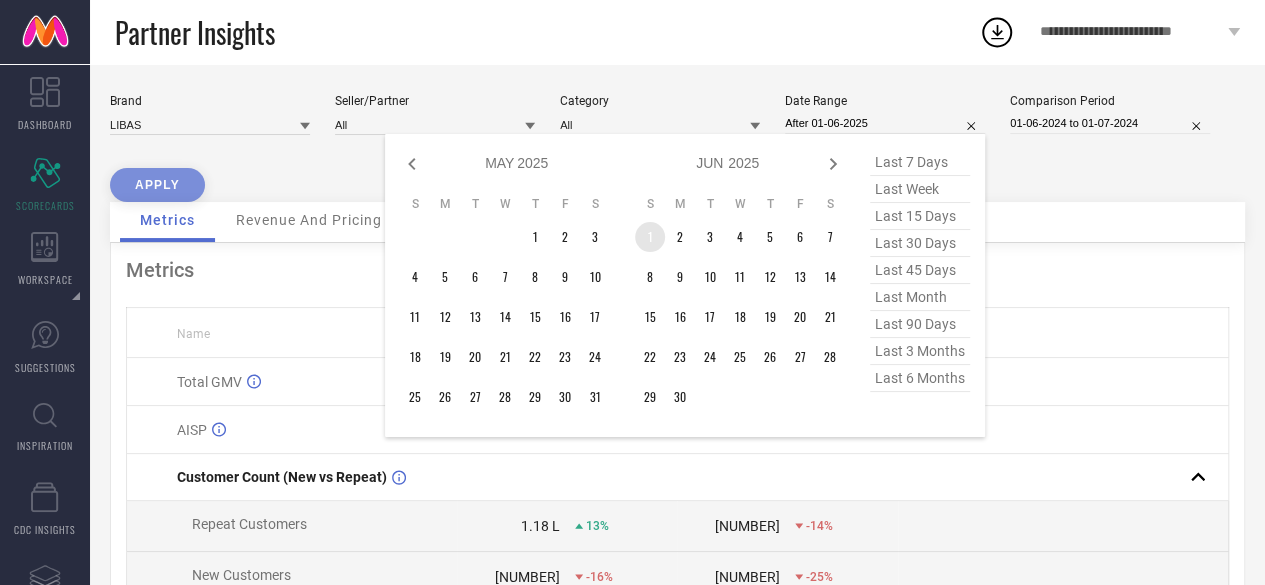 click on "1" at bounding box center [650, 237] 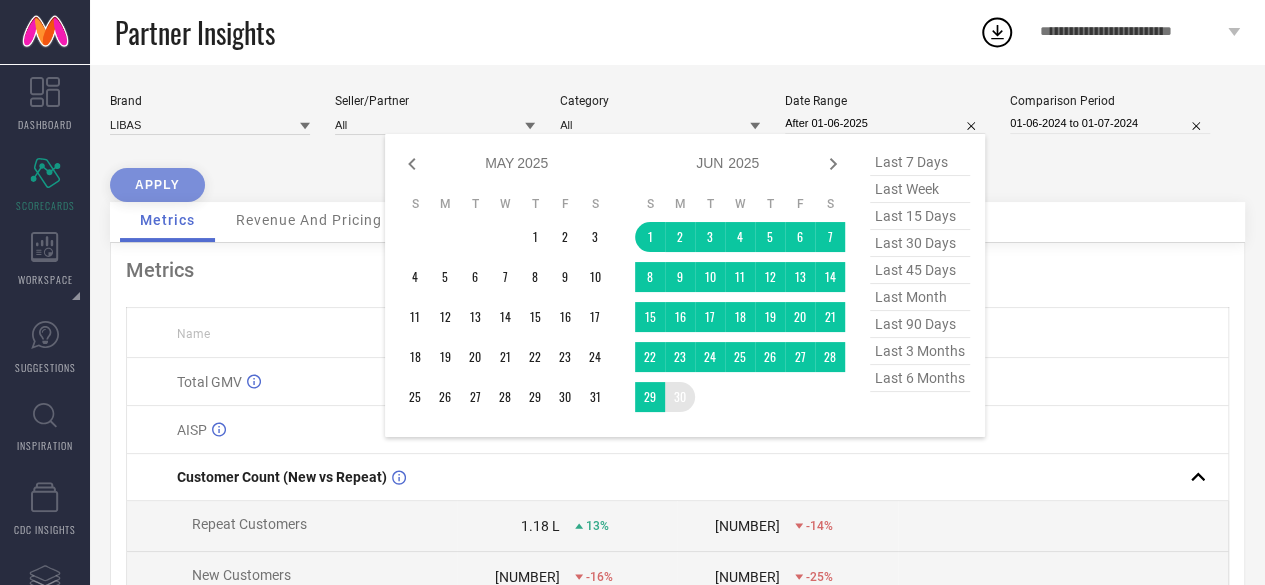 type on "01-06-2025 to 30-06-2025" 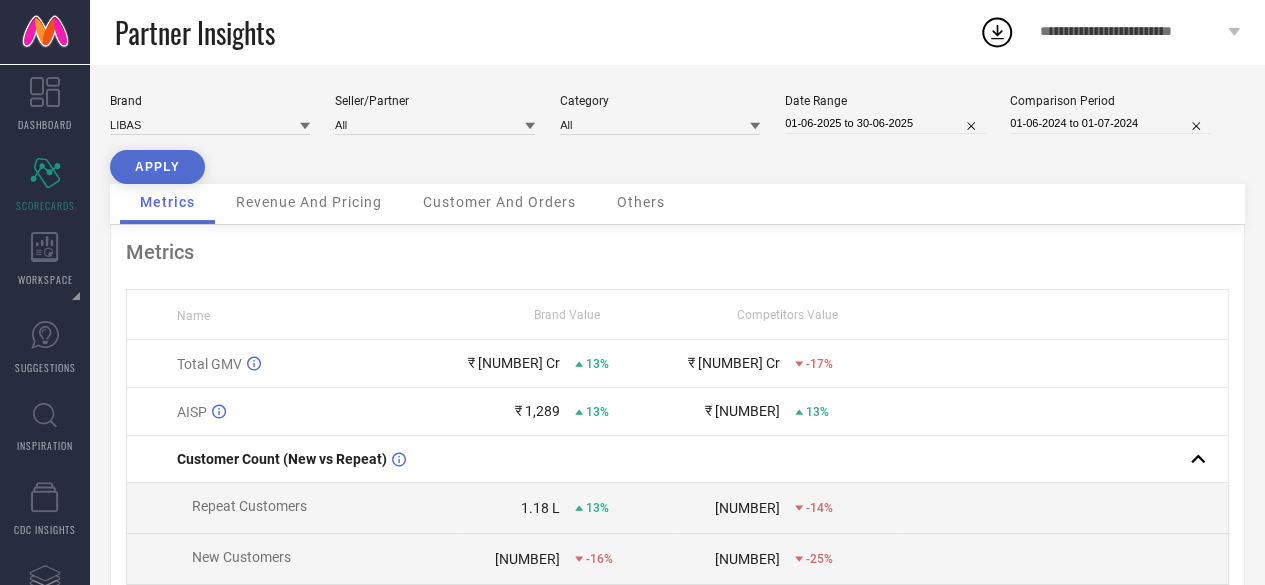 click on "APPLY" at bounding box center (157, 167) 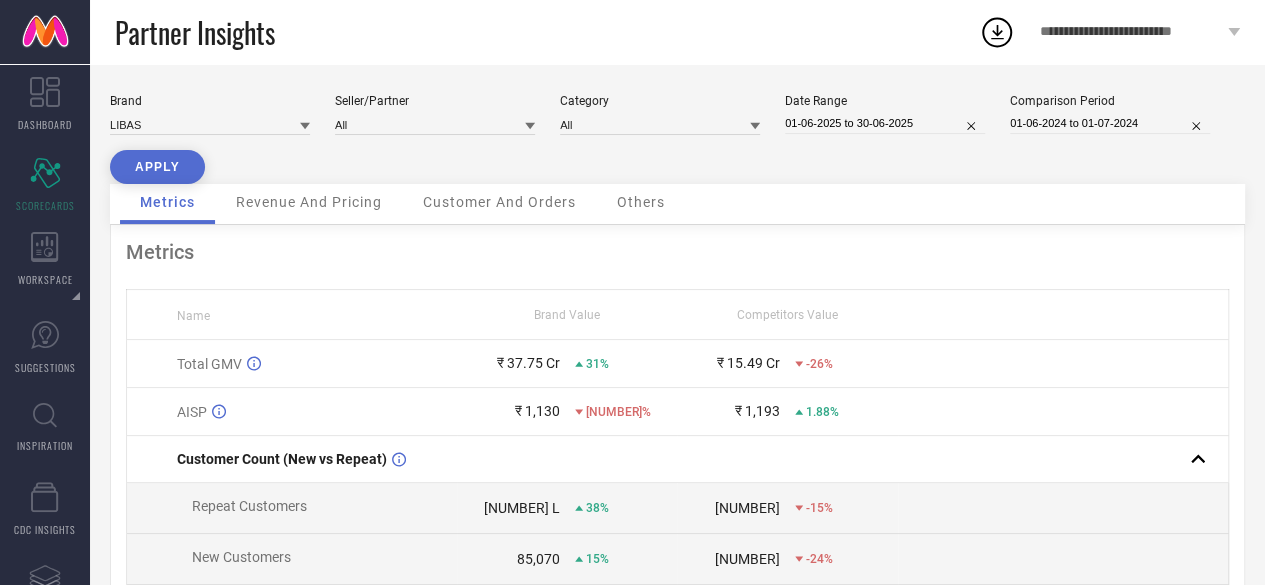 select on "5" 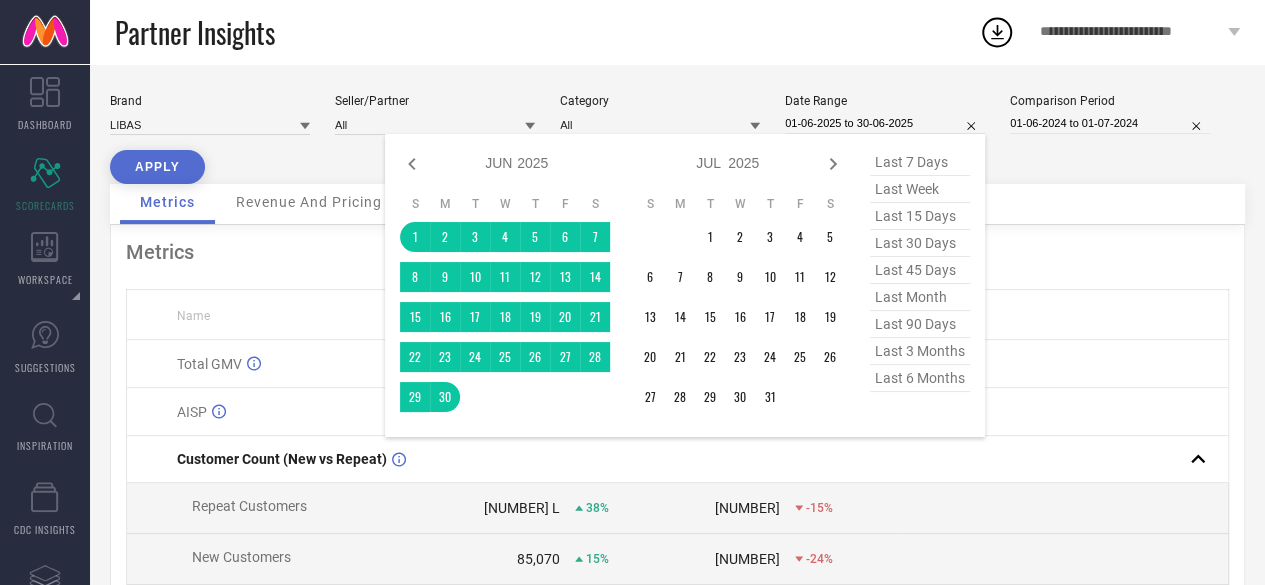 click on "01-06-2025 to 30-06-2025" at bounding box center (885, 123) 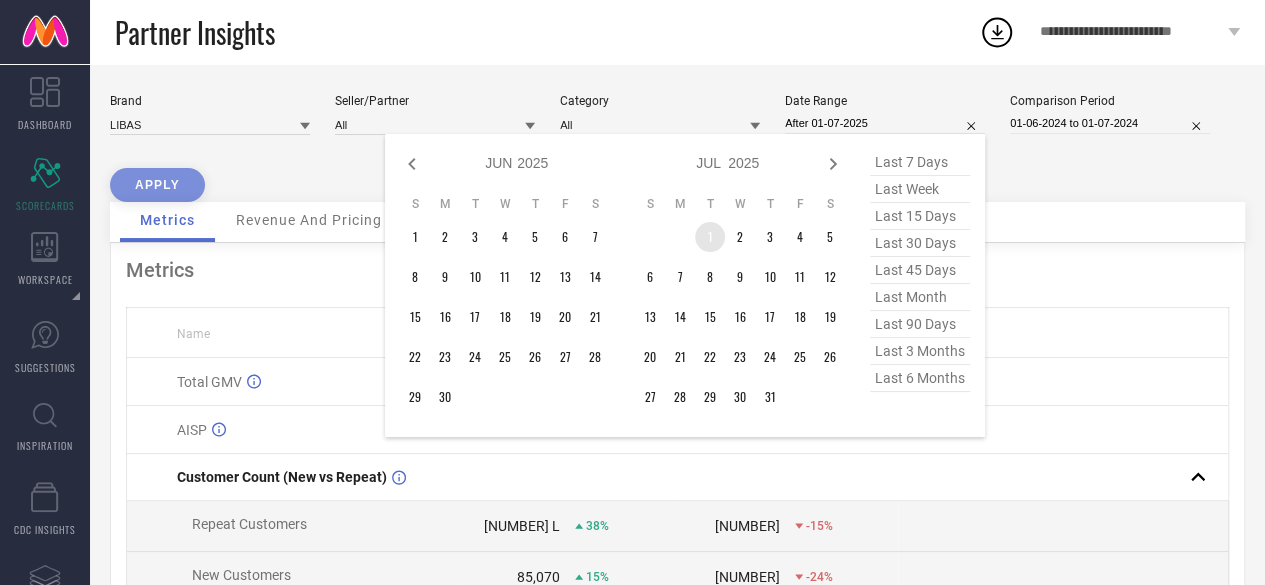 click on "1" at bounding box center (710, 237) 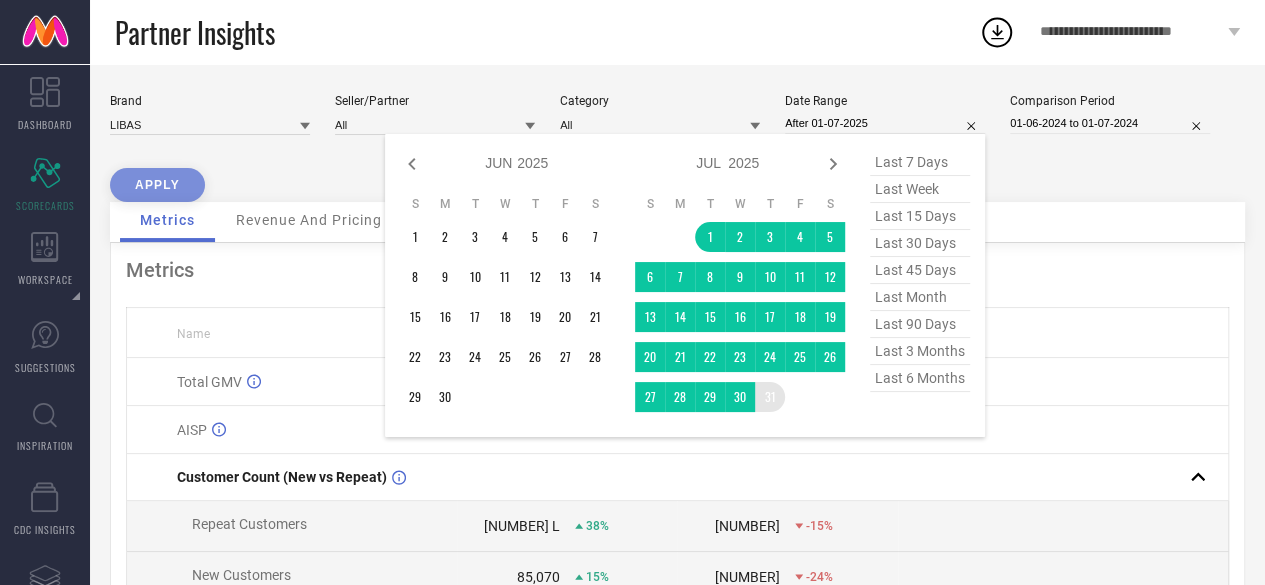type on "01-07-2025 to 31-07-2025" 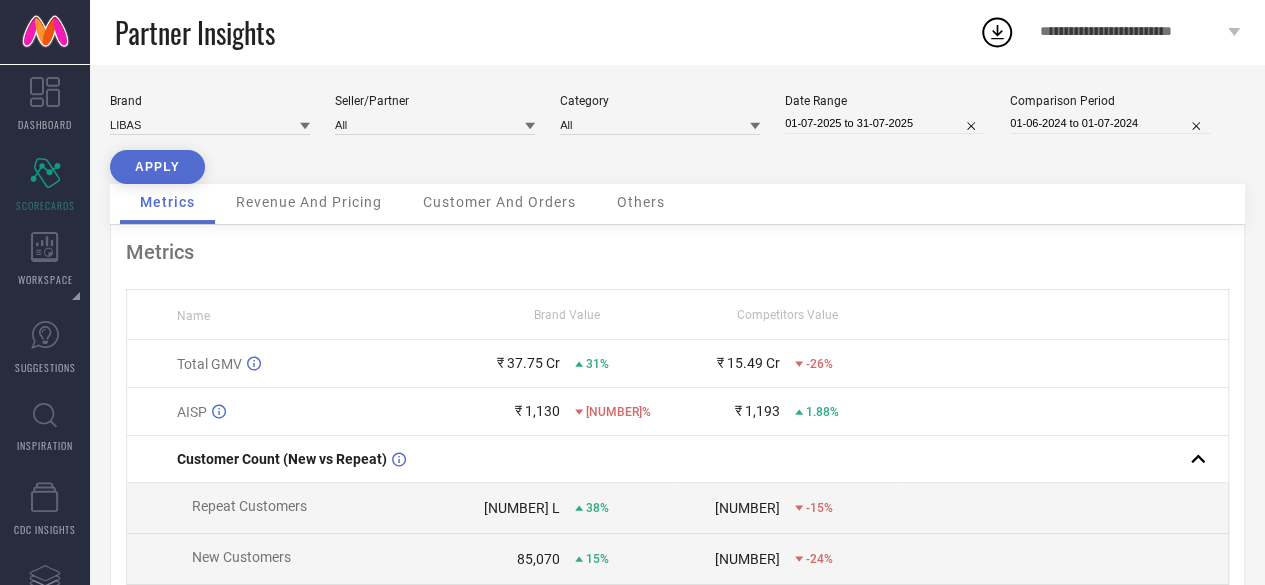 click on "APPLY" at bounding box center [157, 167] 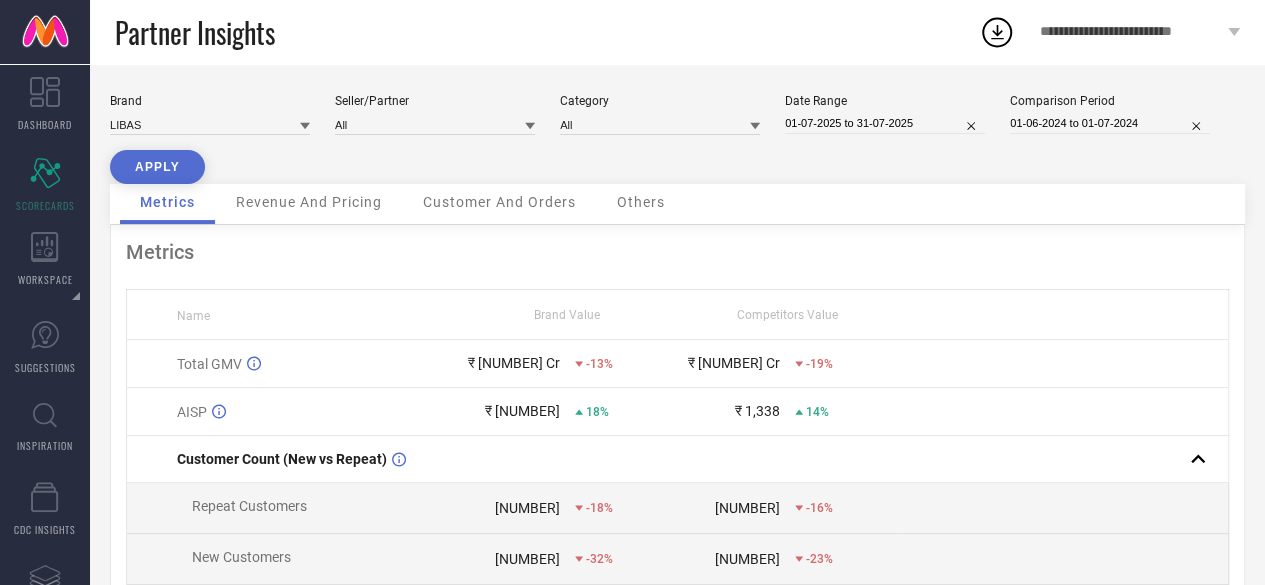 select on "6" 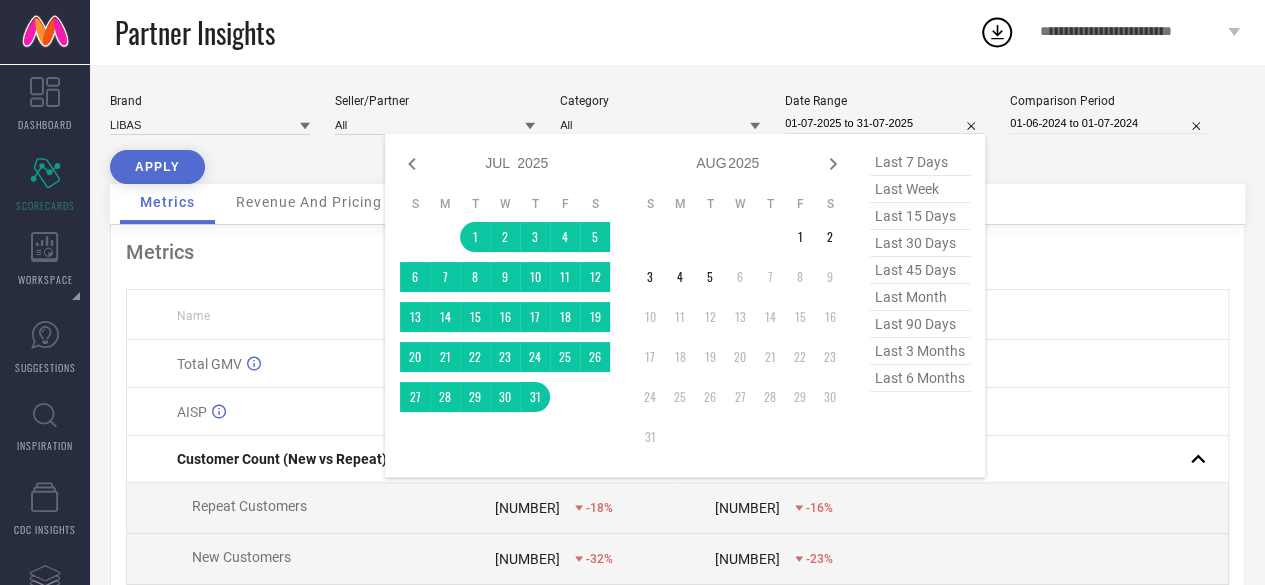 click on "01-07-2025 to 31-07-2025" at bounding box center (885, 123) 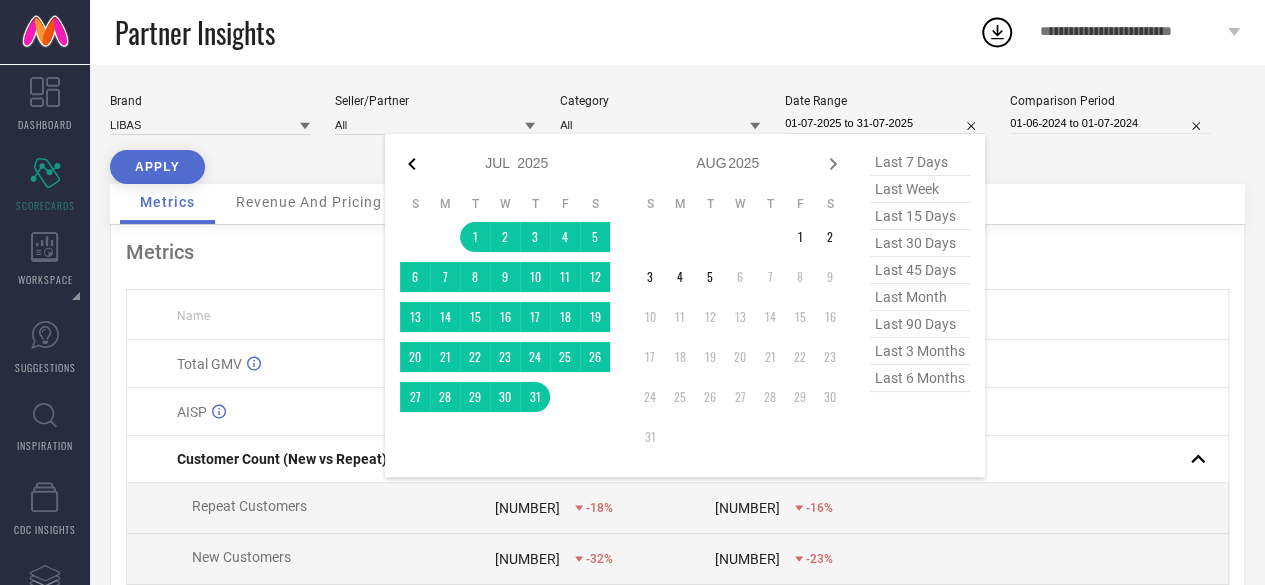 click 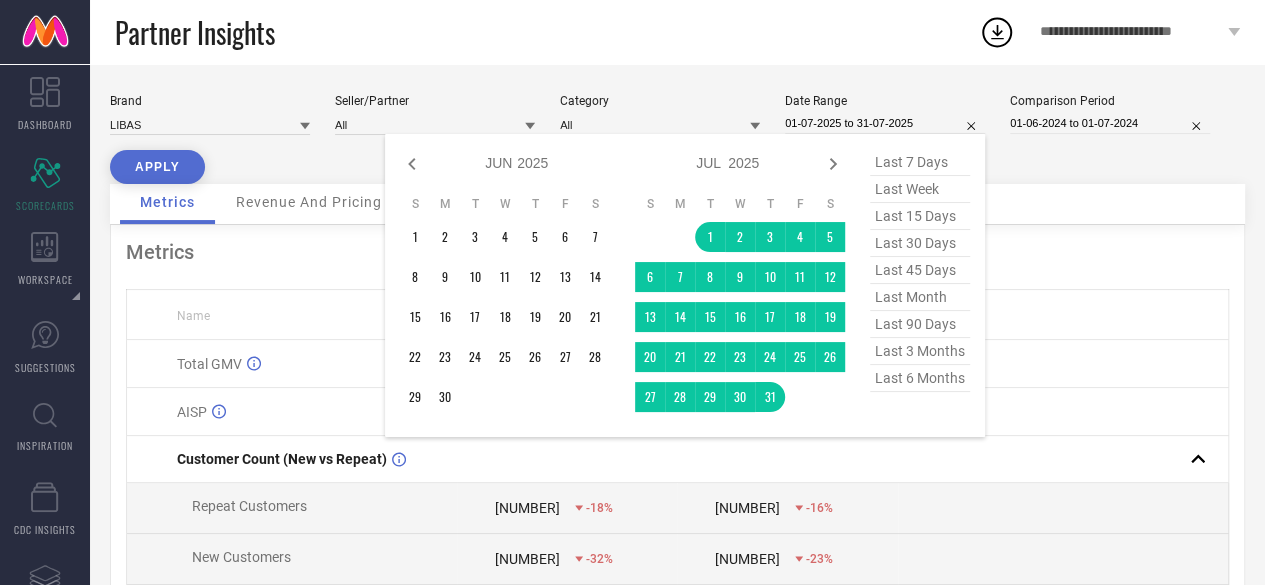 click 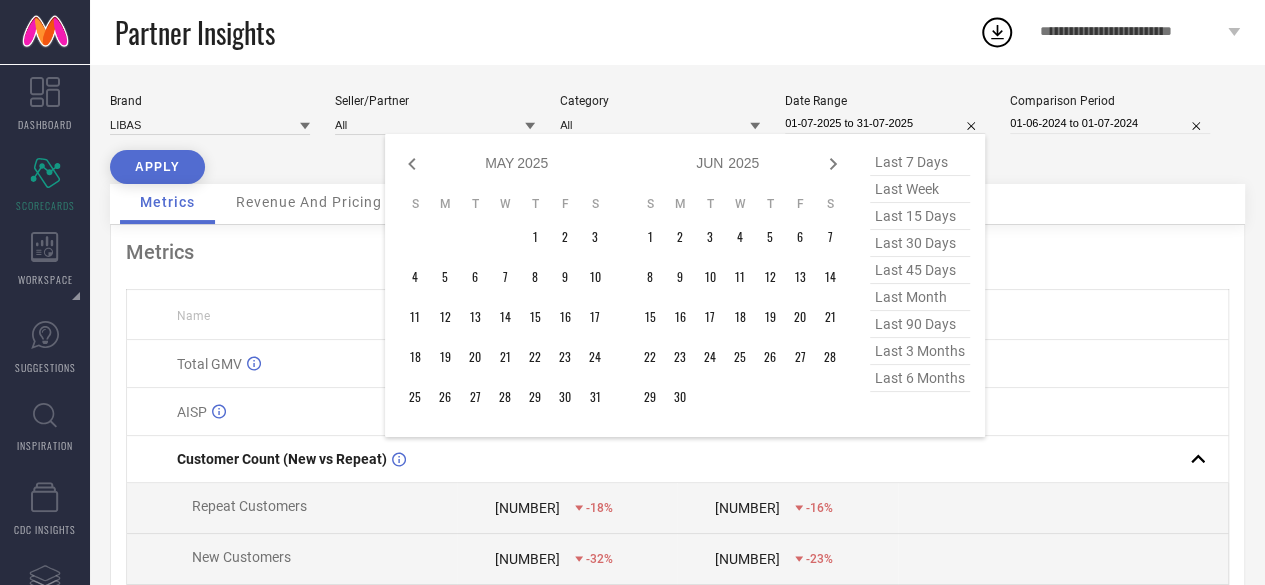click 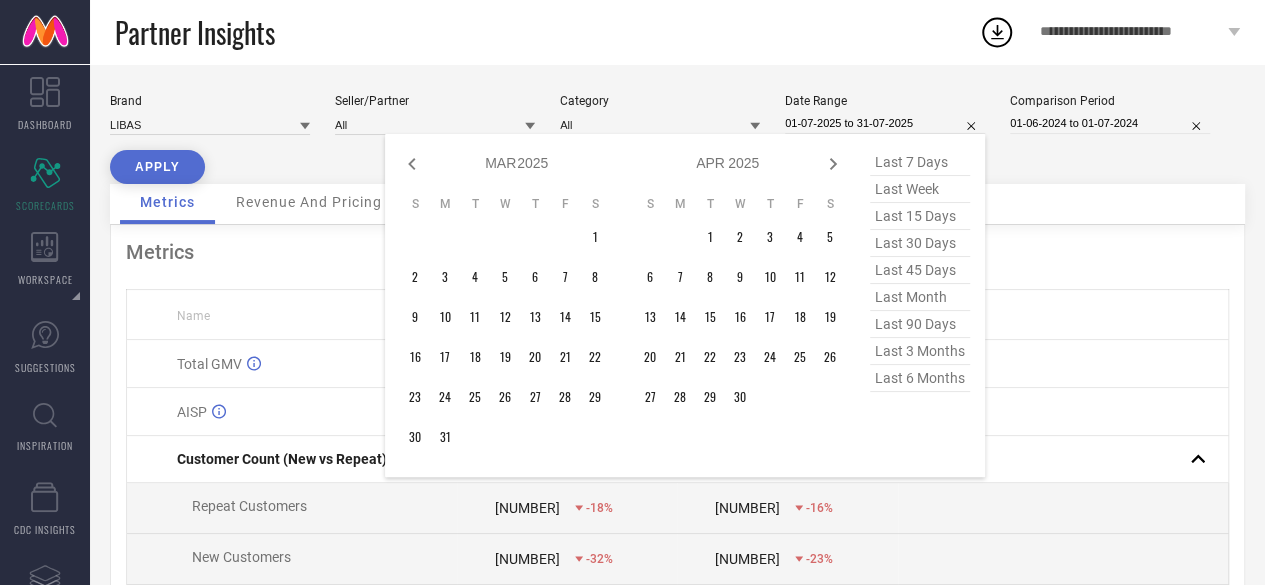 click 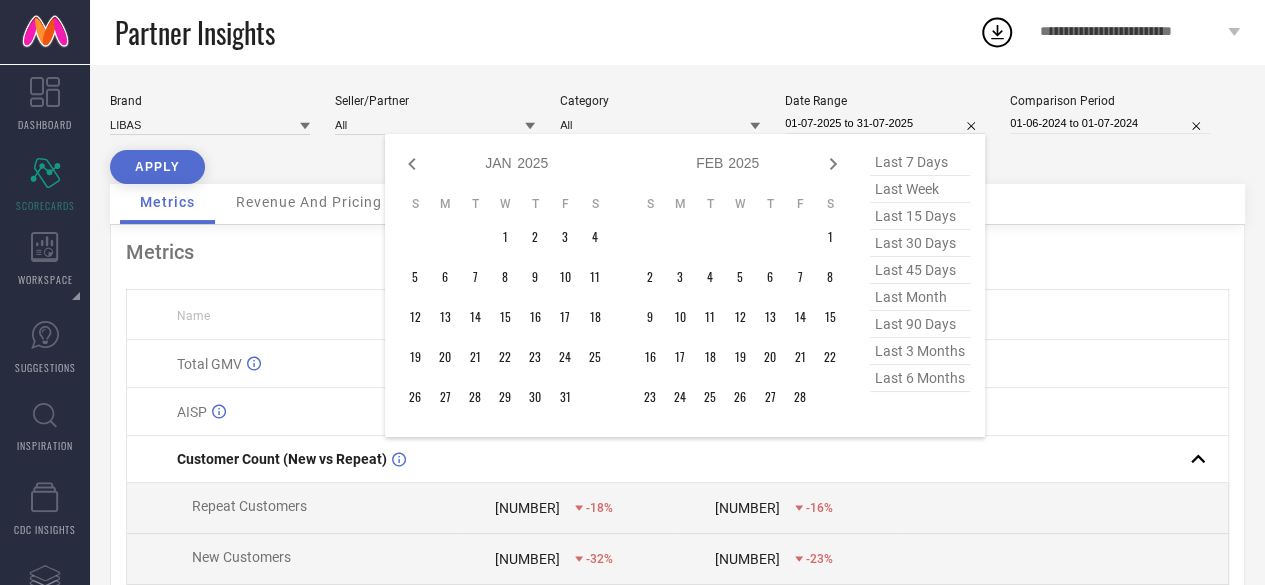 click 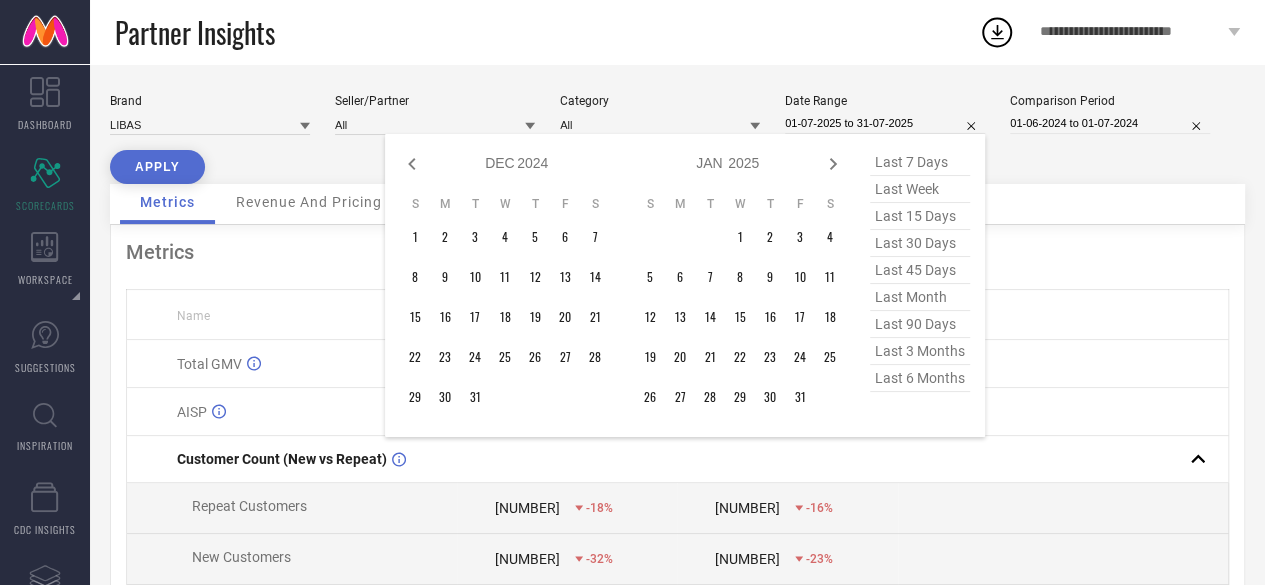 click 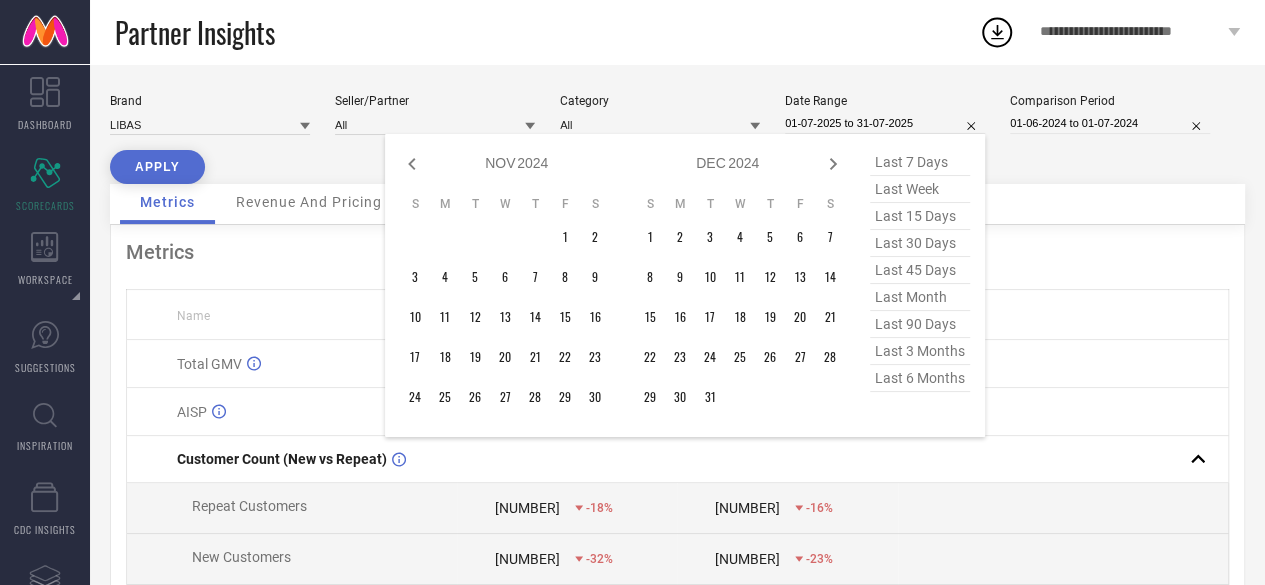 click 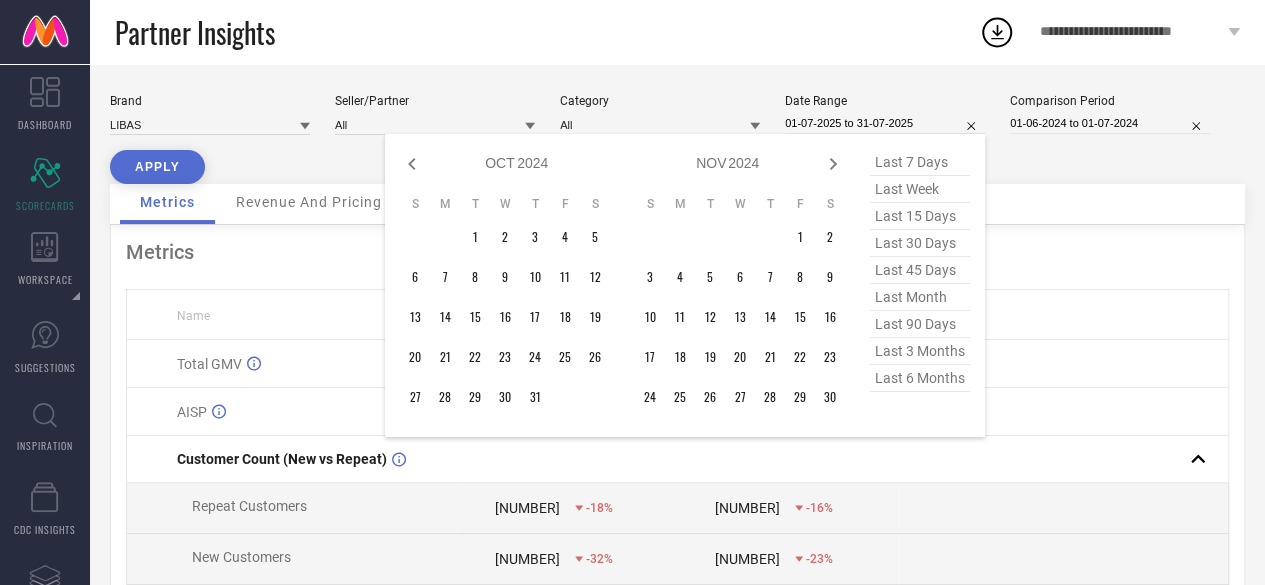 click 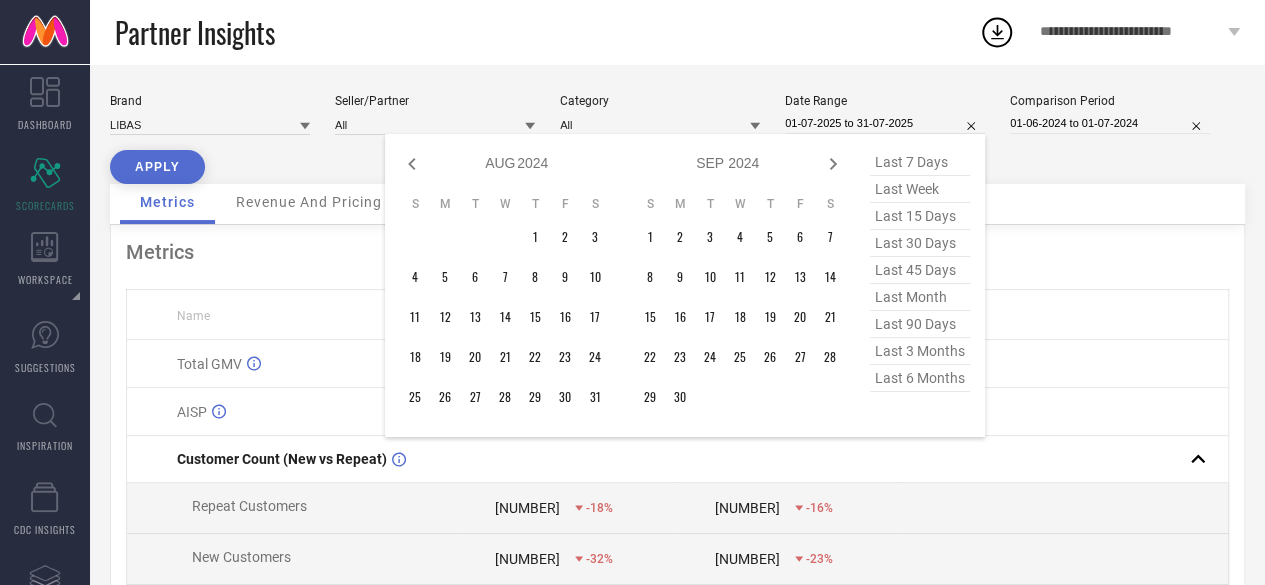 click 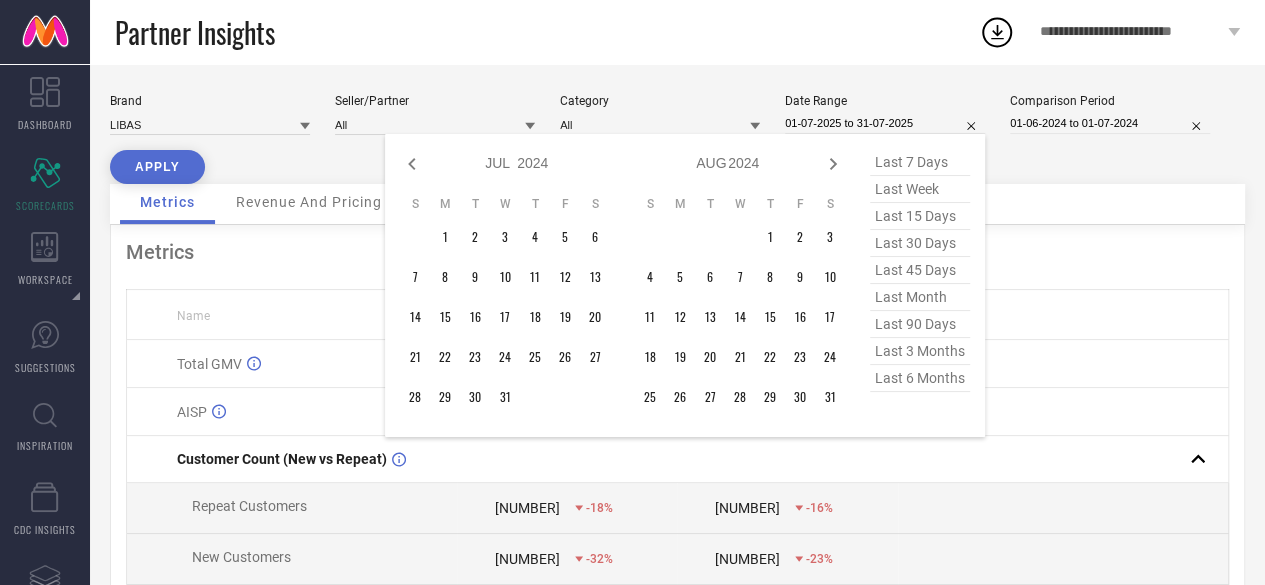 click 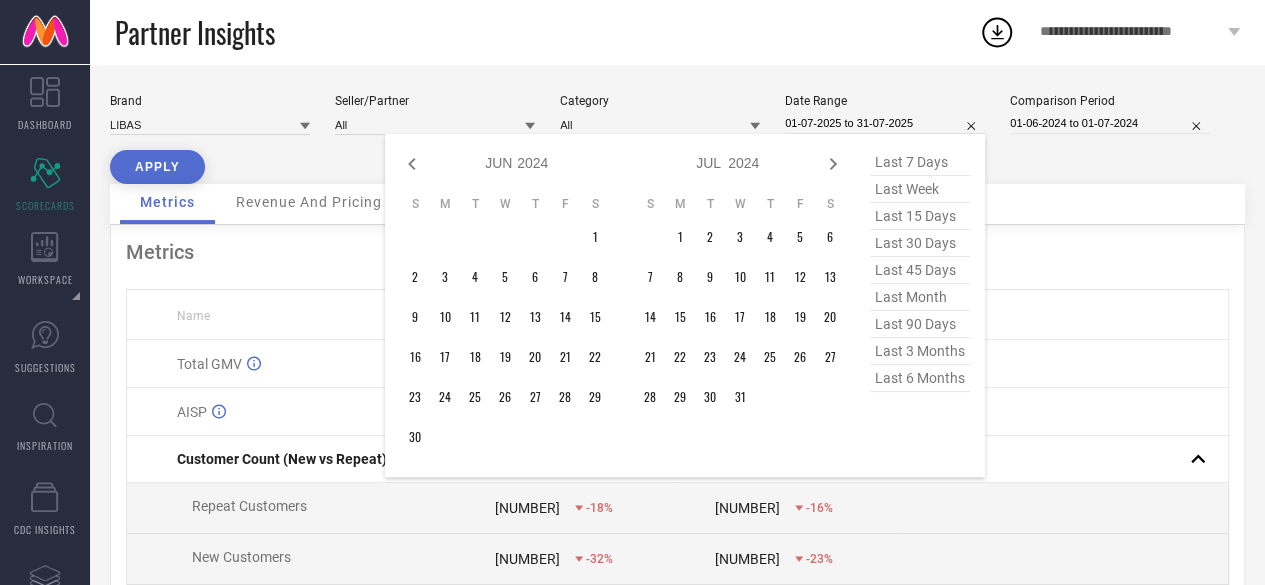 click 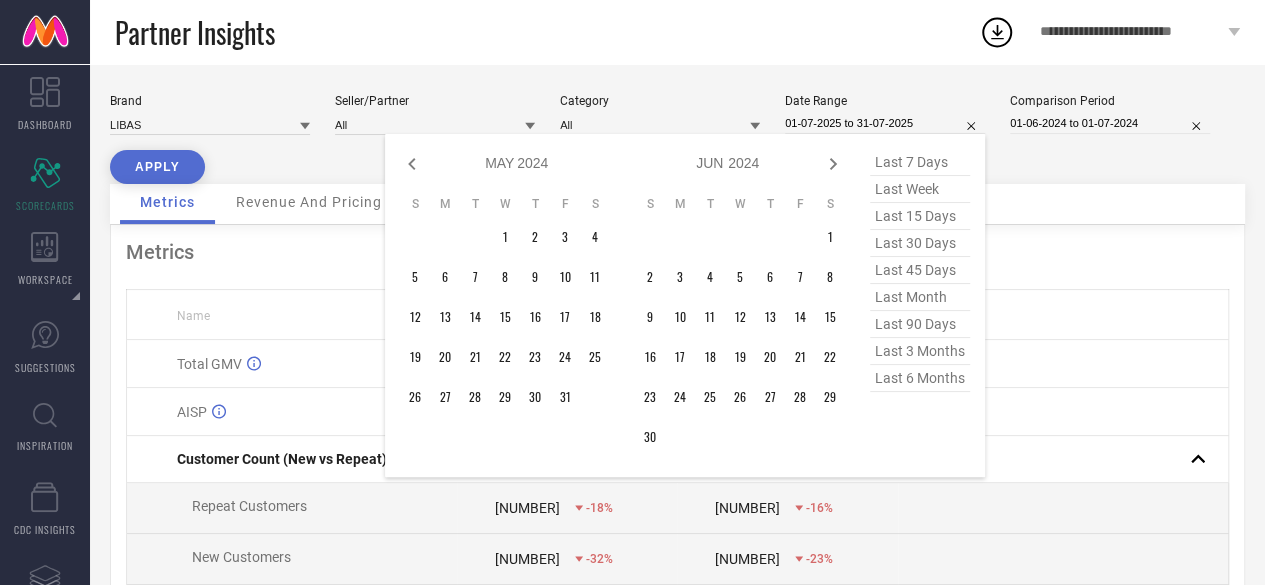 click 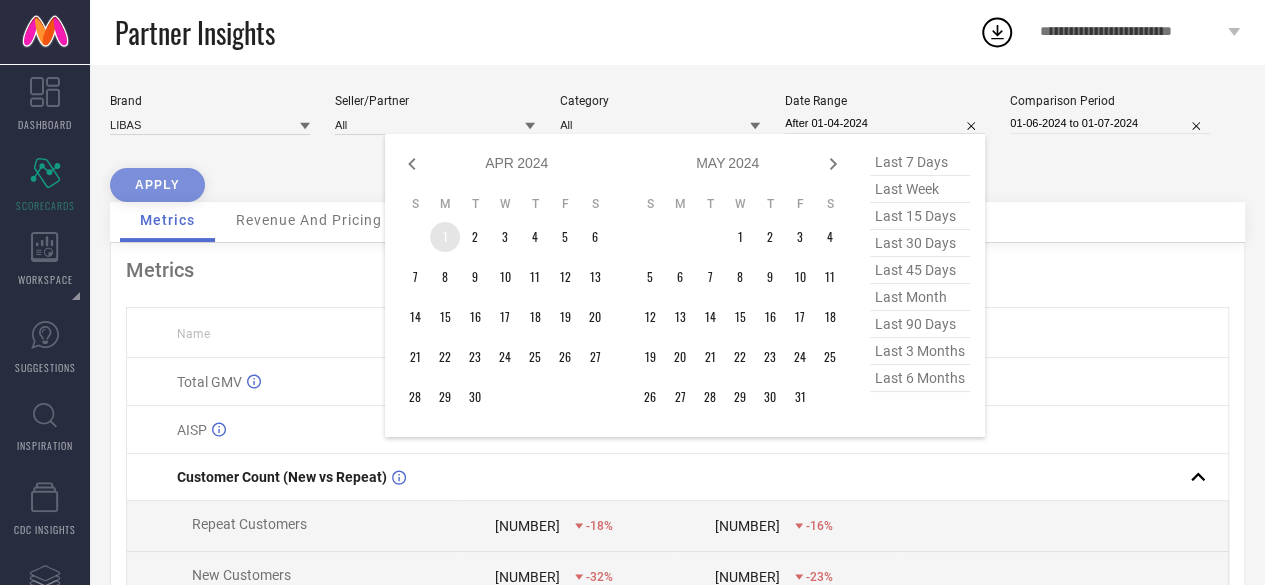 click on "1" at bounding box center [445, 237] 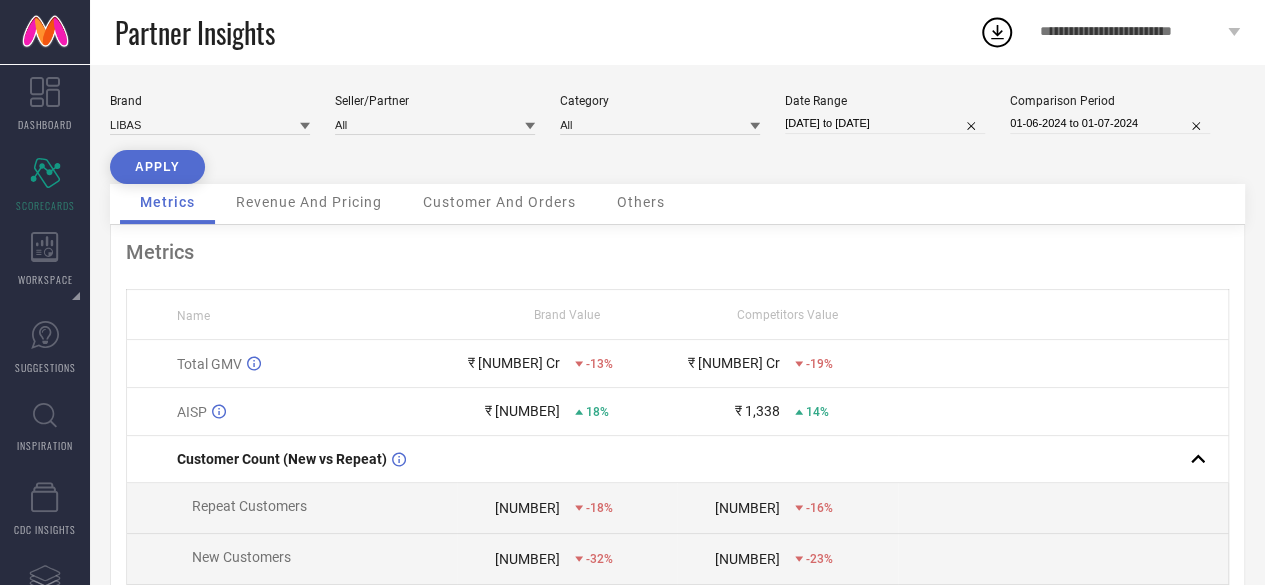 select on "3" 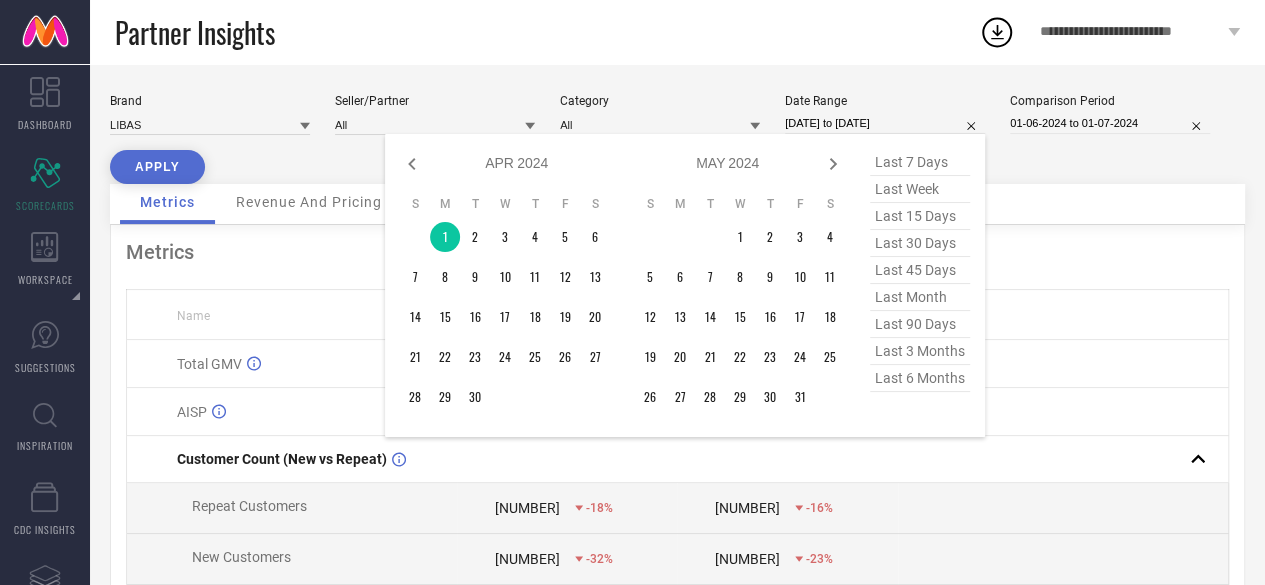 click on "[DATE] to [DATE]" at bounding box center (885, 123) 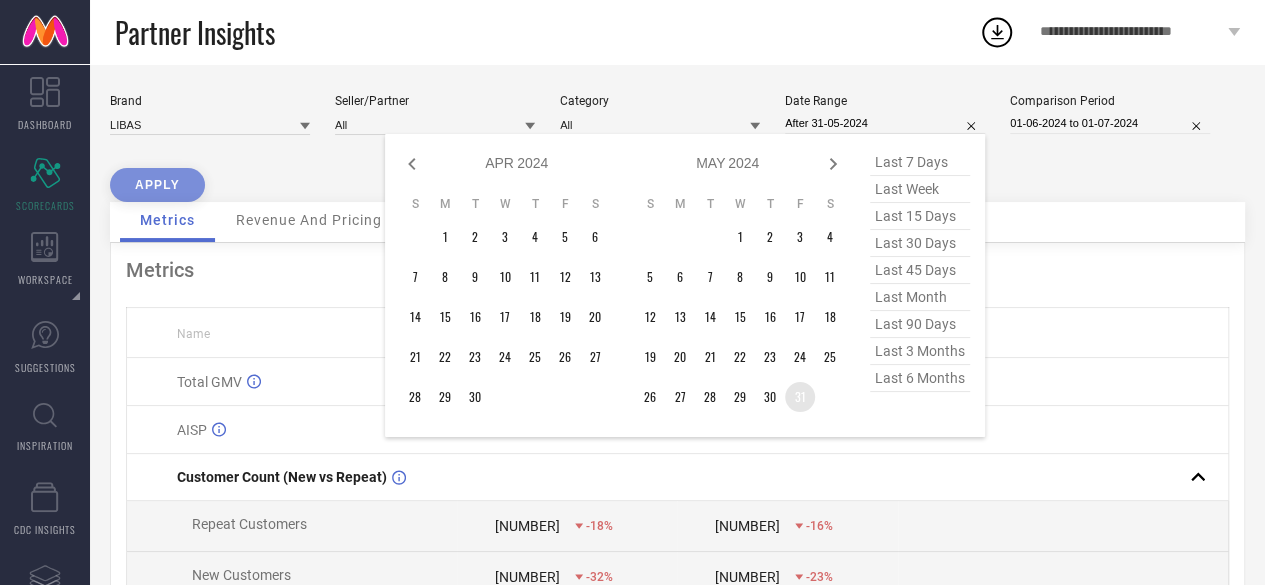 click on "31" at bounding box center (800, 397) 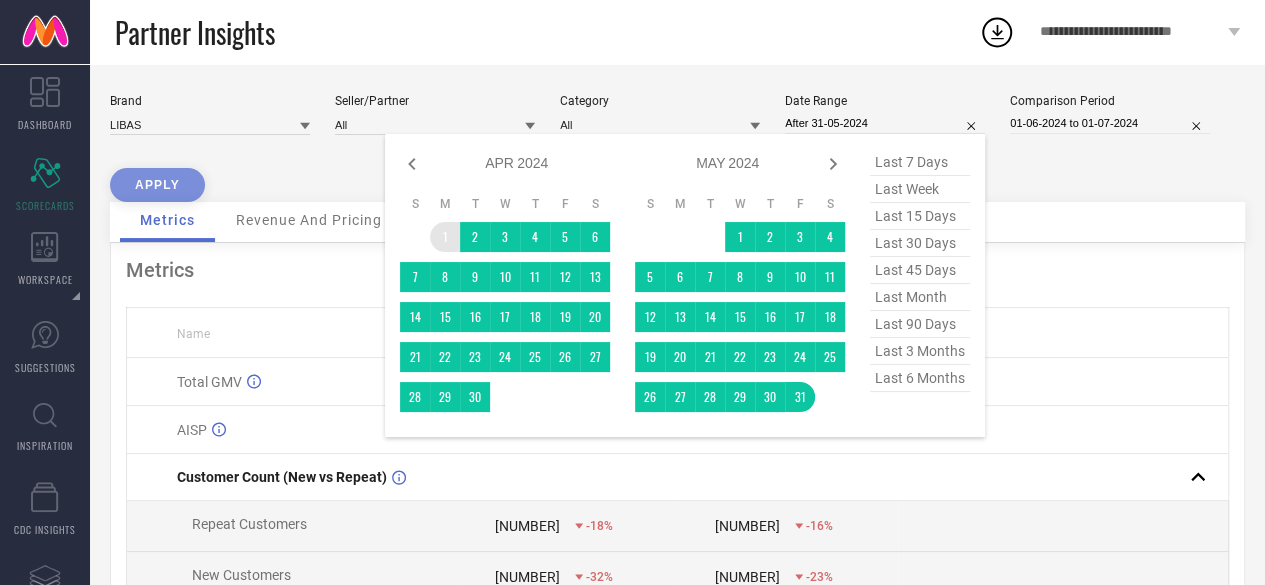 type on "[DATE] to [DATE]" 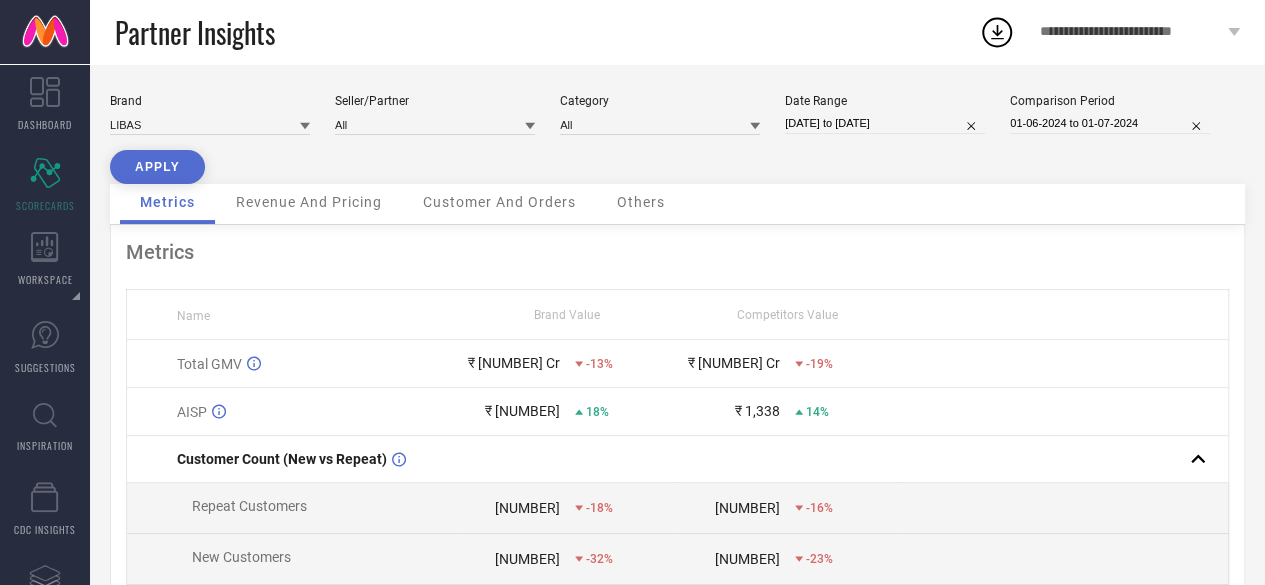 select on "3" 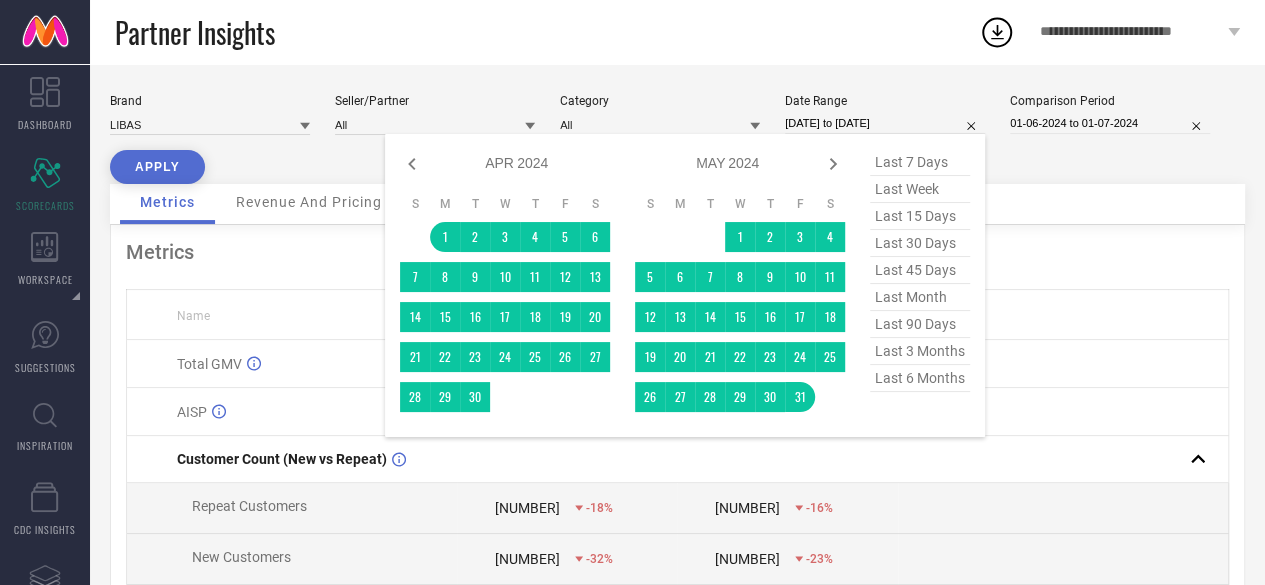 click on "[DATE] to [DATE]" at bounding box center [885, 123] 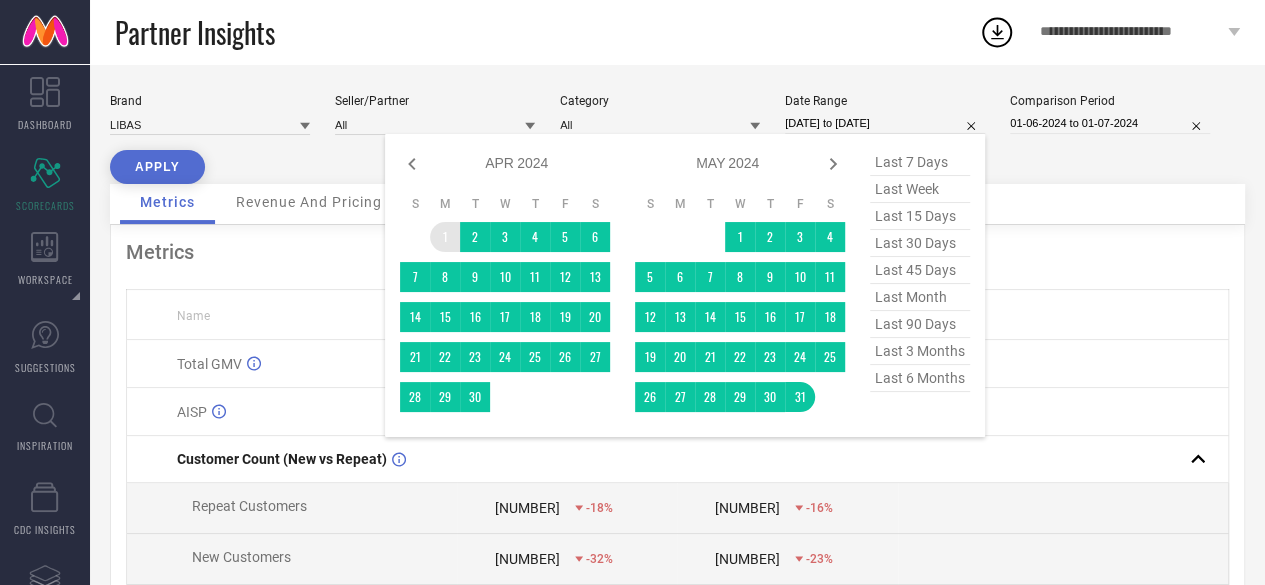 type on "After 01-04-2024" 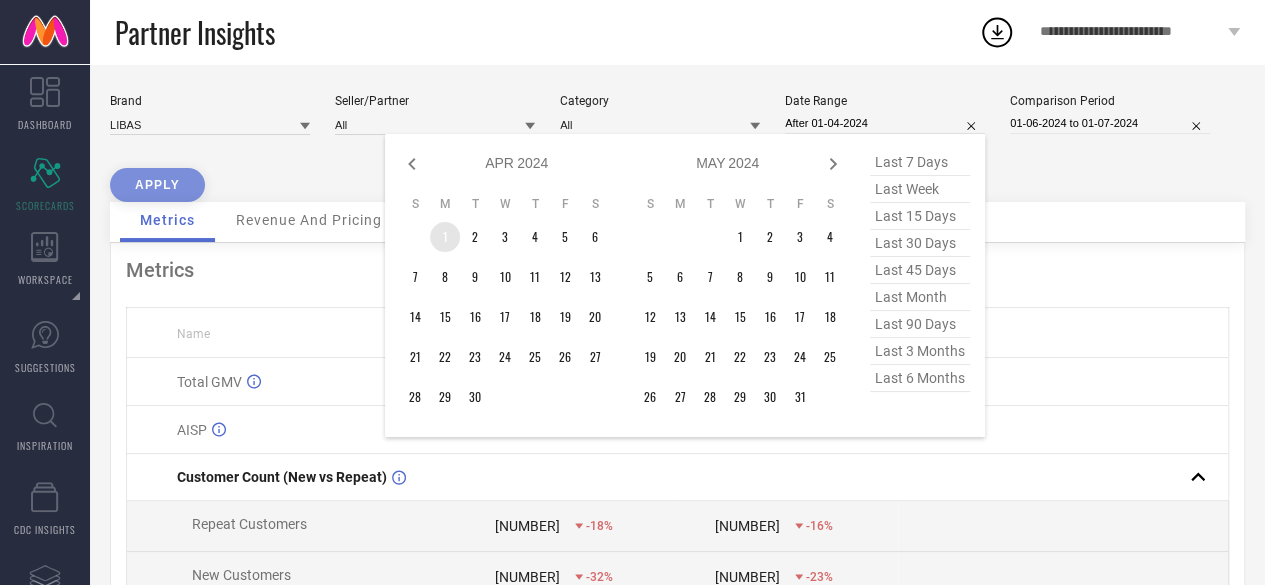 click on "1" at bounding box center [445, 237] 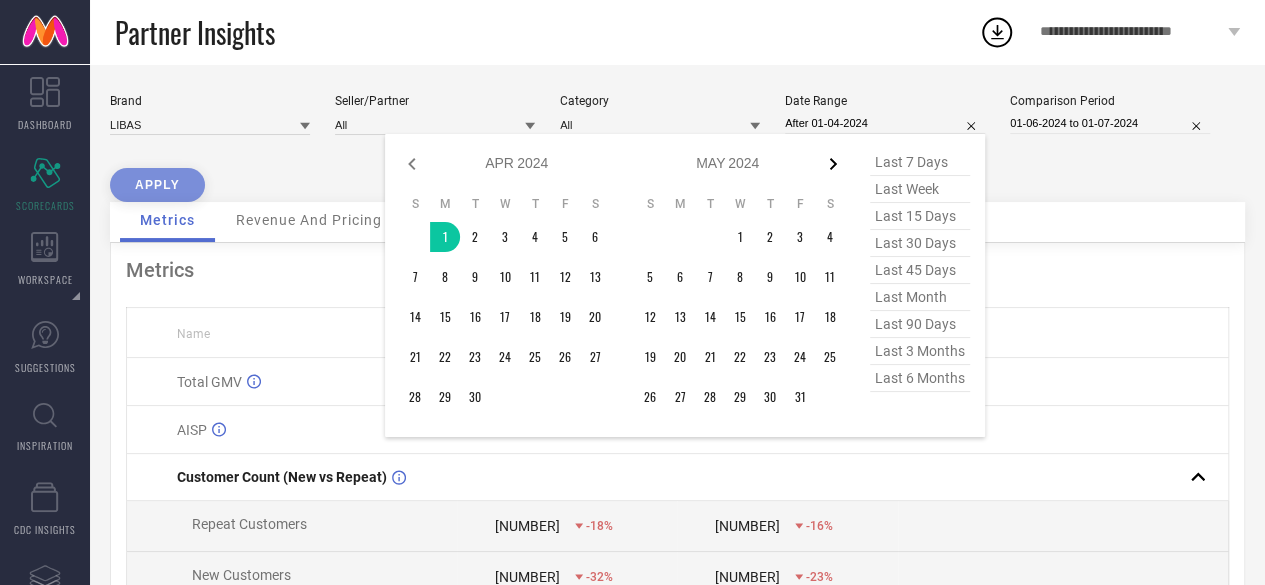 click 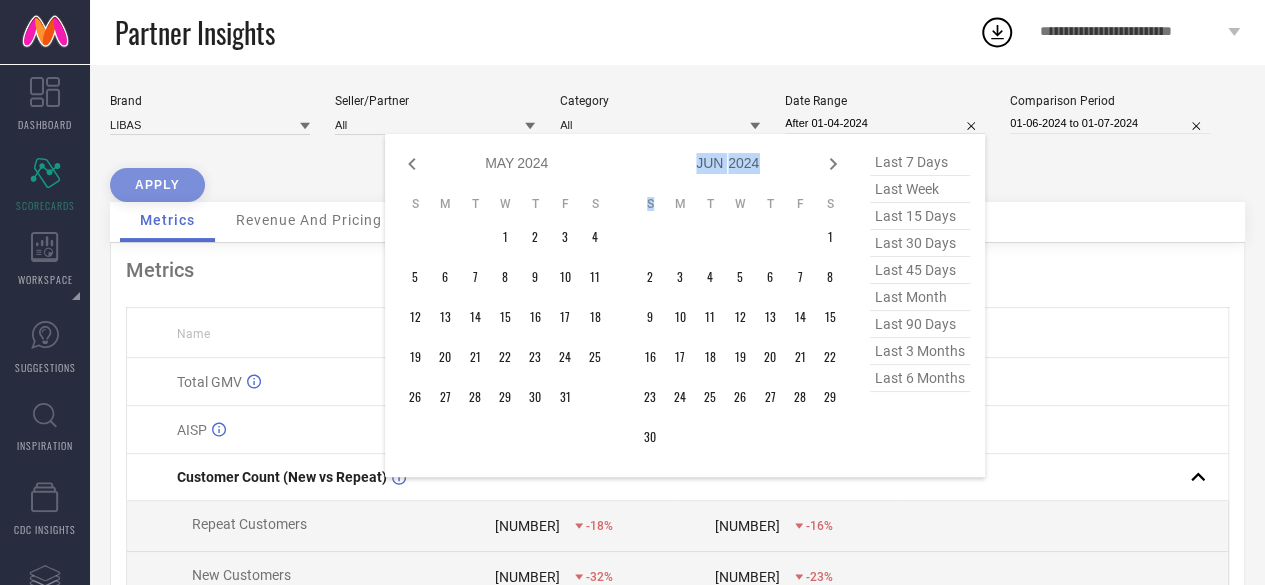 click 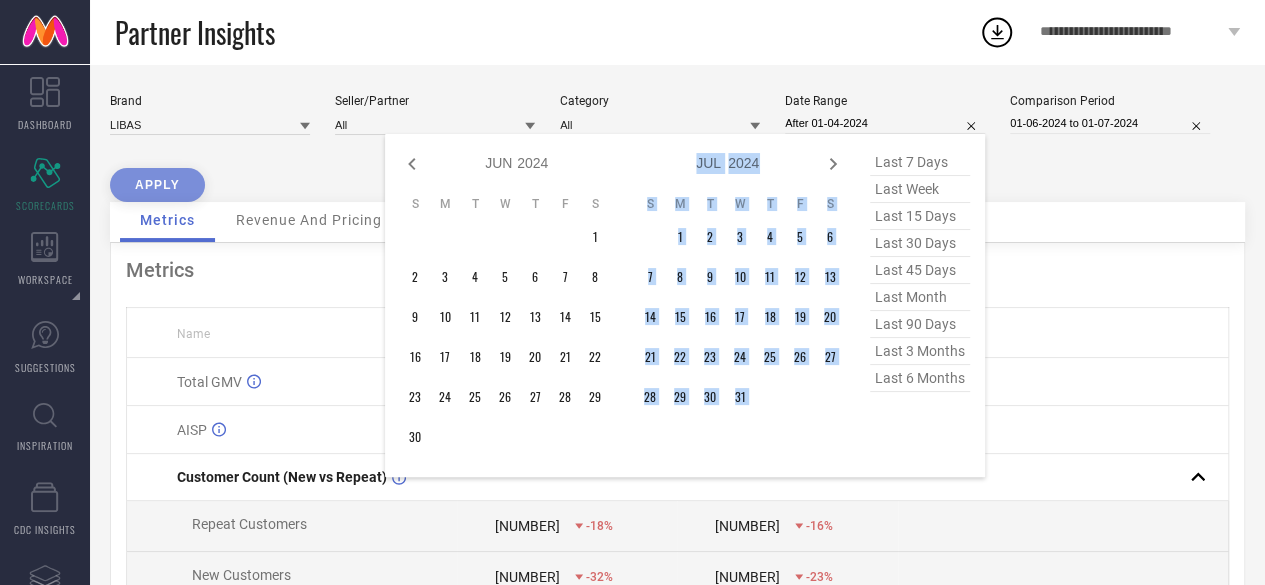 click 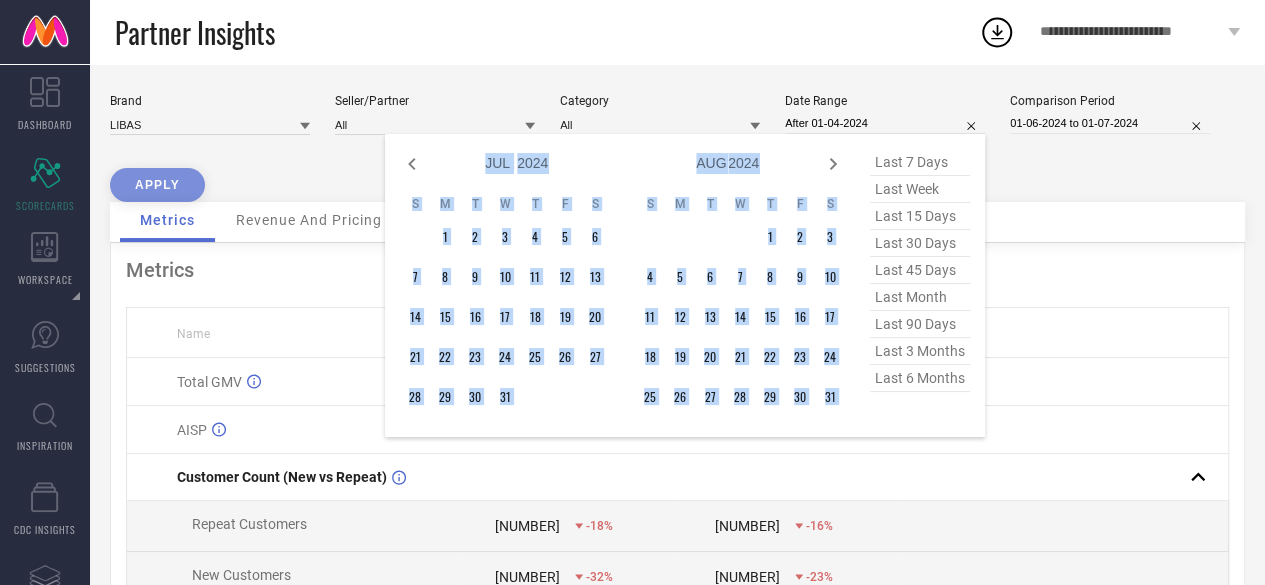 click 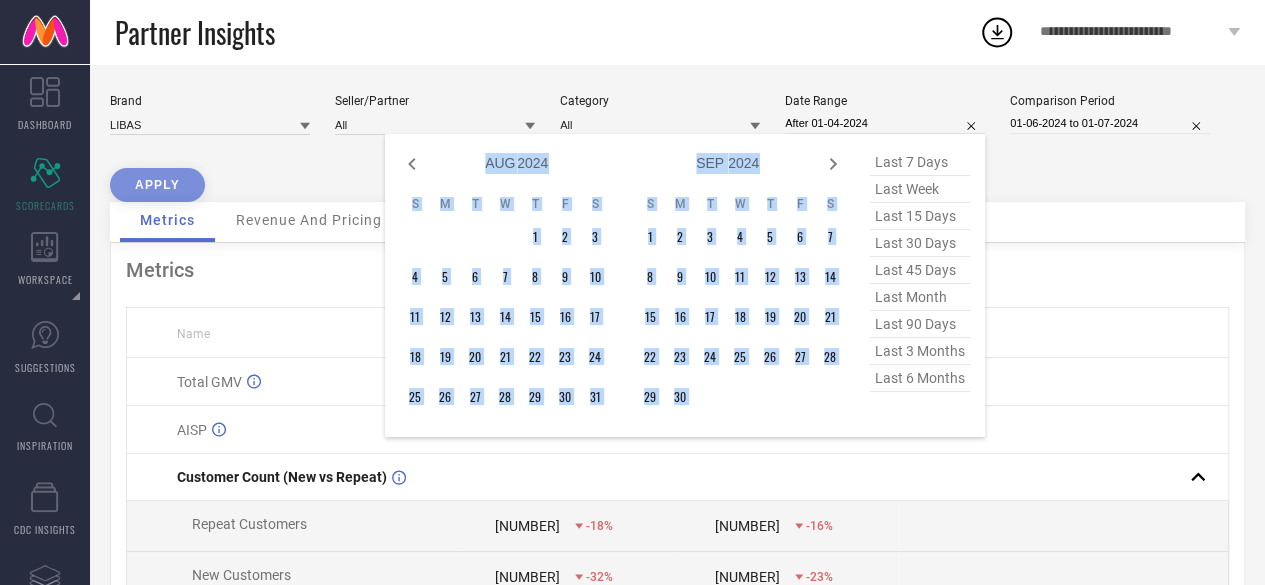 click 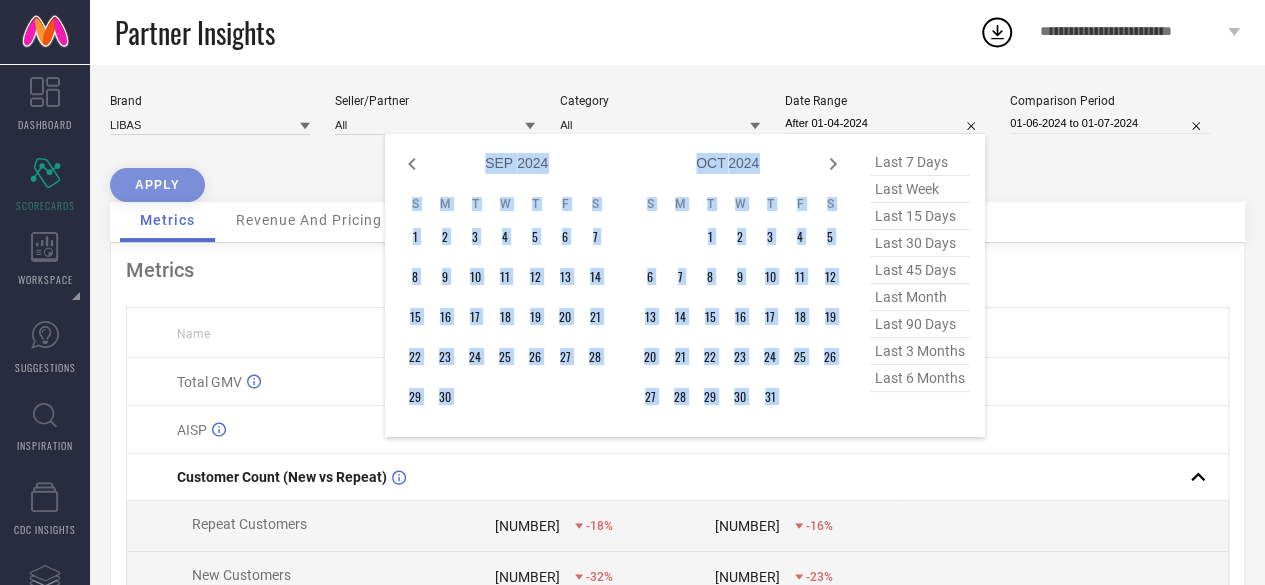 click 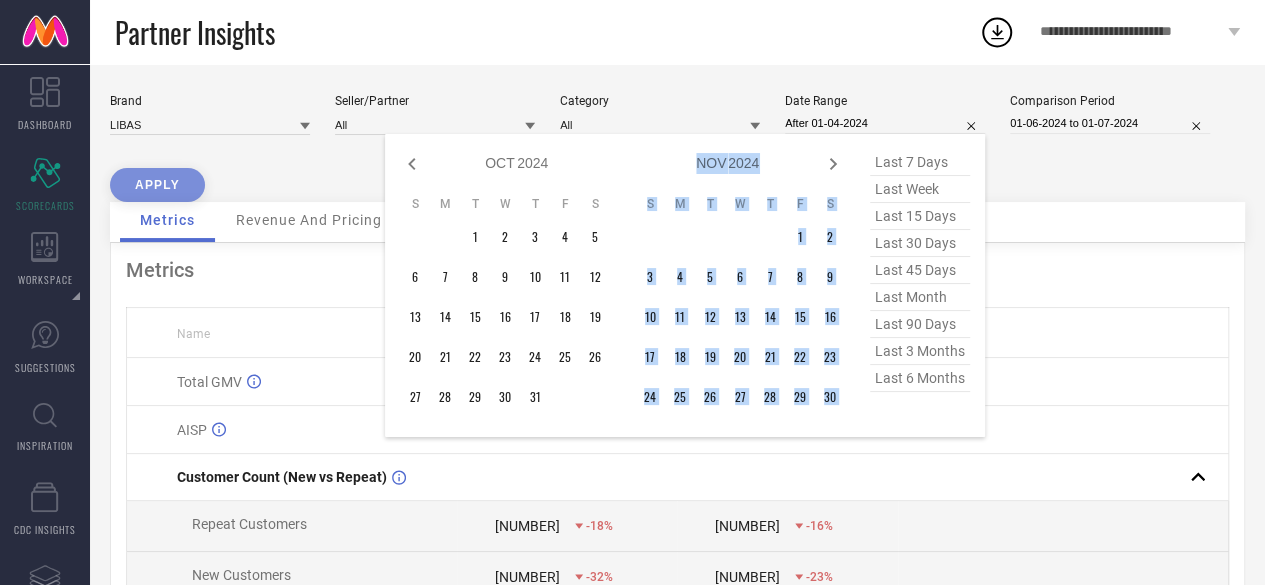 click 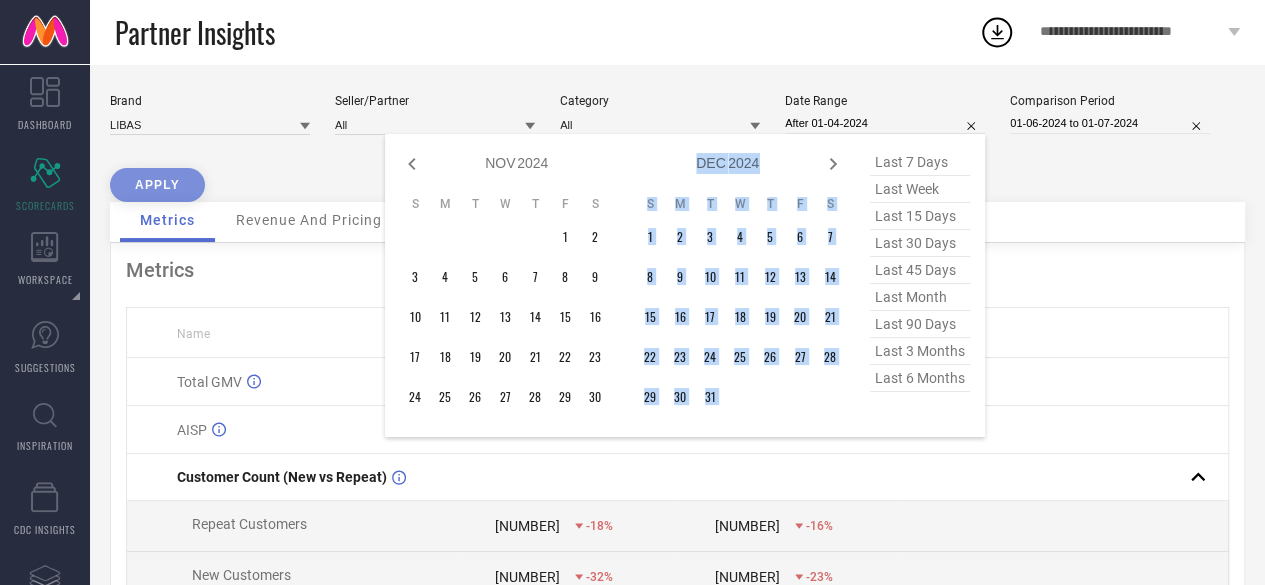 click 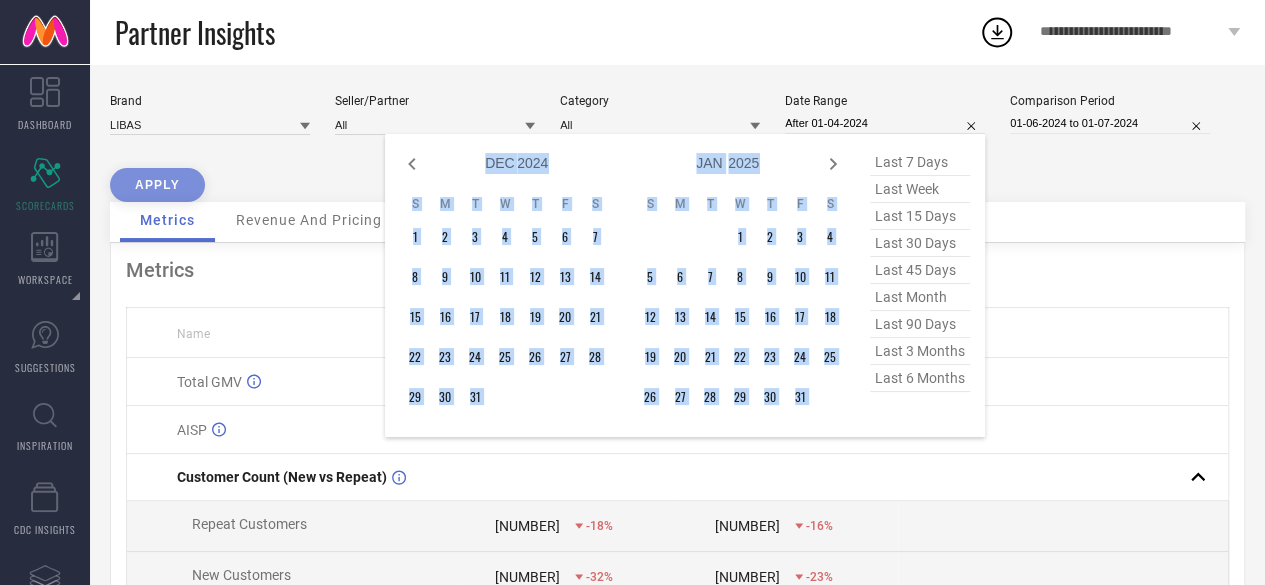 click 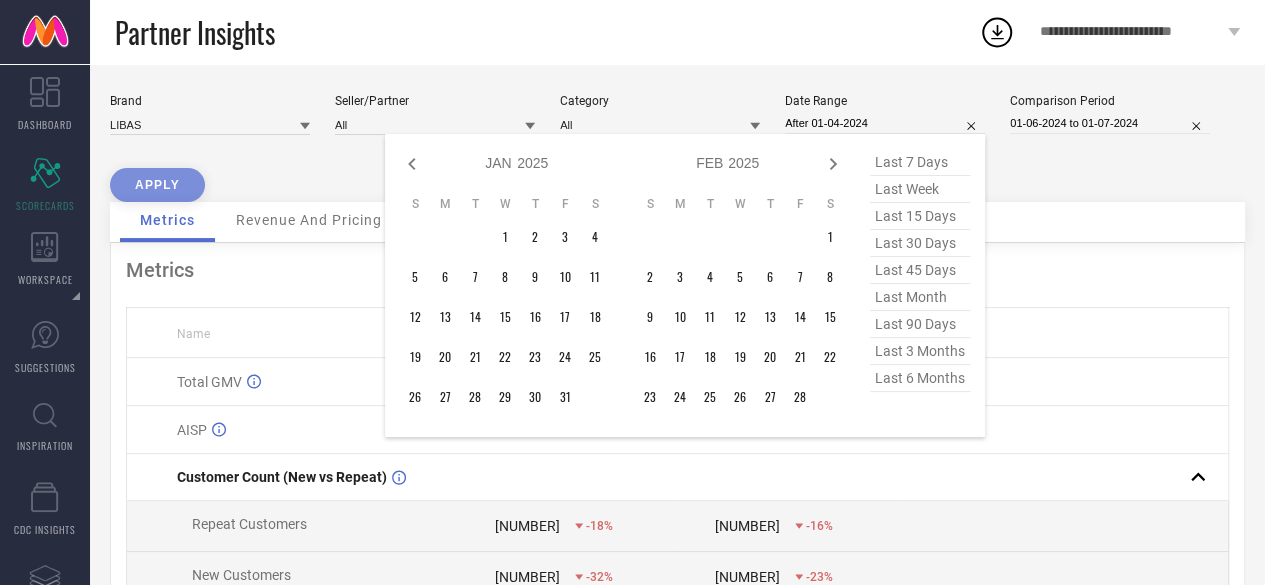 click 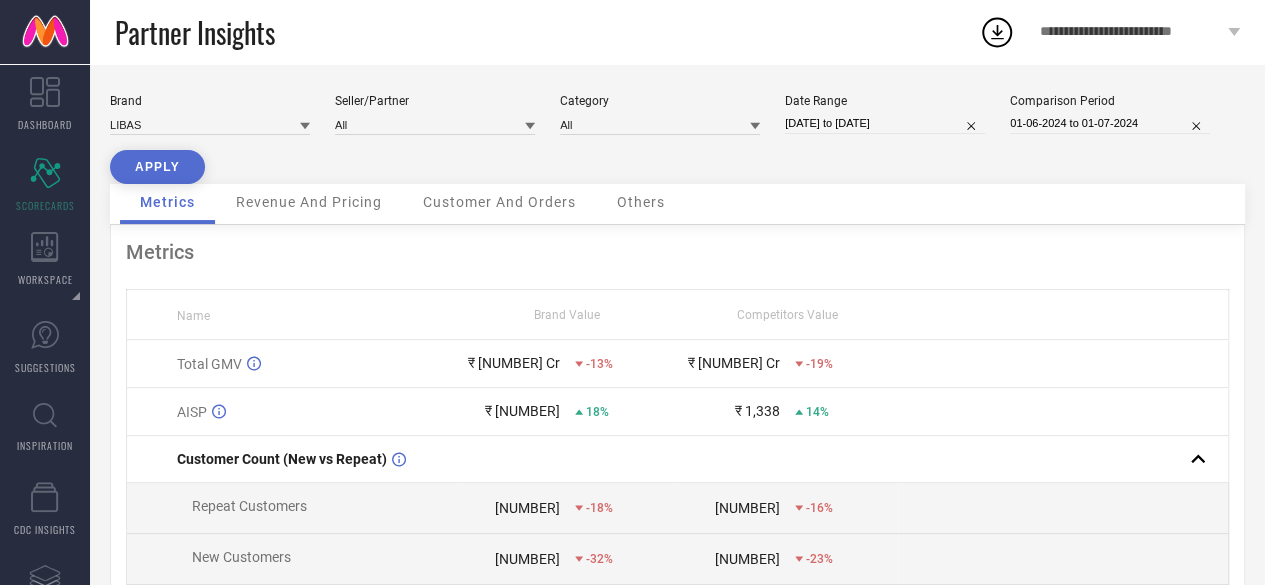 click on "APPLY" at bounding box center [157, 167] 